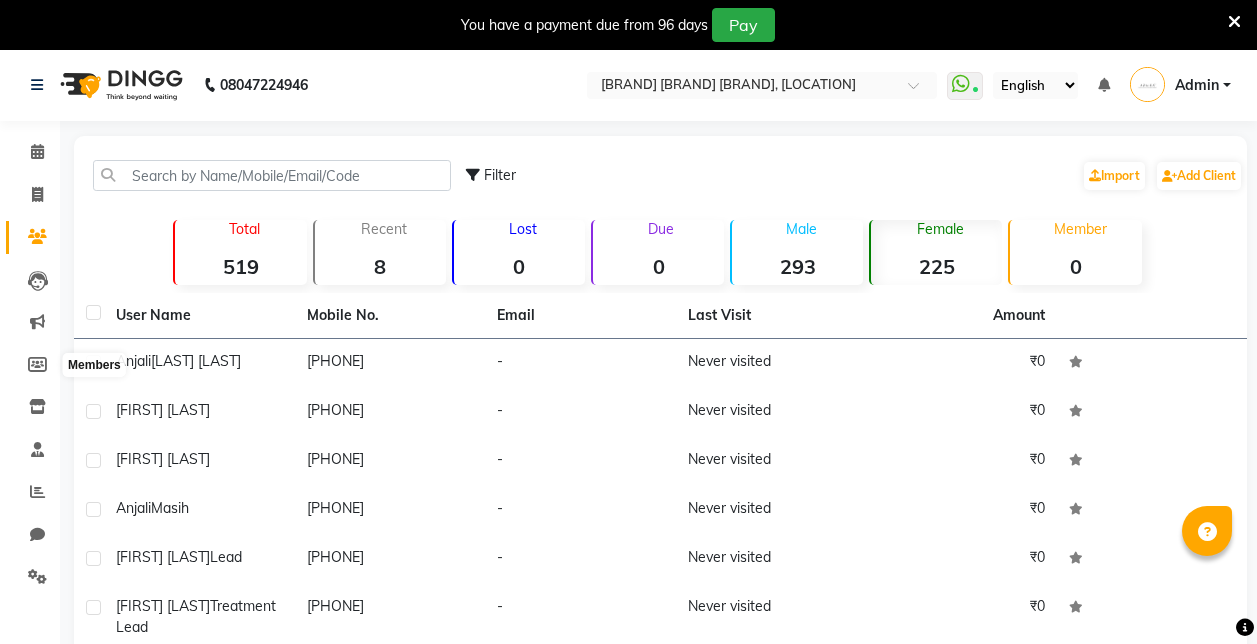 click 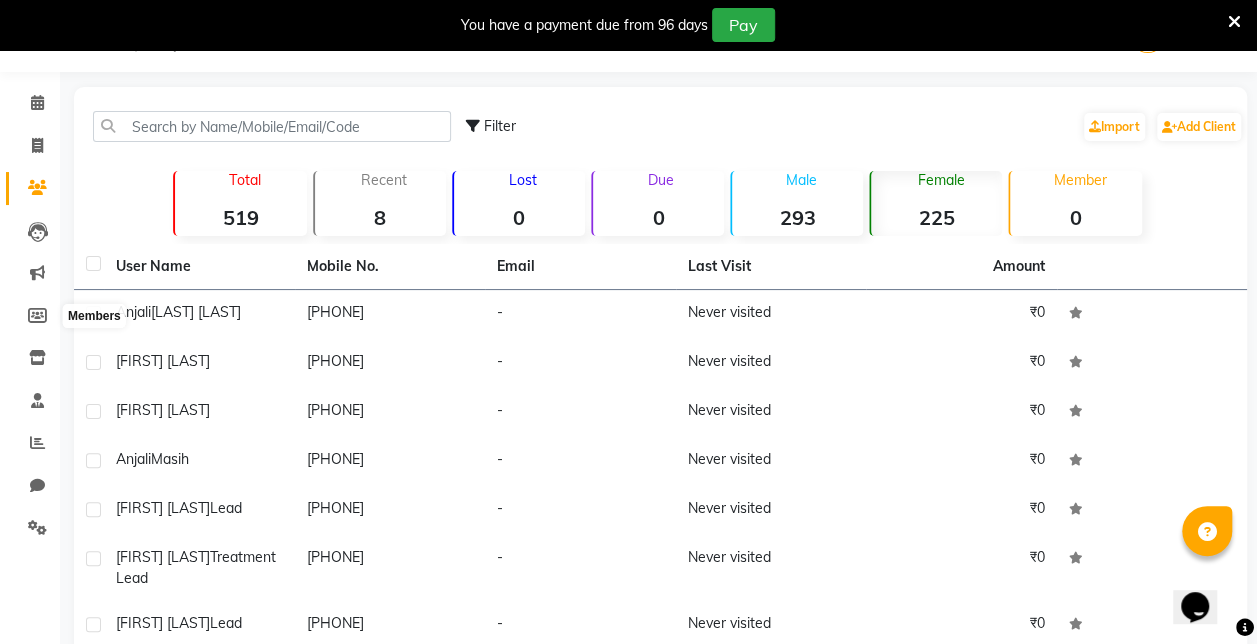 select 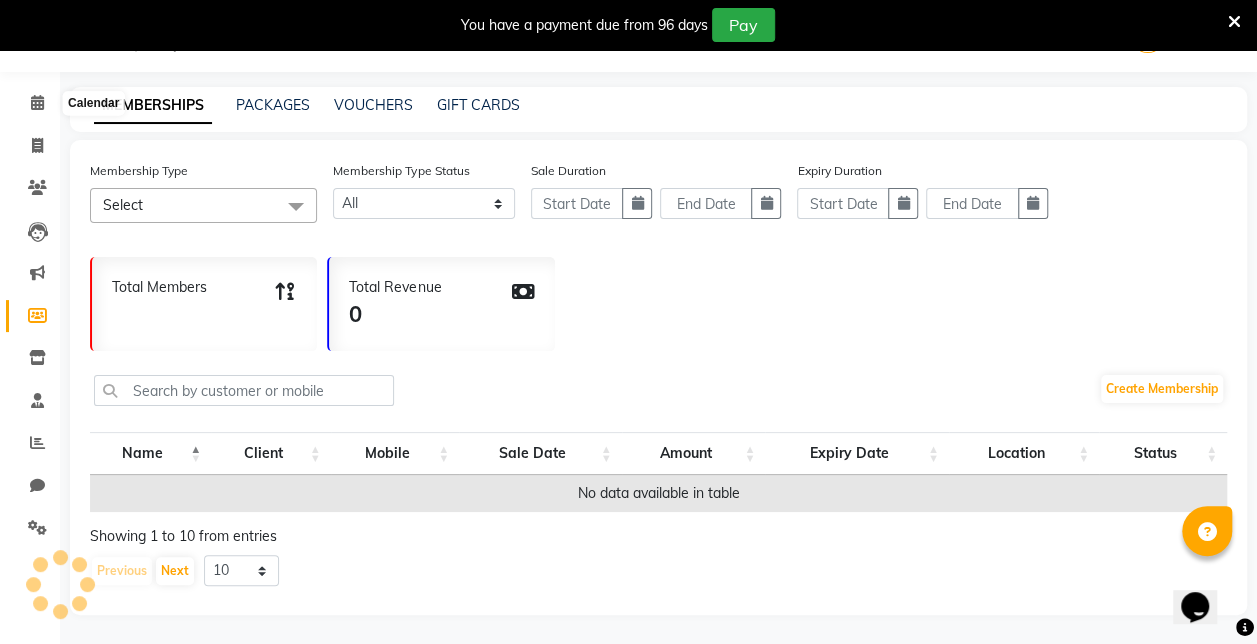 scroll, scrollTop: 0, scrollLeft: 0, axis: both 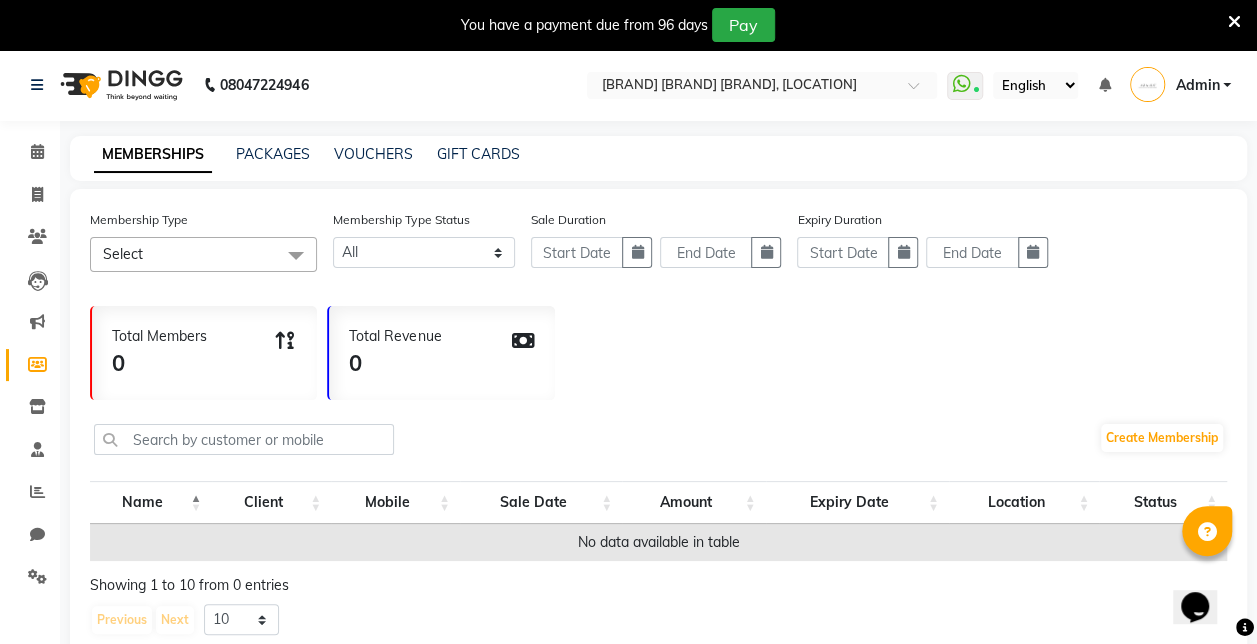 click 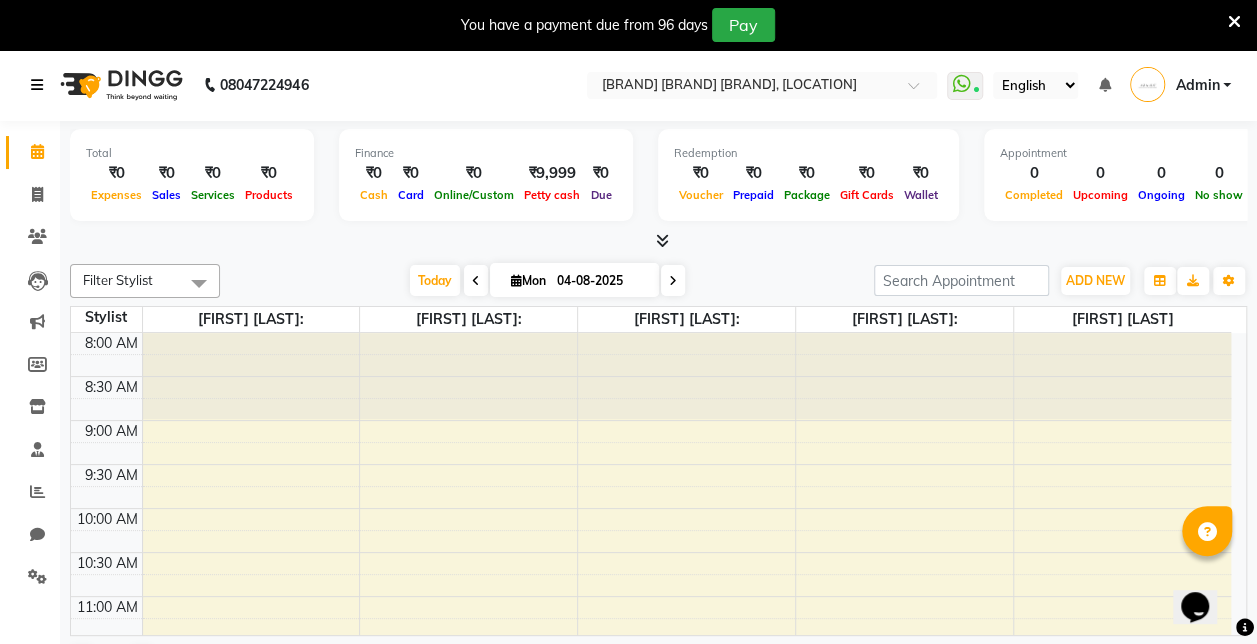 scroll, scrollTop: 0, scrollLeft: 0, axis: both 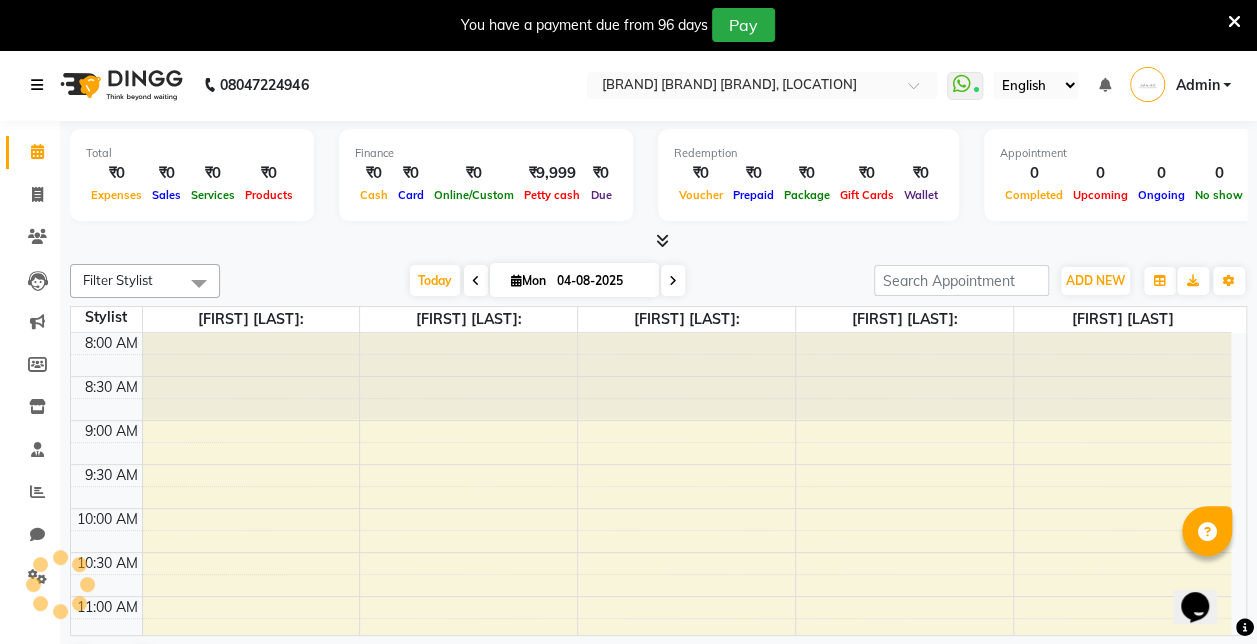 click at bounding box center (37, 85) 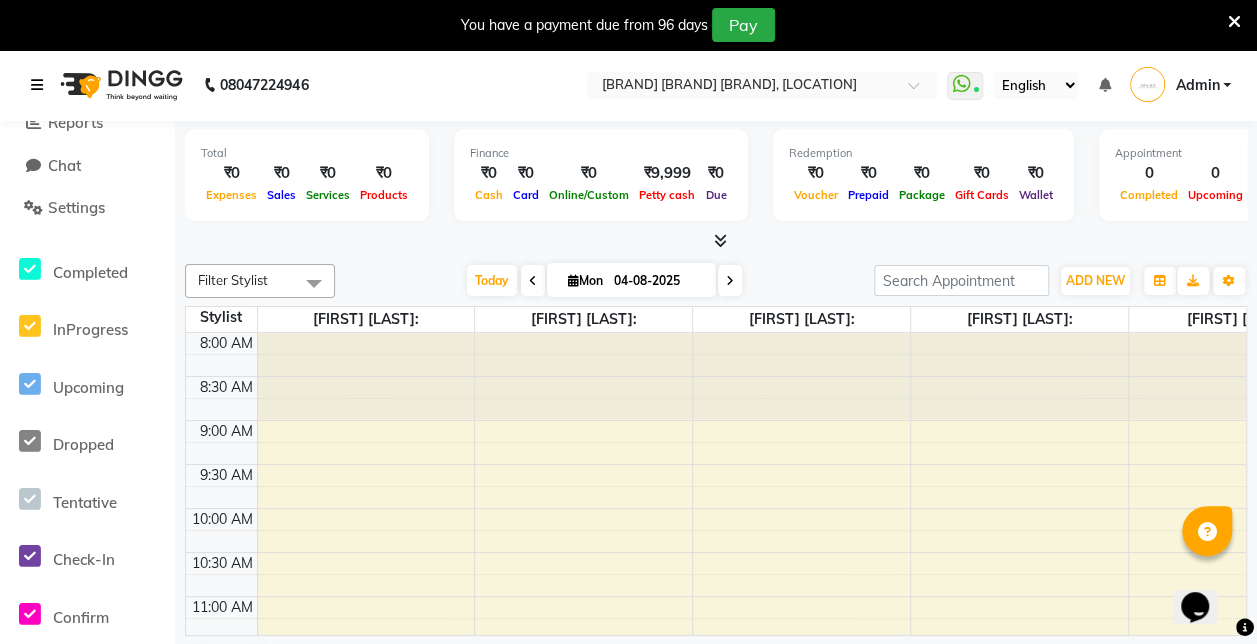 scroll, scrollTop: 370, scrollLeft: 0, axis: vertical 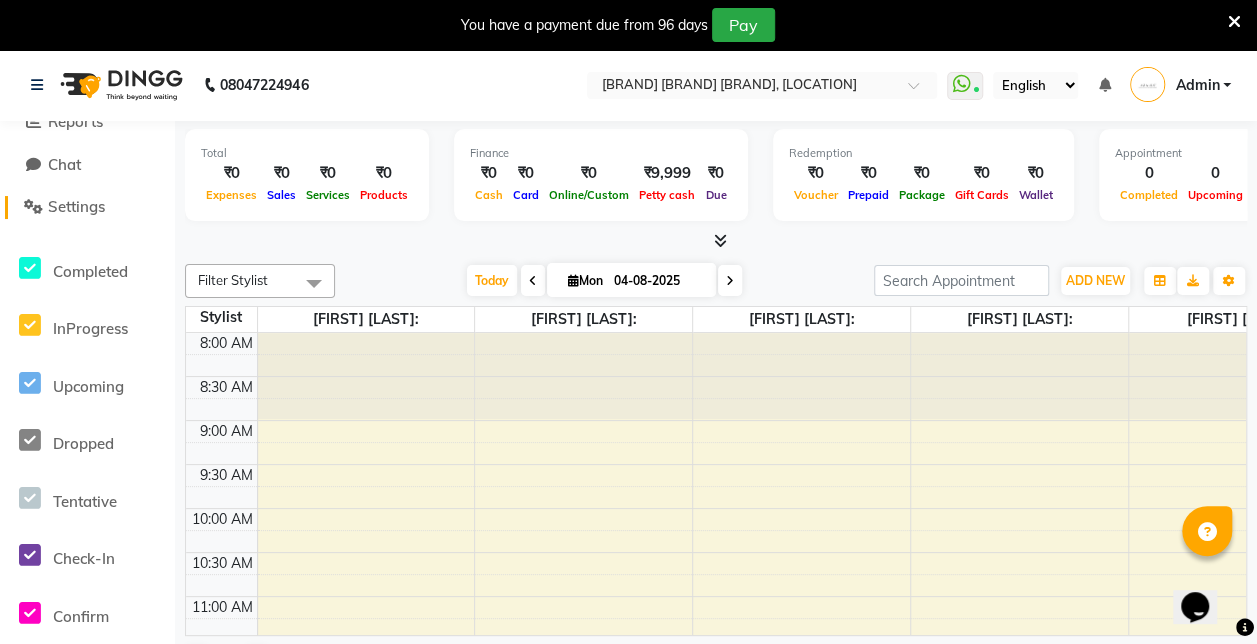 click on "Settings" 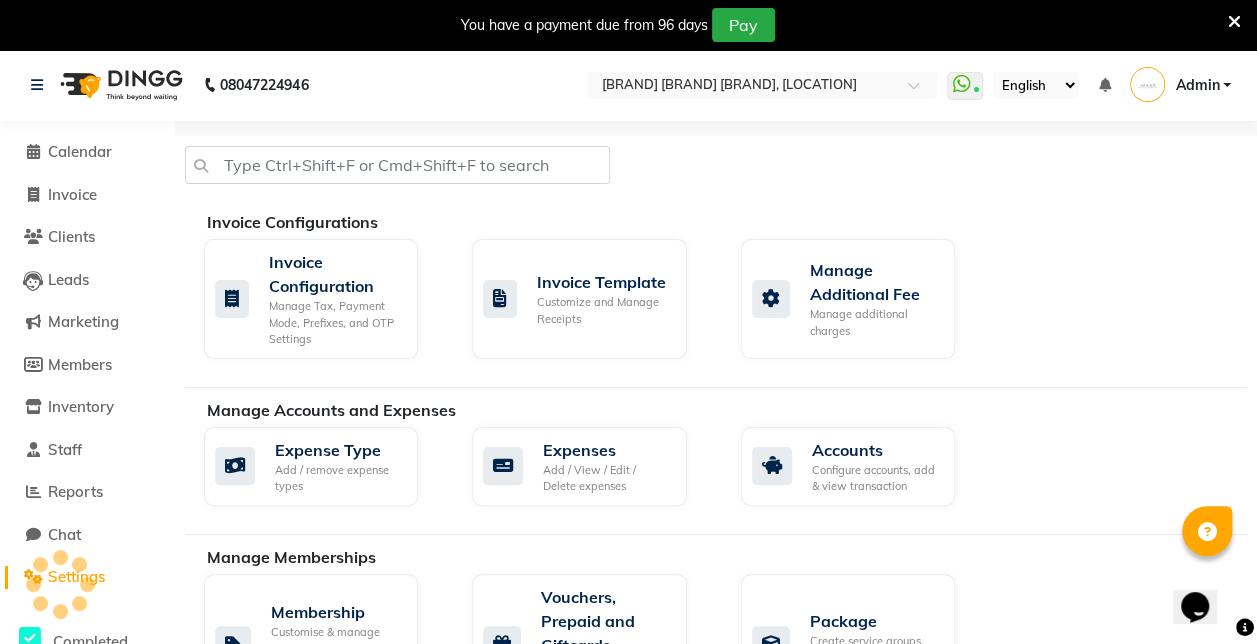 scroll, scrollTop: 0, scrollLeft: 0, axis: both 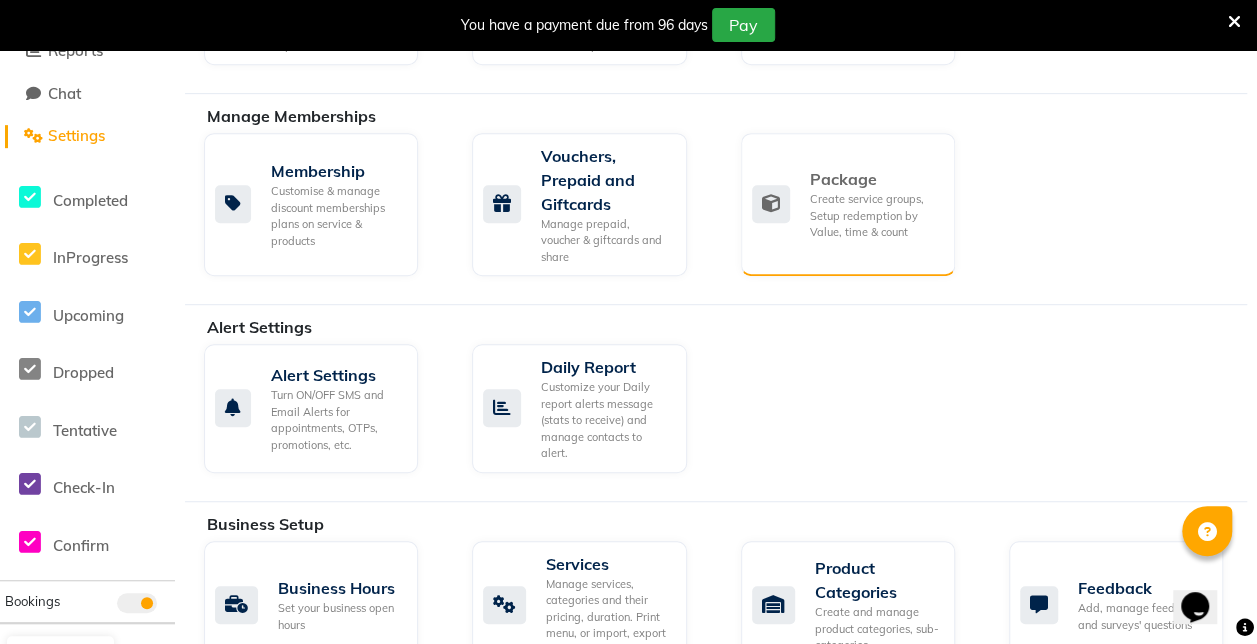 click on "Create service groups, Setup redemption by Value, time & count" 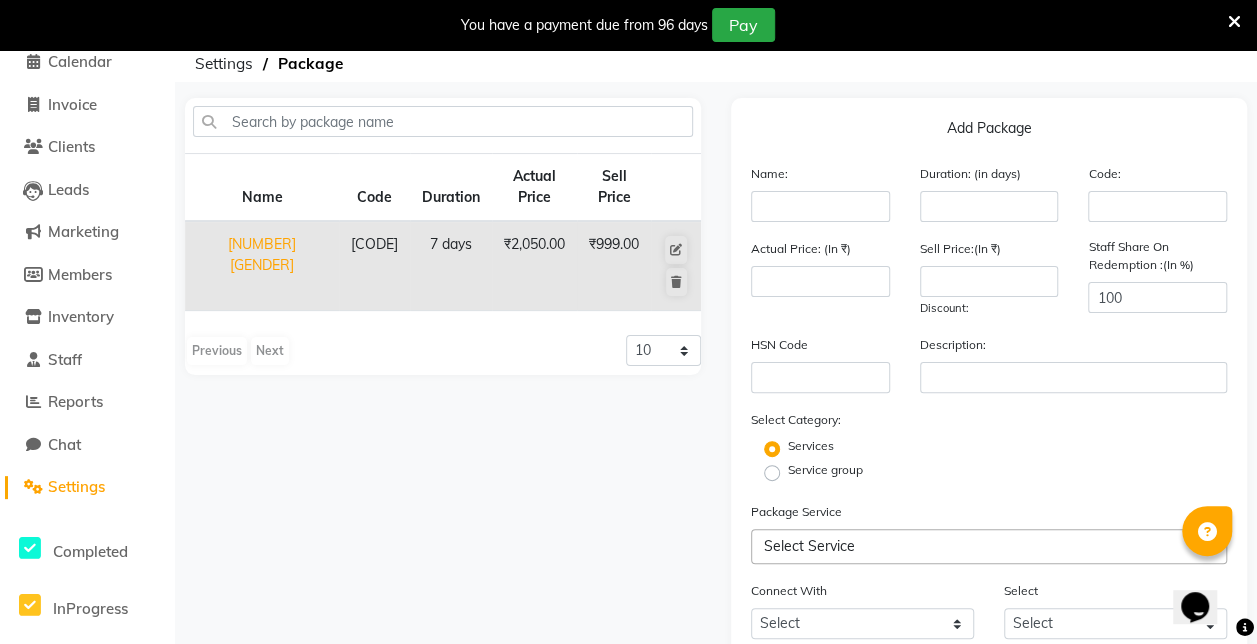 scroll, scrollTop: 65, scrollLeft: 0, axis: vertical 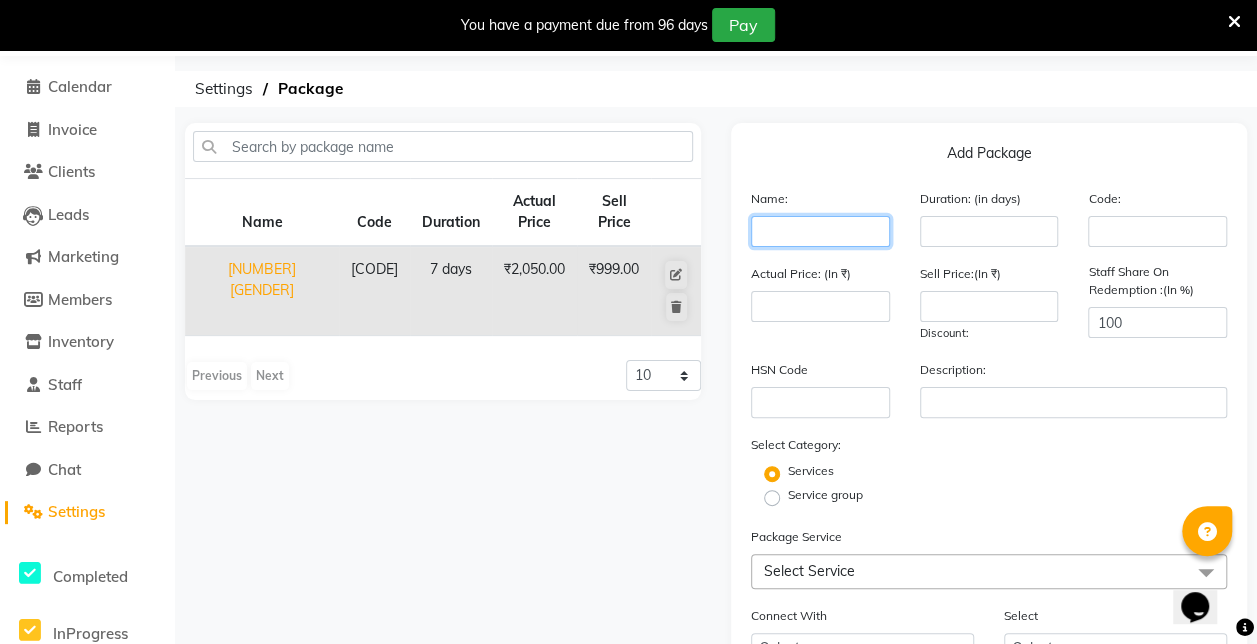 click 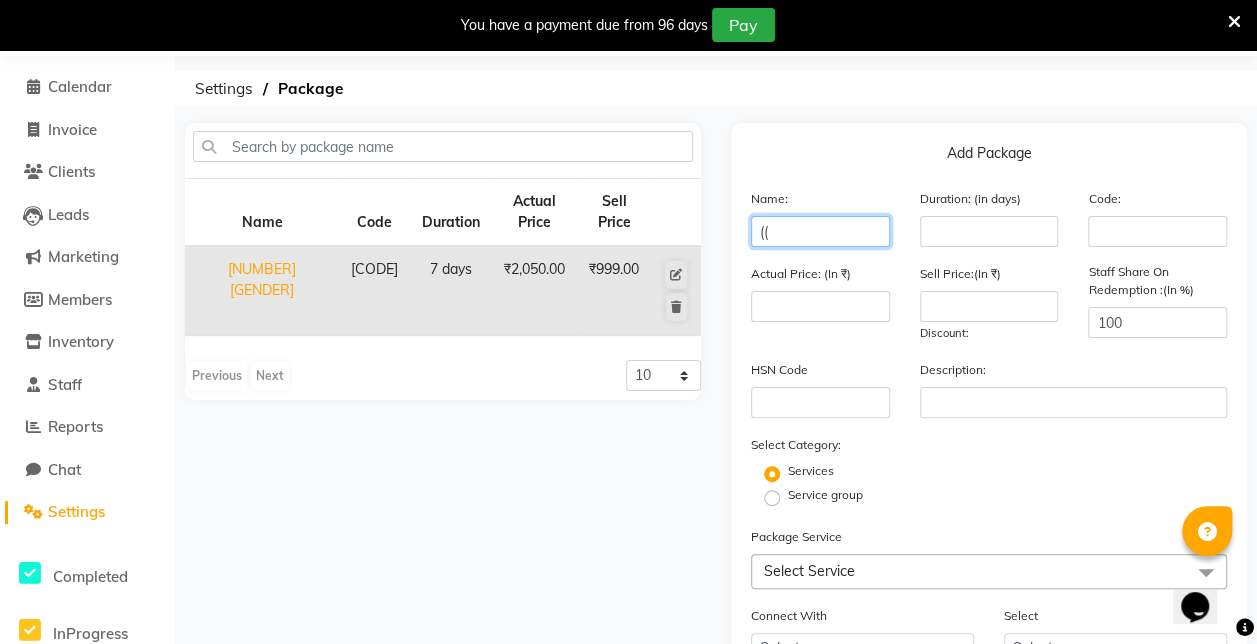 type on "(" 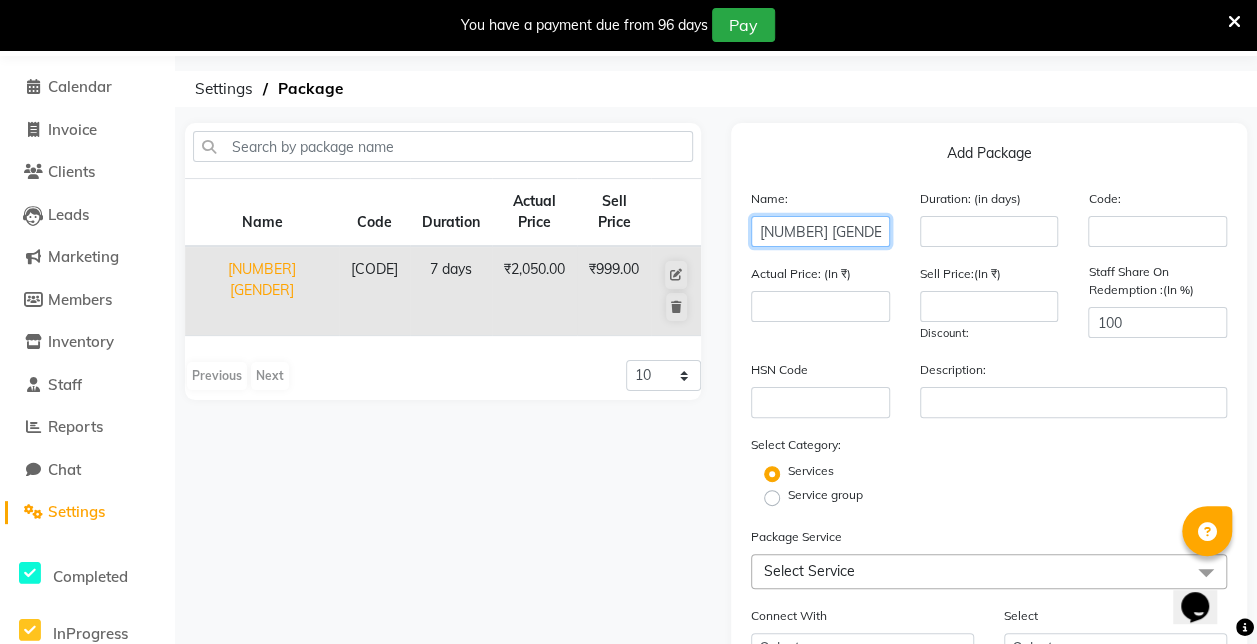 type on "[NUMBER] [GENDER]" 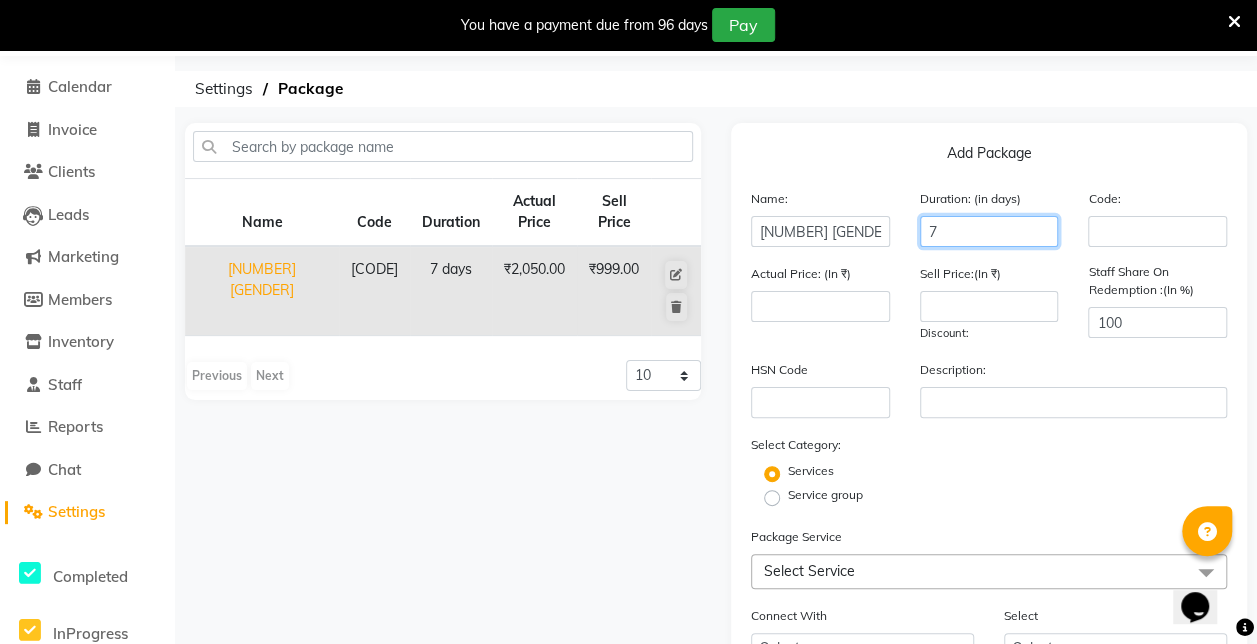 type on "7" 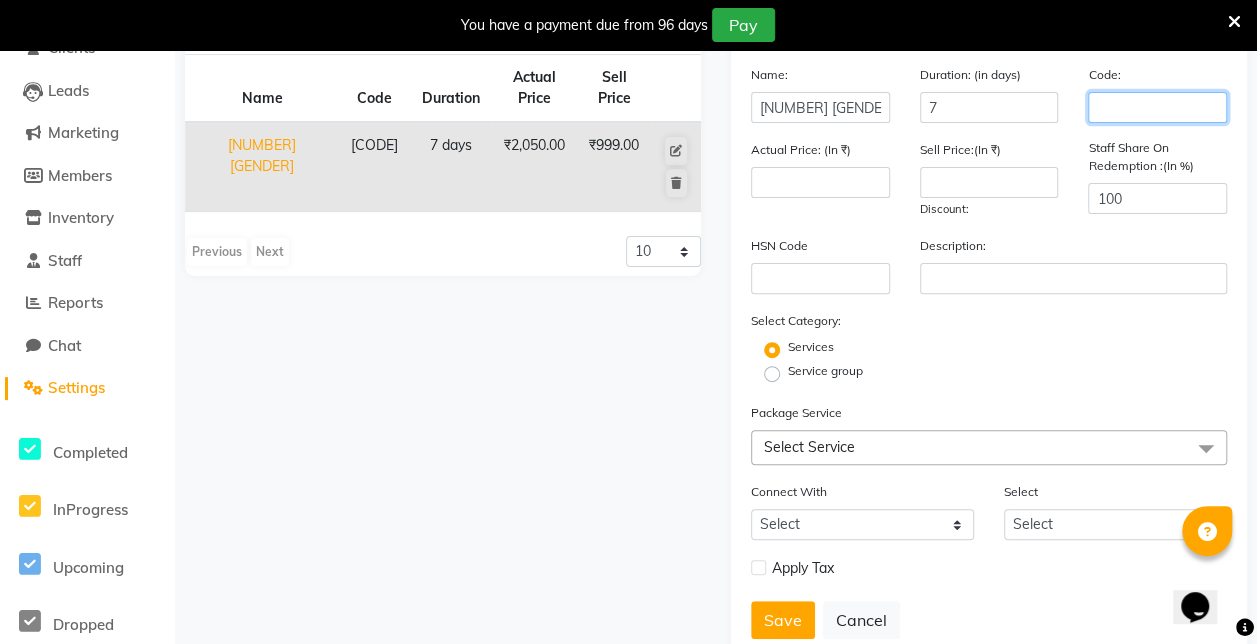scroll, scrollTop: 190, scrollLeft: 0, axis: vertical 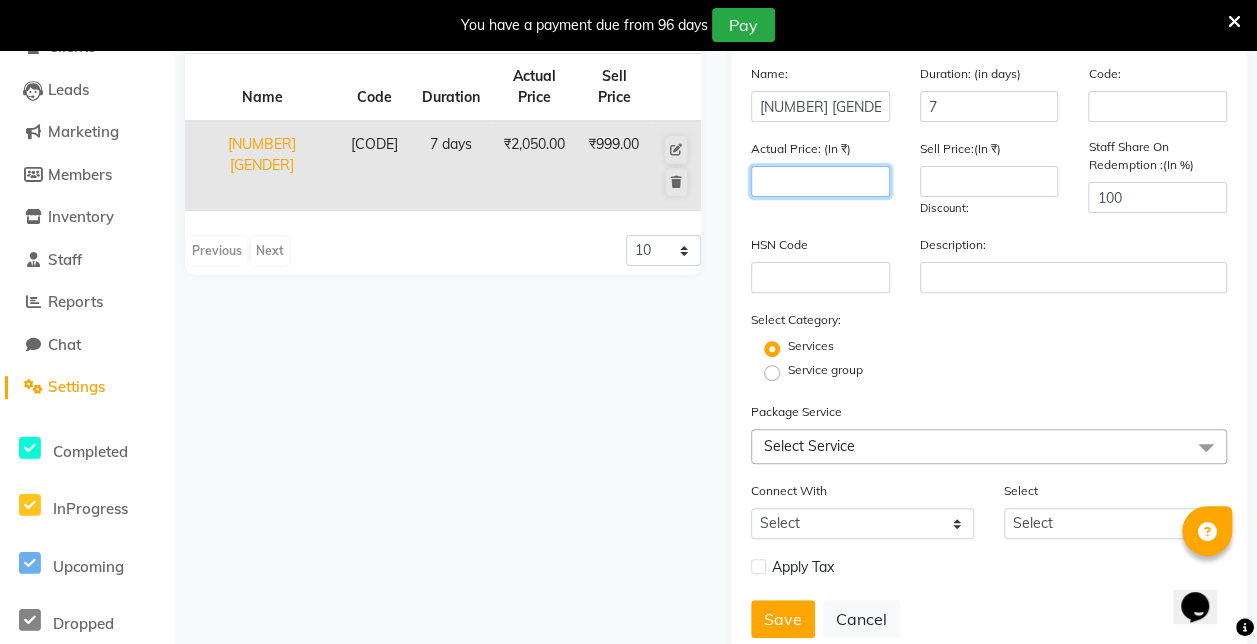 click 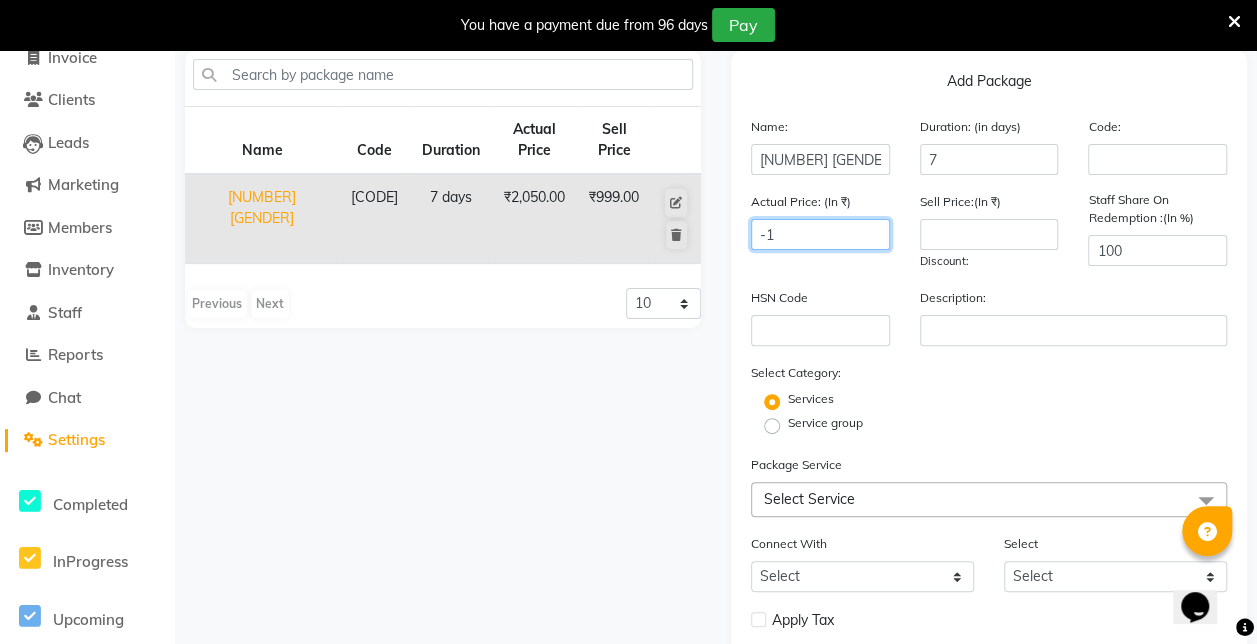 scroll, scrollTop: 138, scrollLeft: 0, axis: vertical 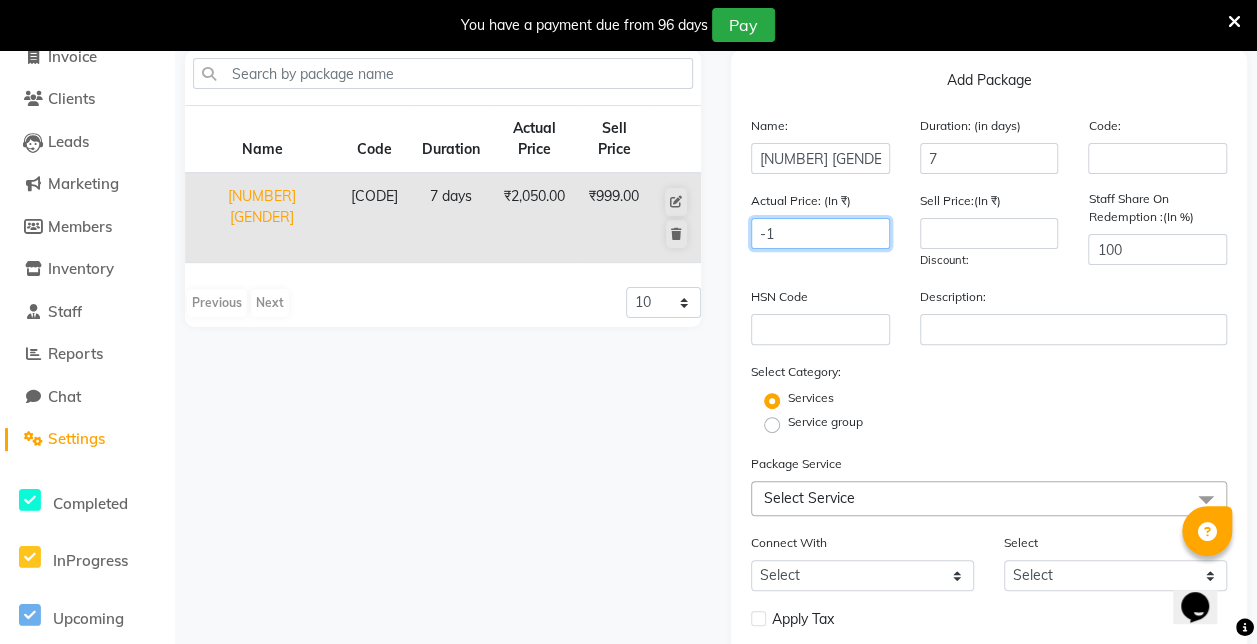 type on "-1" 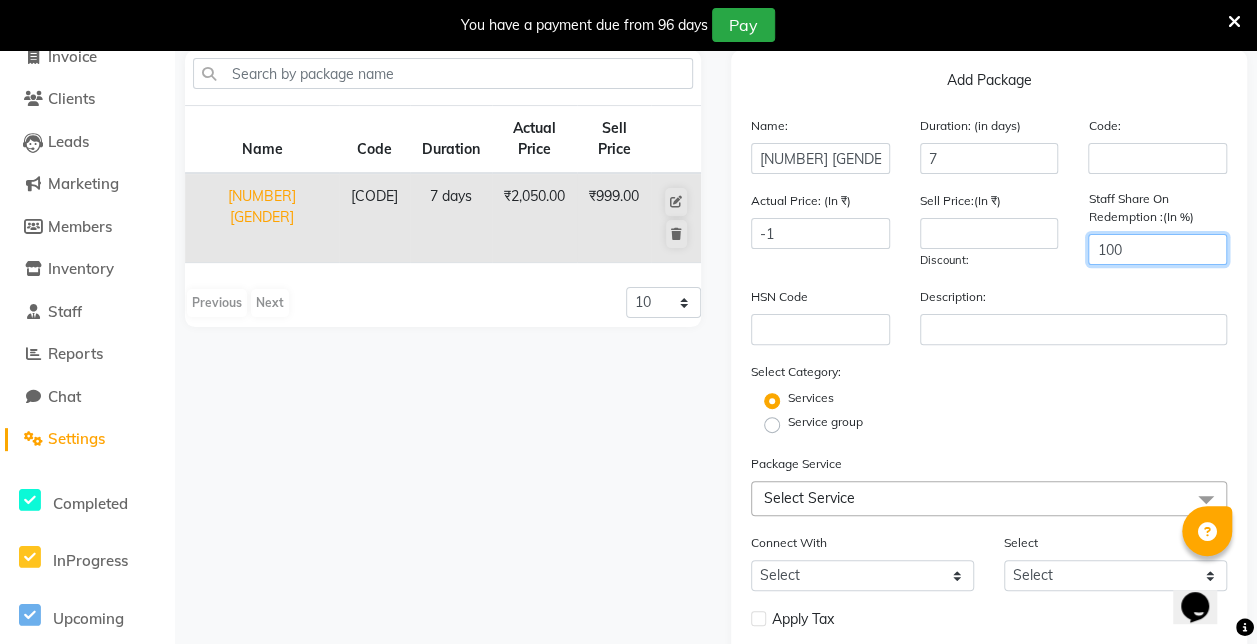 click on "100" 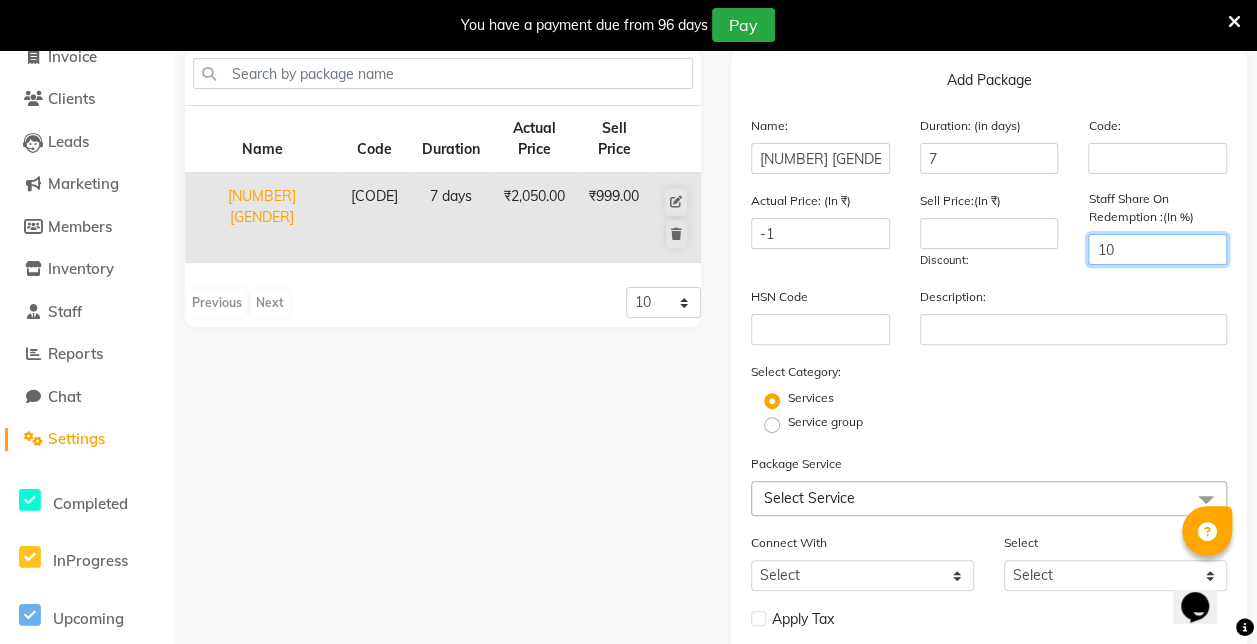 type on "1" 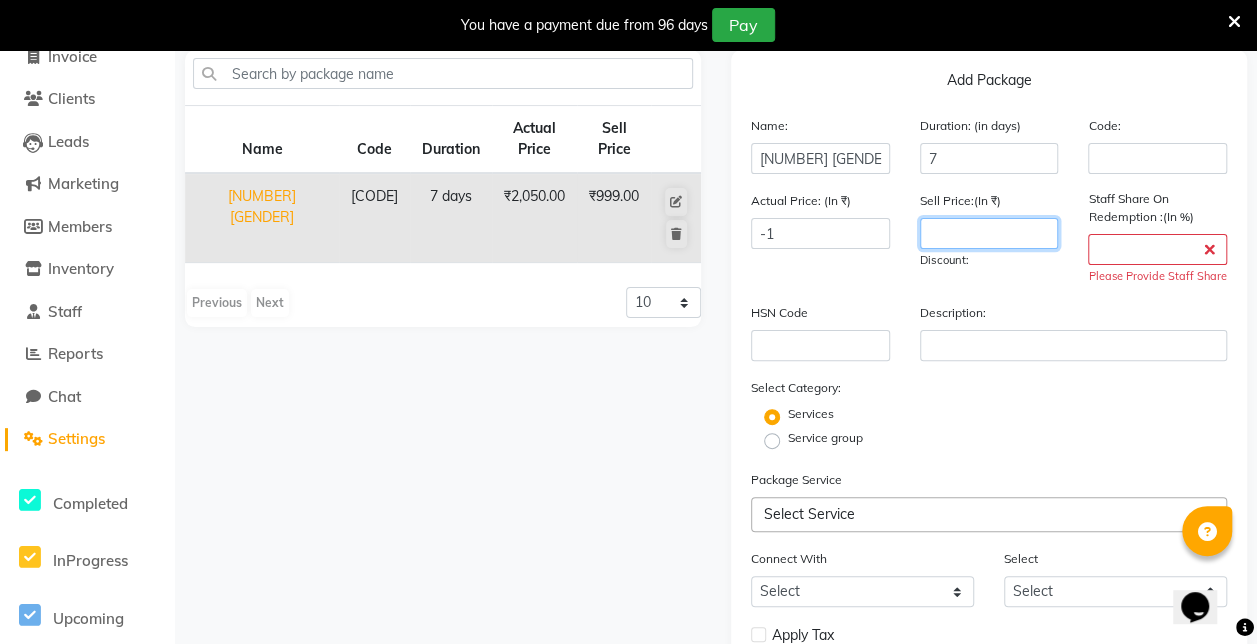 click 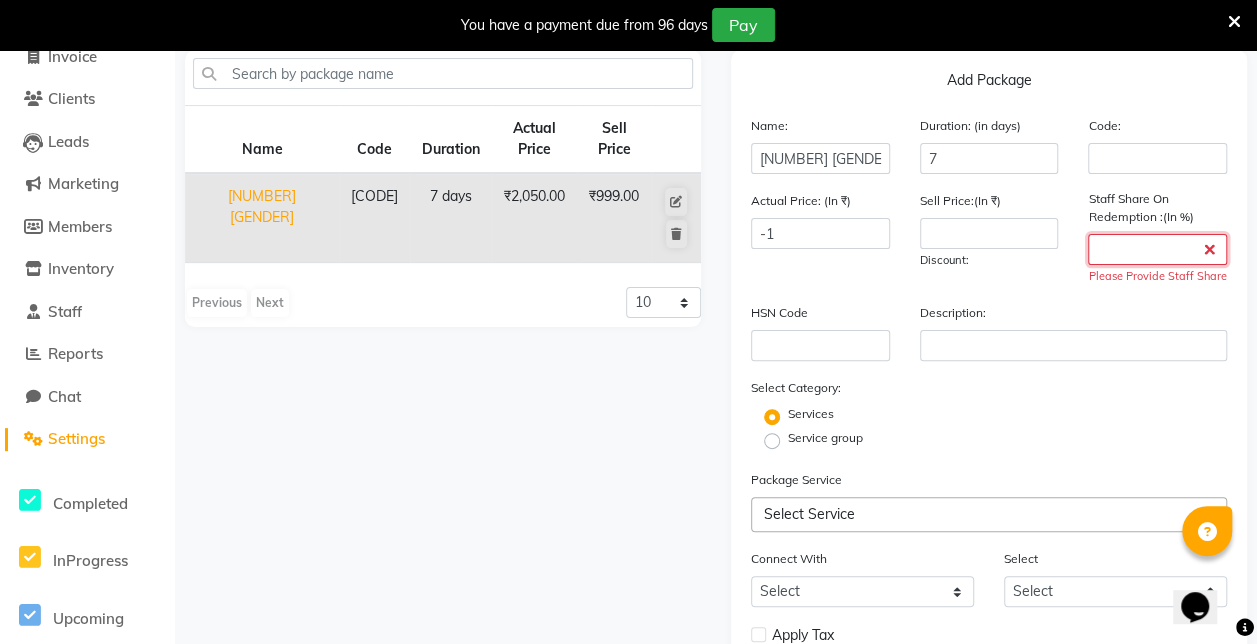click 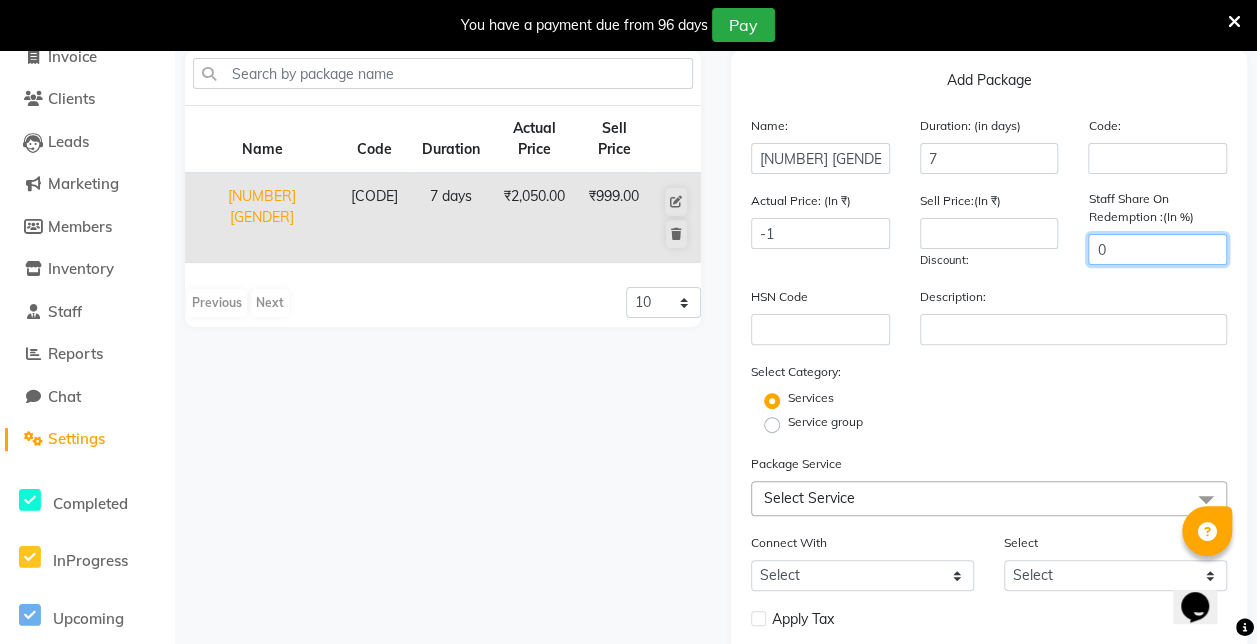 type on "0" 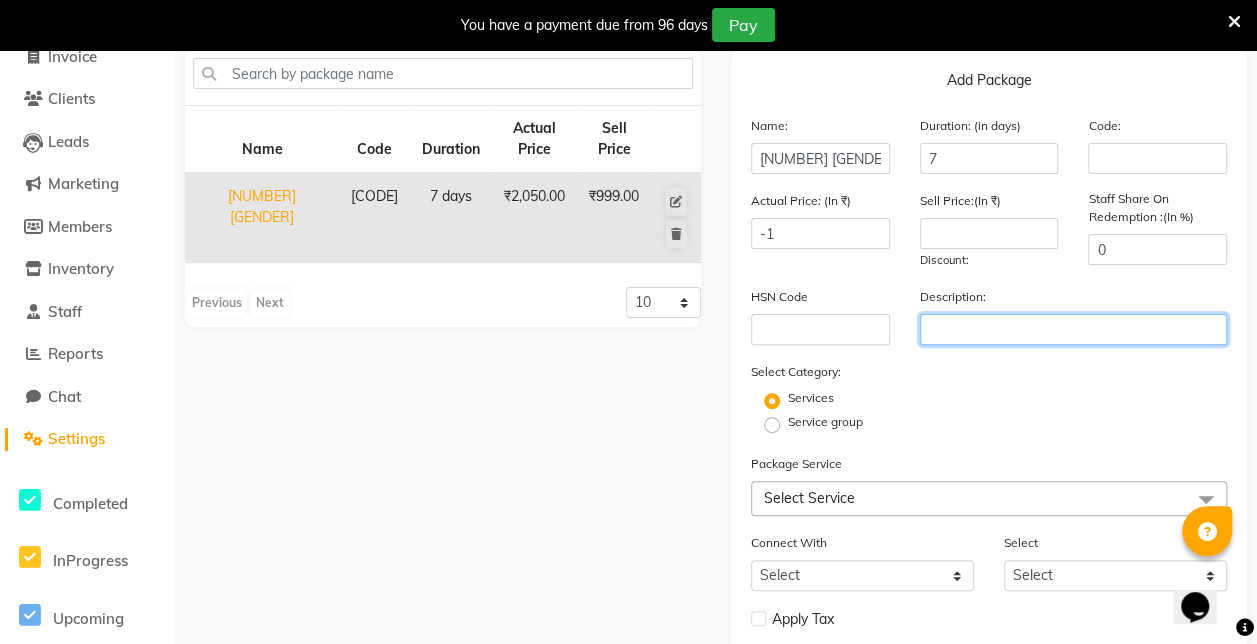 click 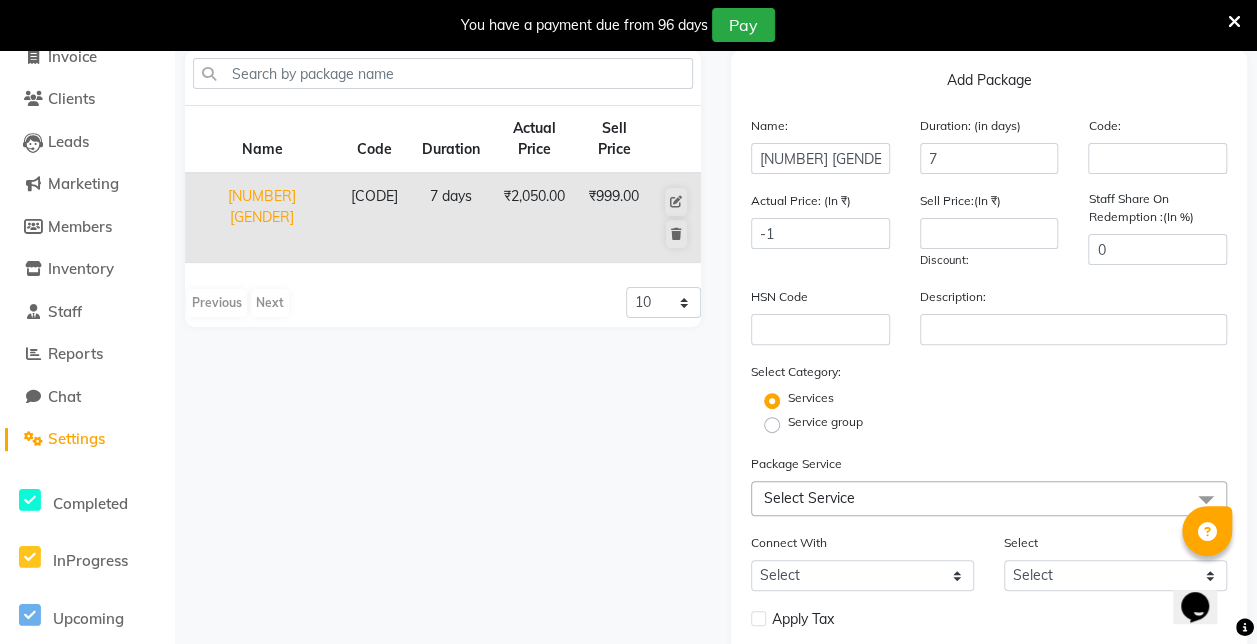 click on "Select Service" 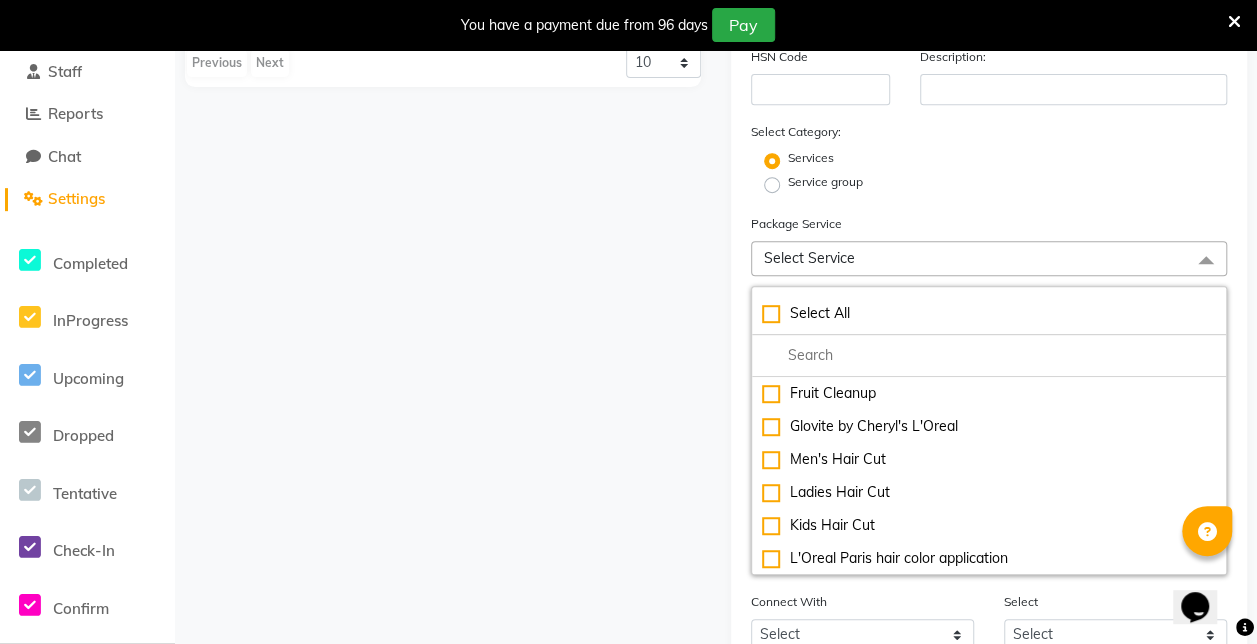 scroll, scrollTop: 393, scrollLeft: 0, axis: vertical 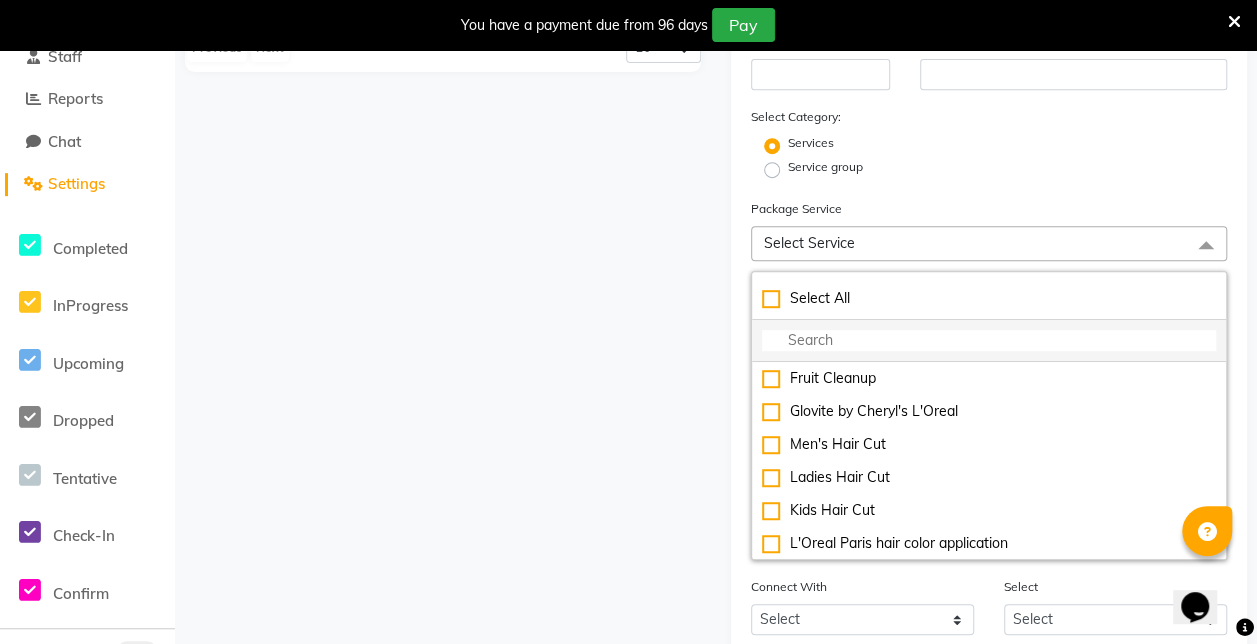 click 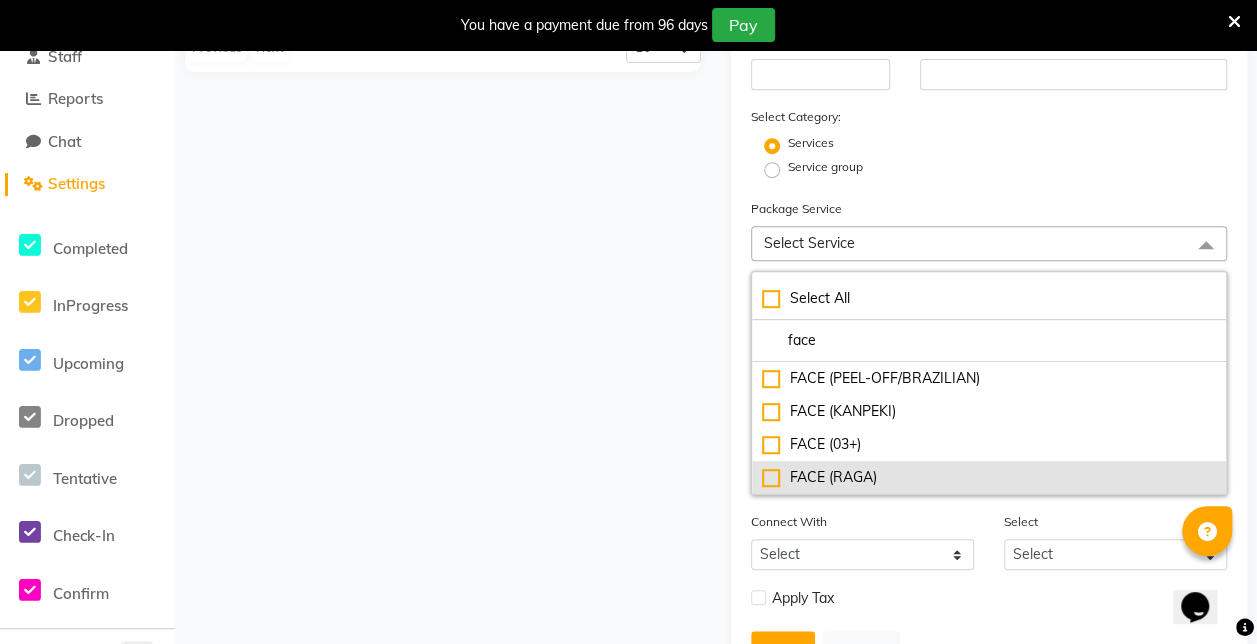 type on "face" 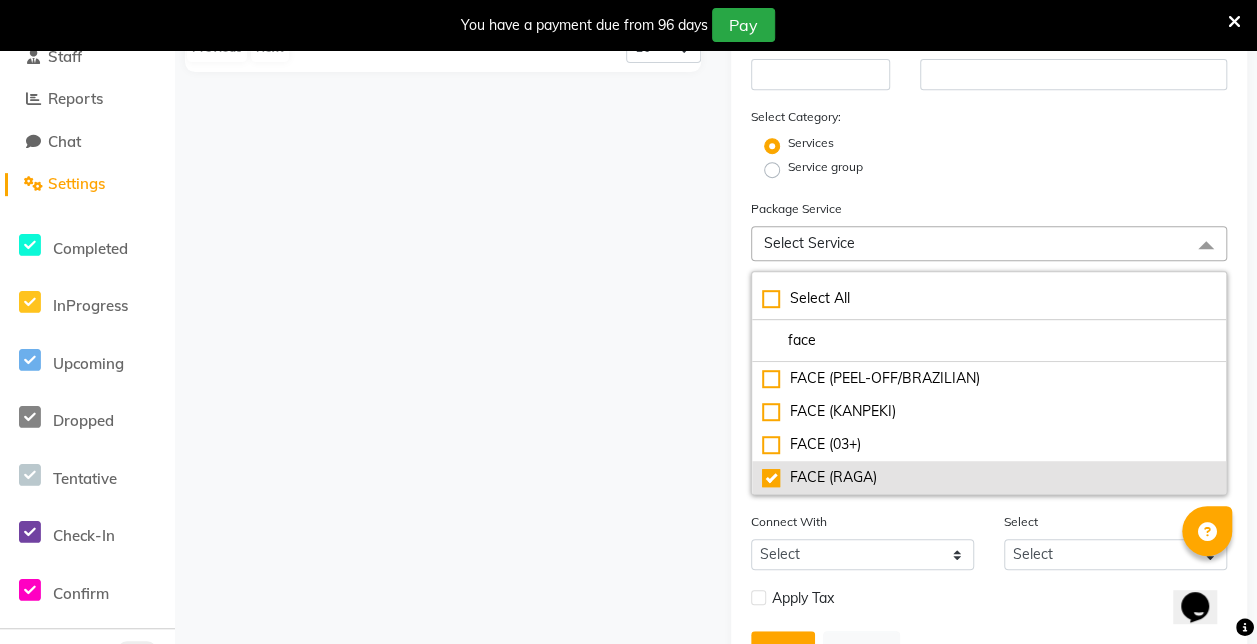 checkbox on "true" 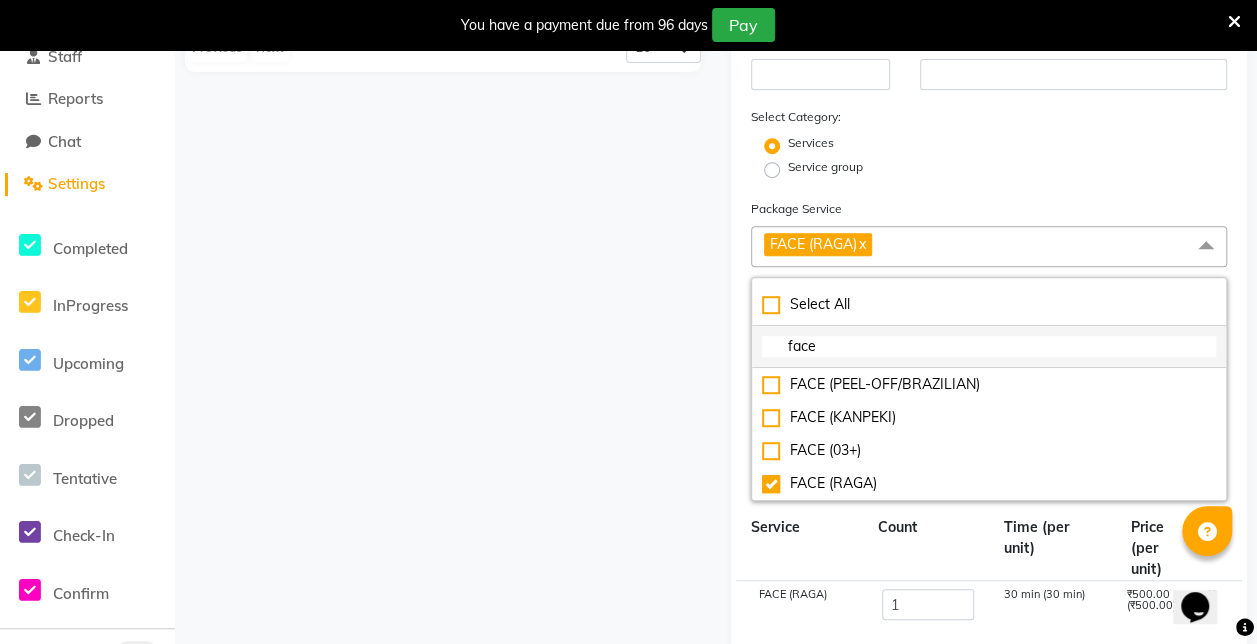 click on "face" 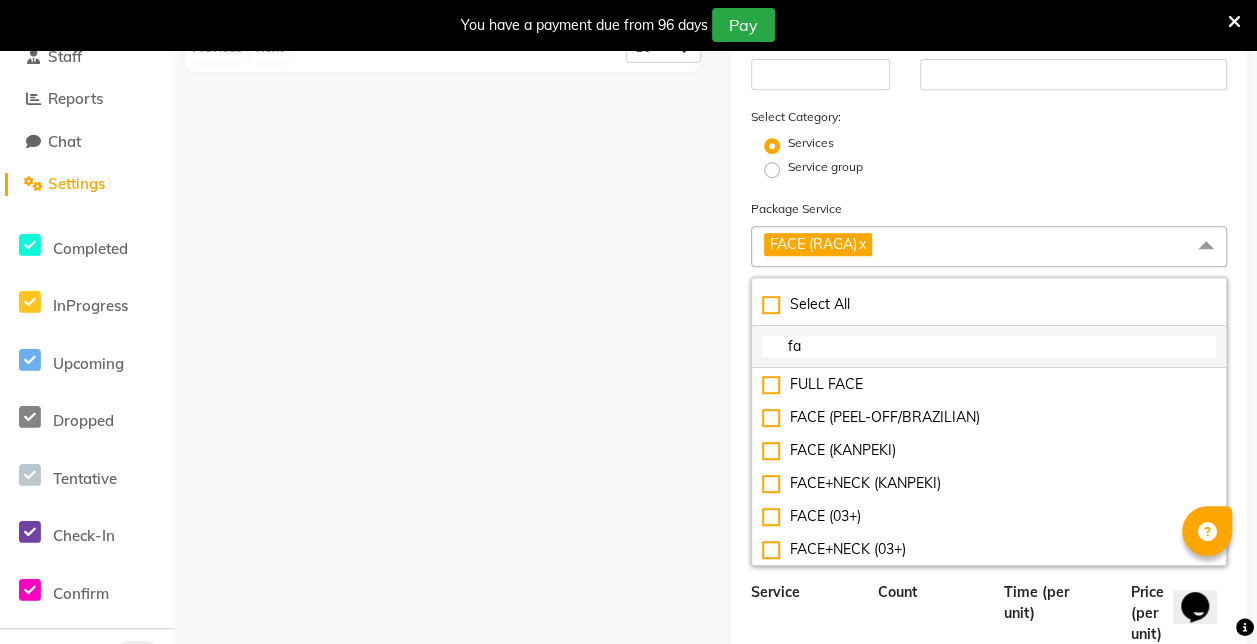 type on "f" 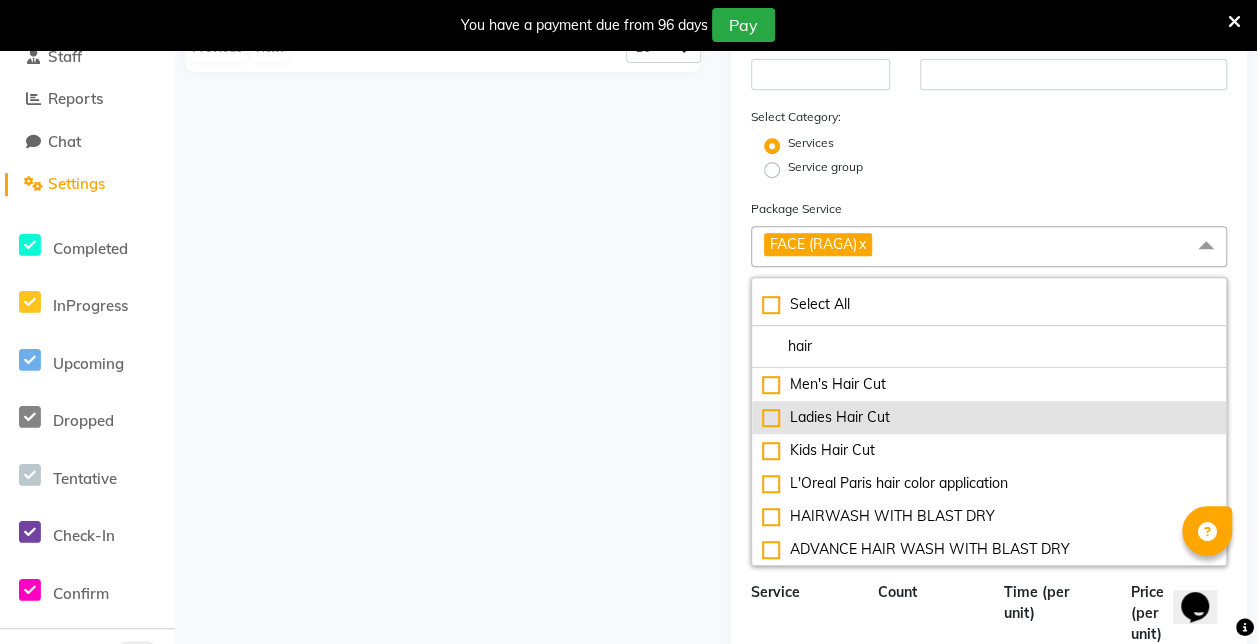 type on "hair" 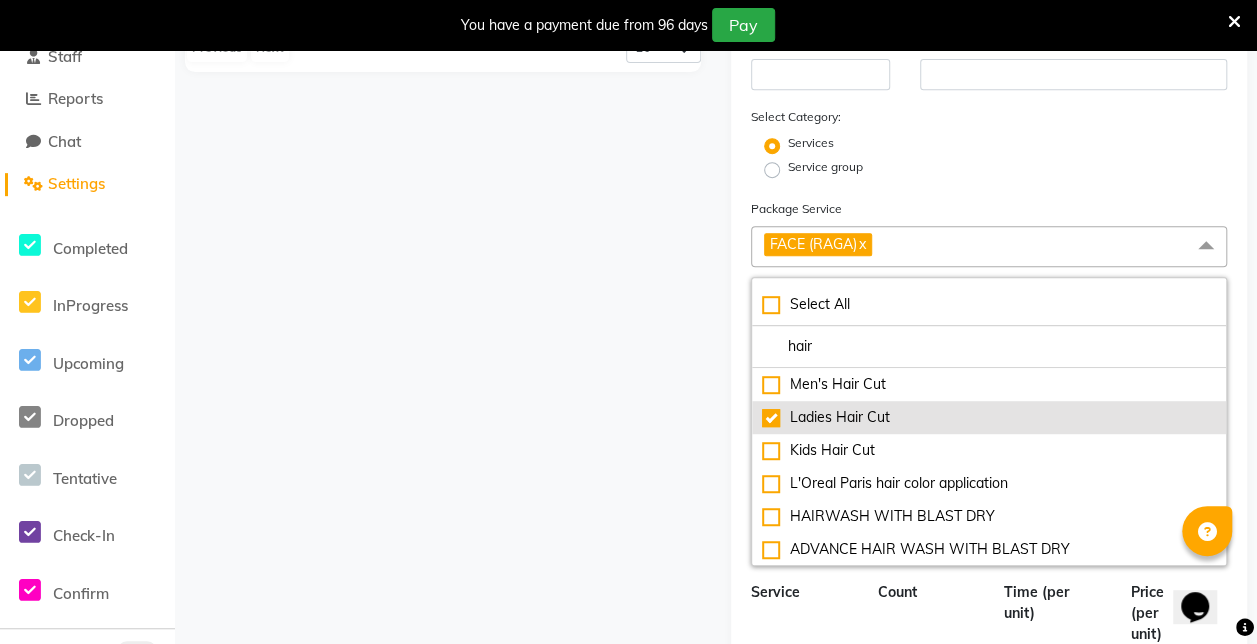 checkbox on "true" 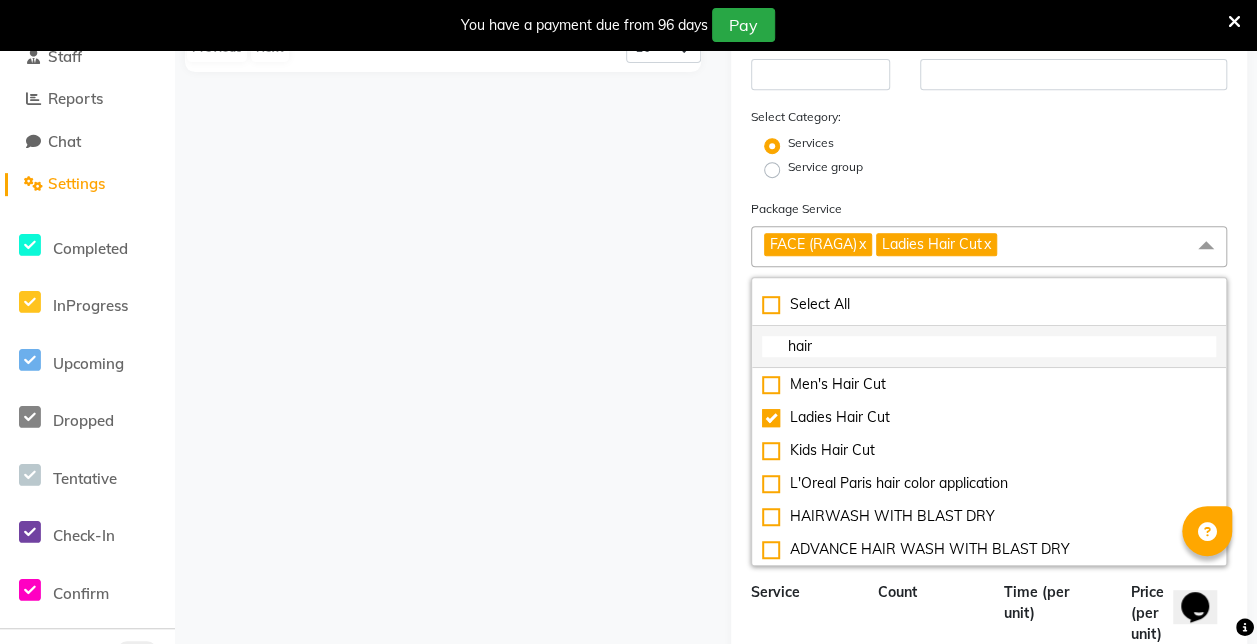 click on "hair" 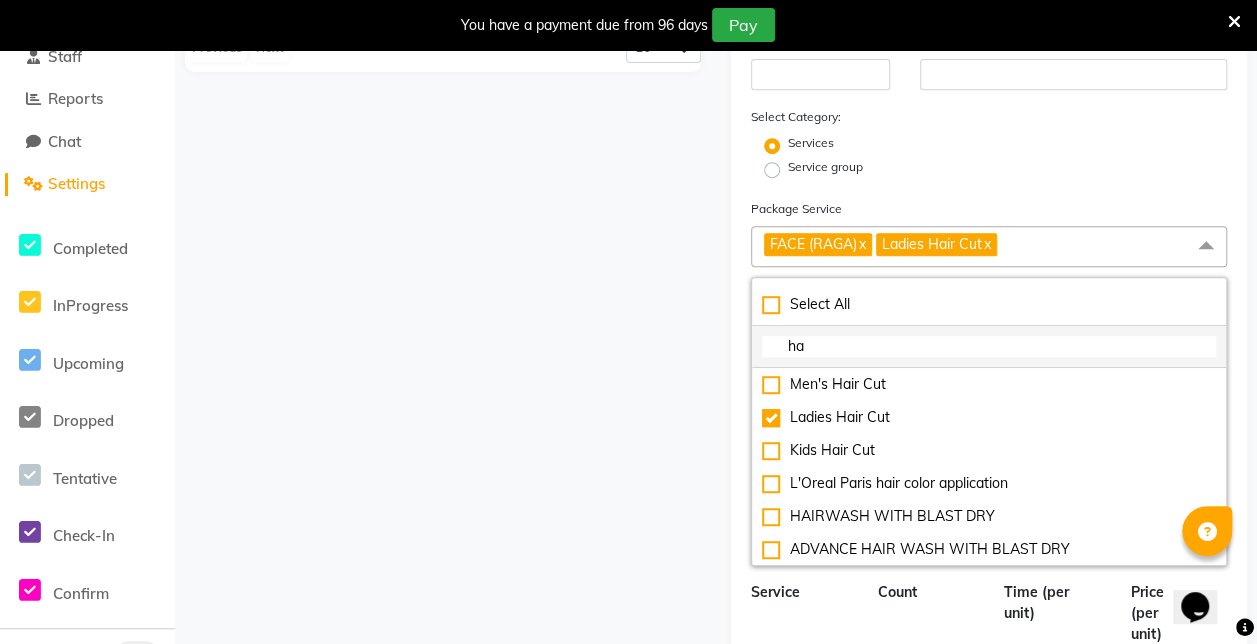 type on "h" 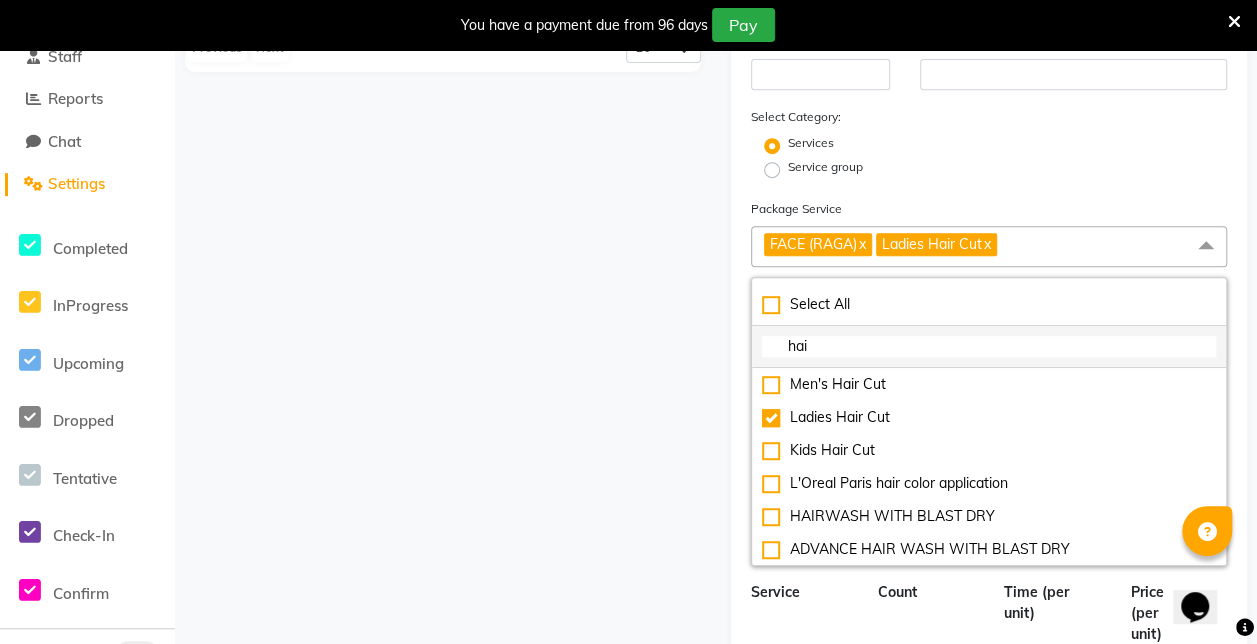 type on "hair" 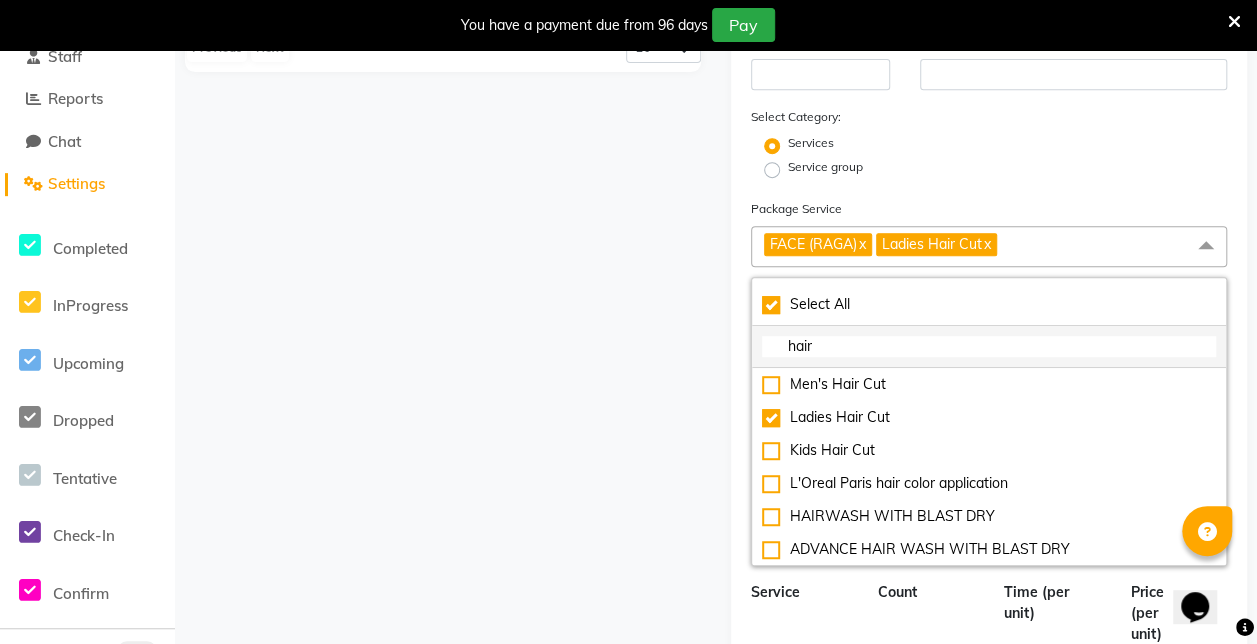 checkbox on "true" 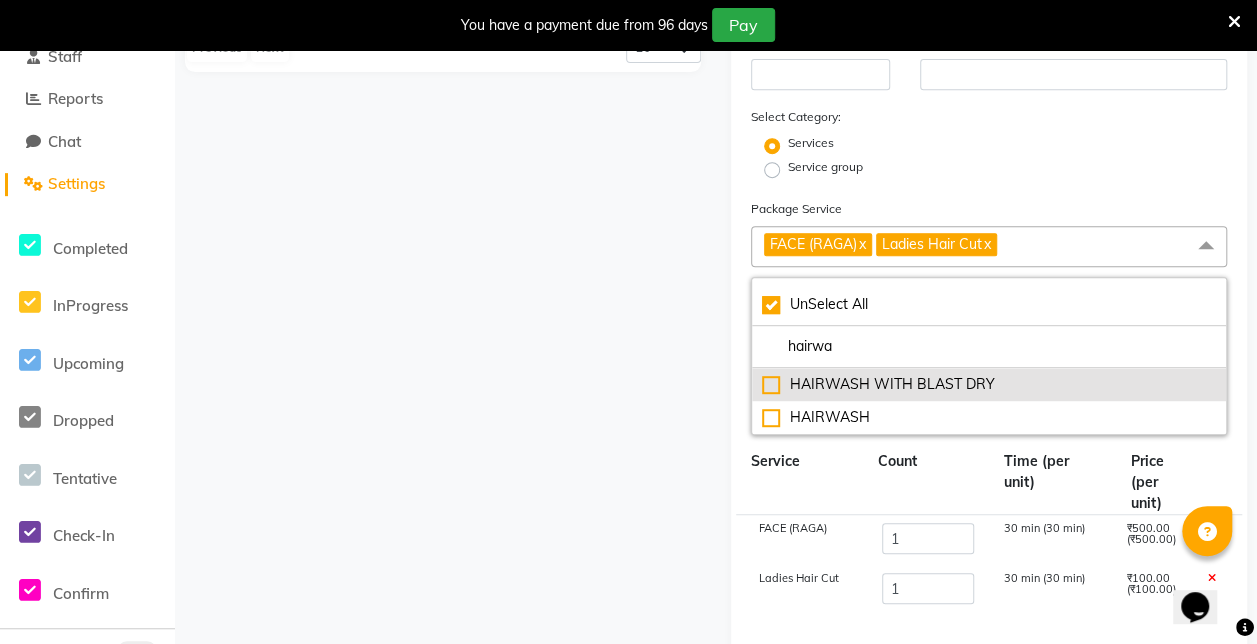 type on "hairwa" 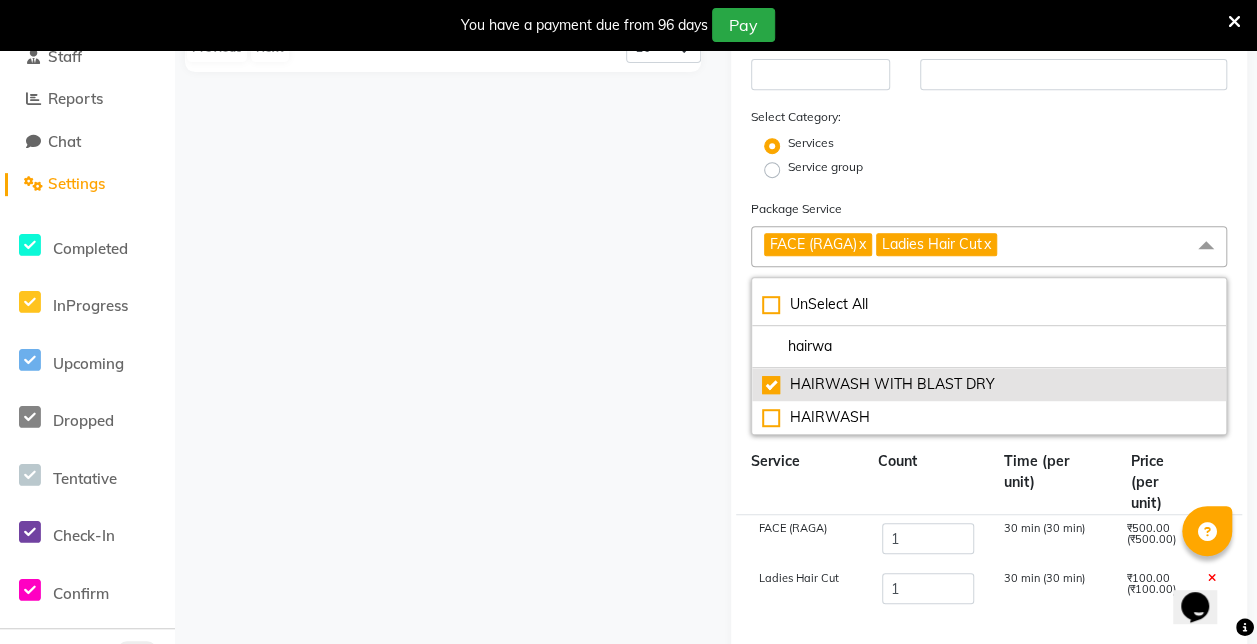 checkbox on "false" 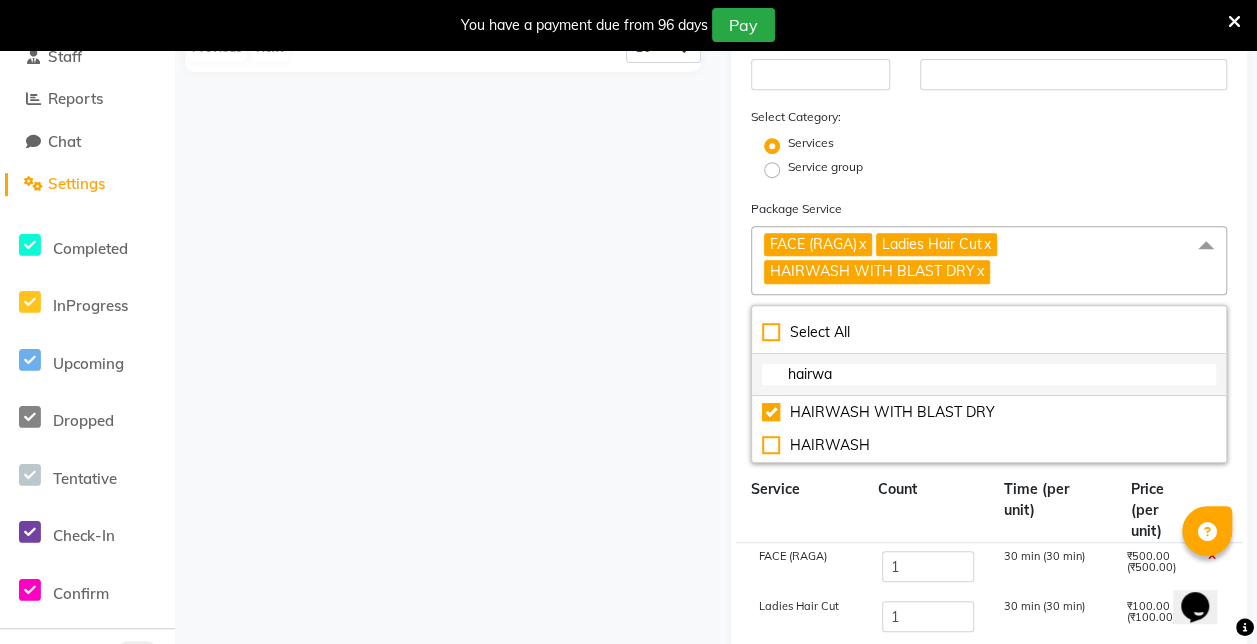 click on "hairwa" 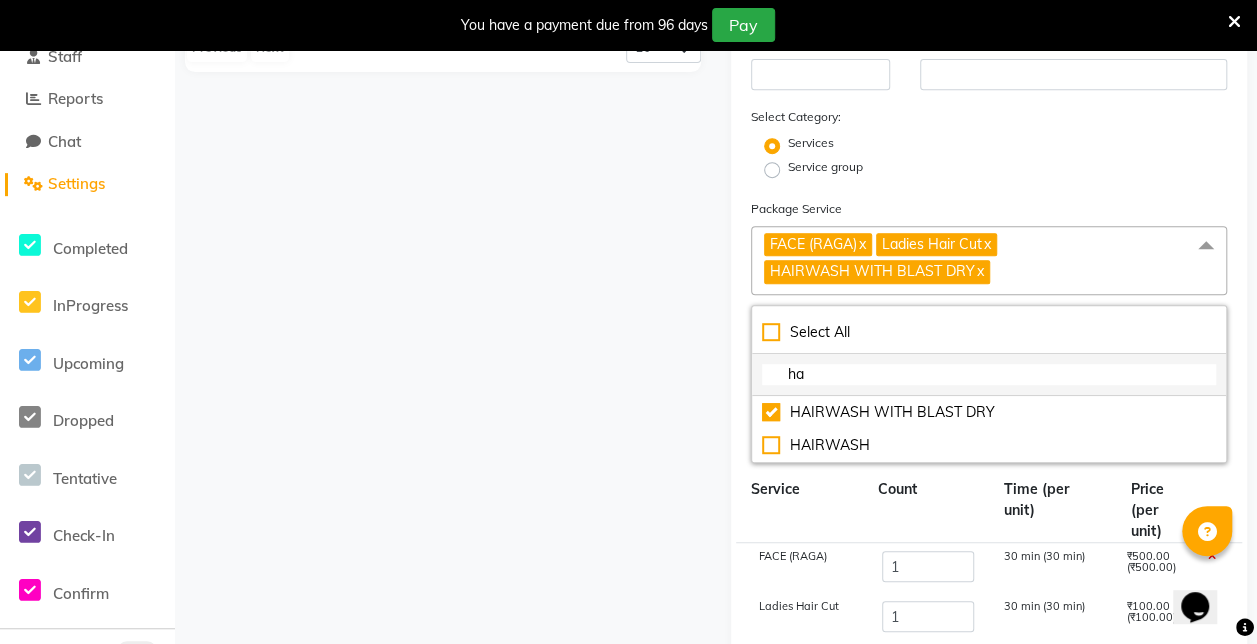 type on "h" 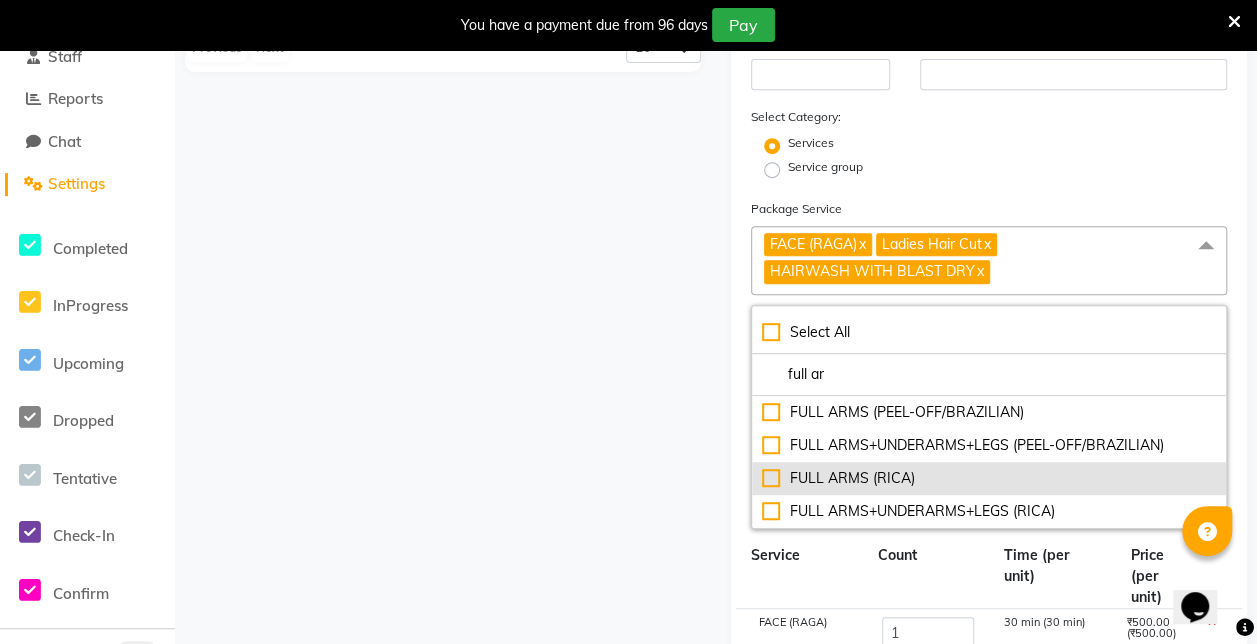 type on "full ar" 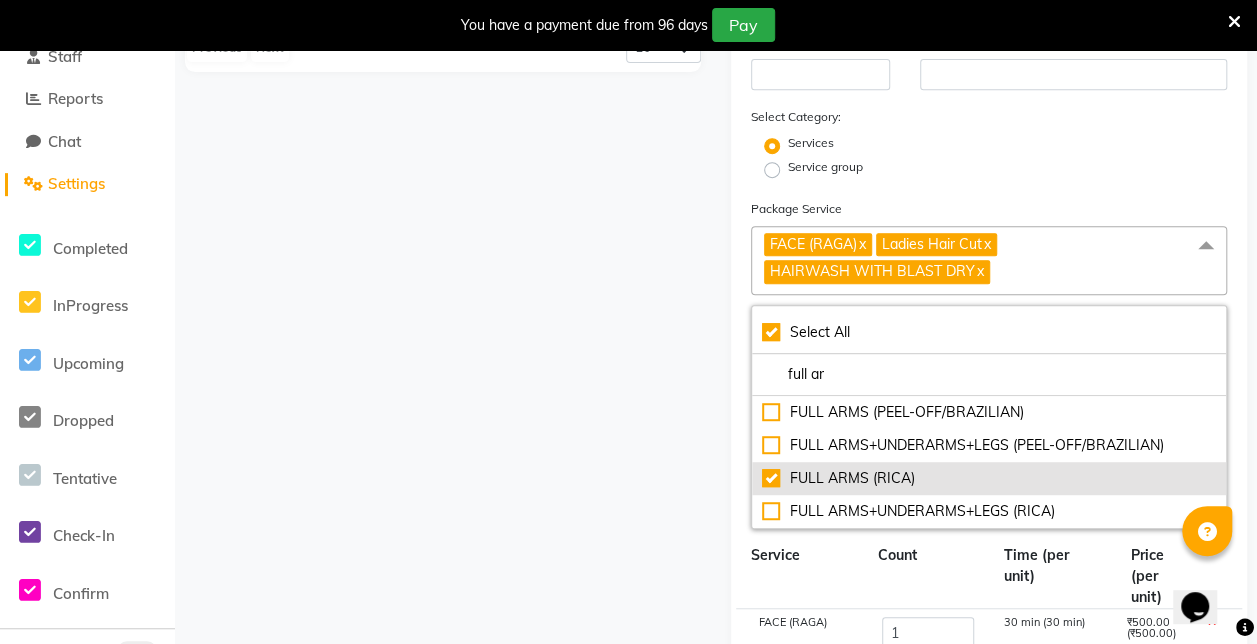 checkbox on "true" 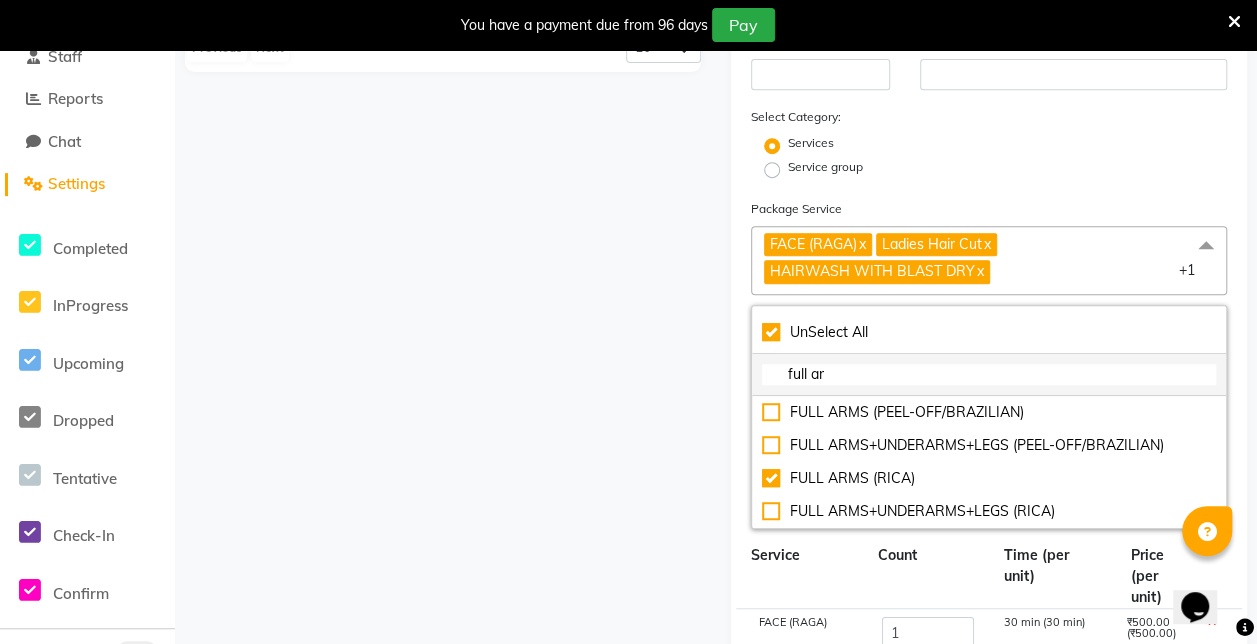 click on "full ar" 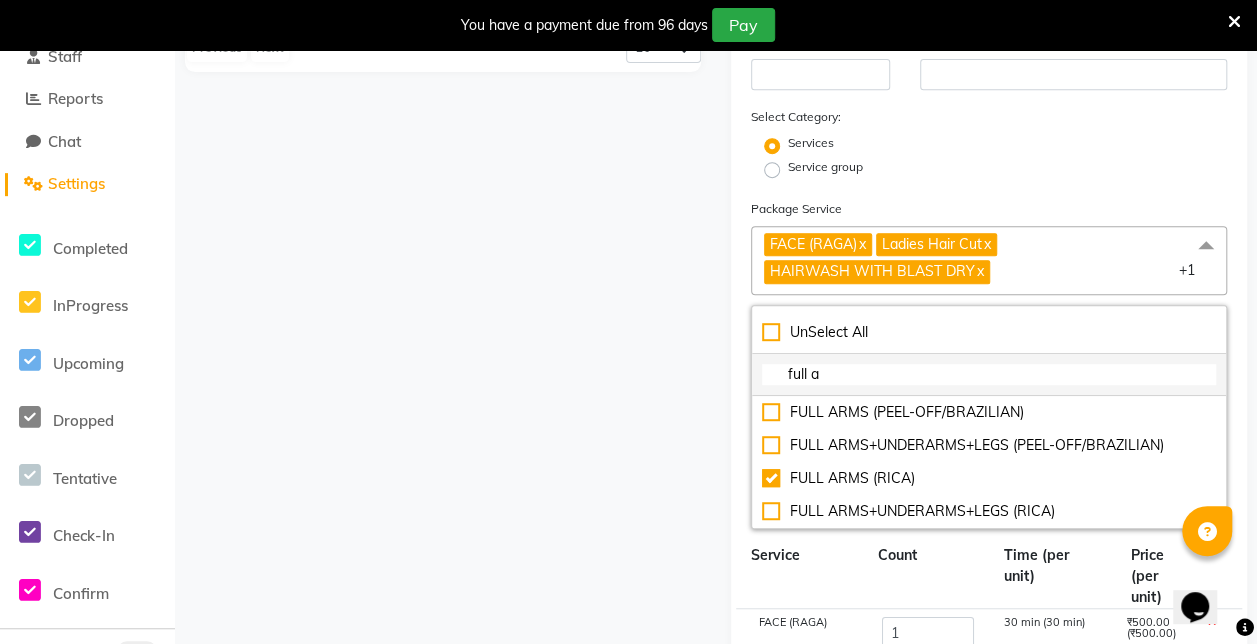 checkbox on "false" 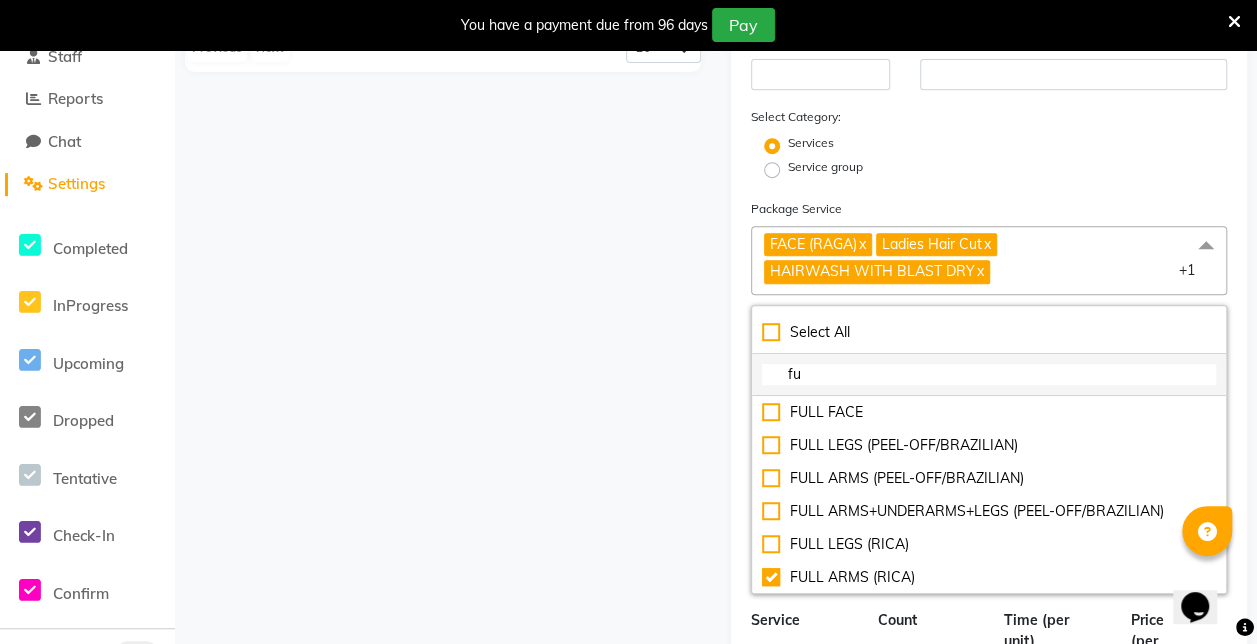 type on "f" 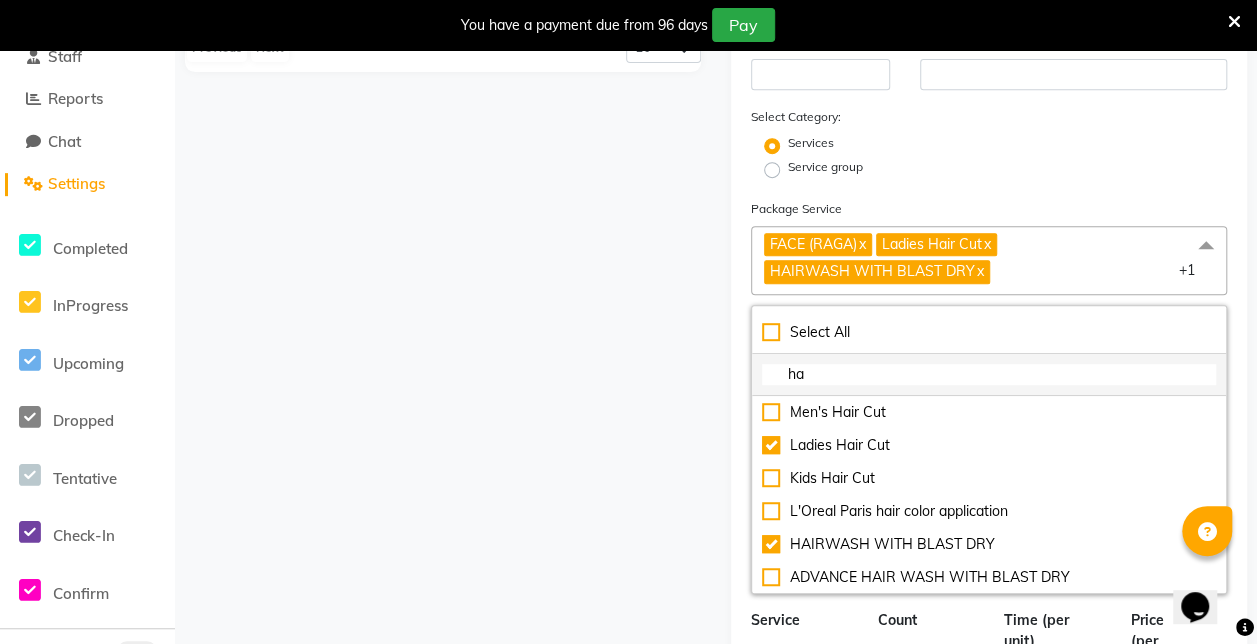 type on "hal" 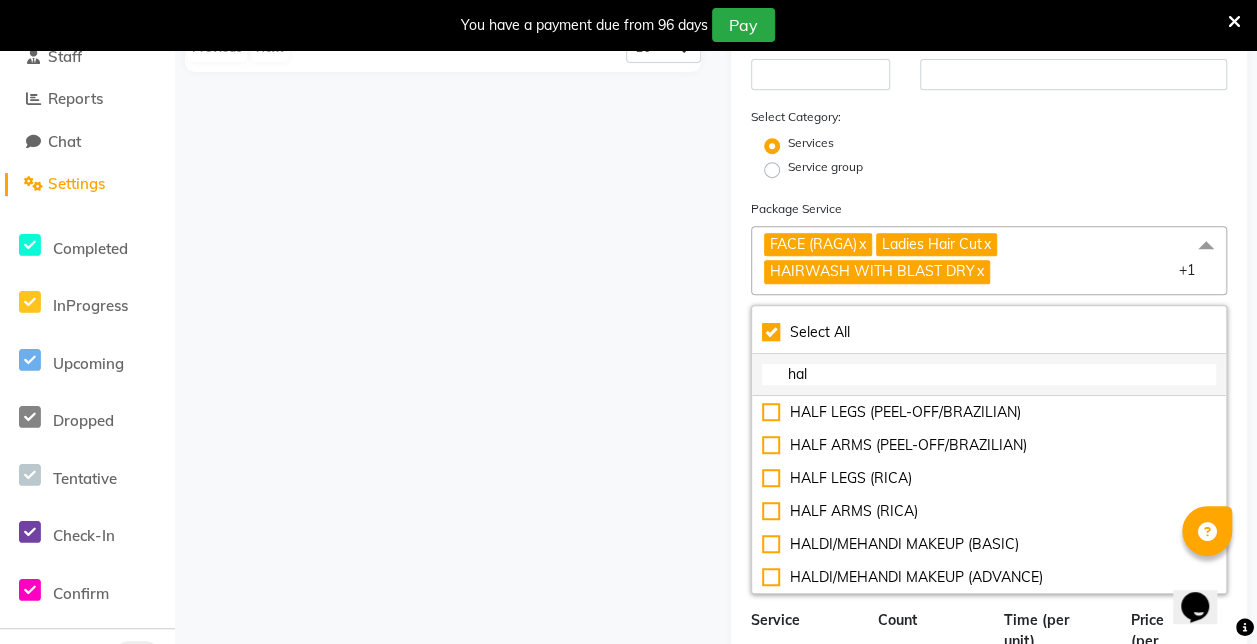 checkbox on "true" 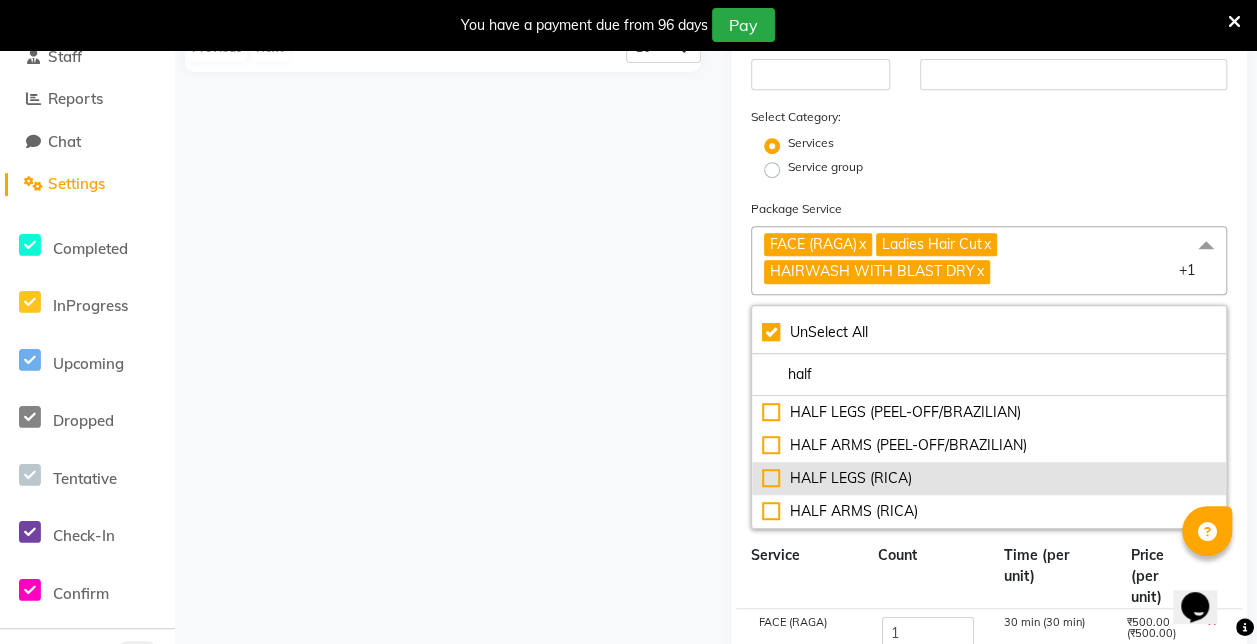 type on "half" 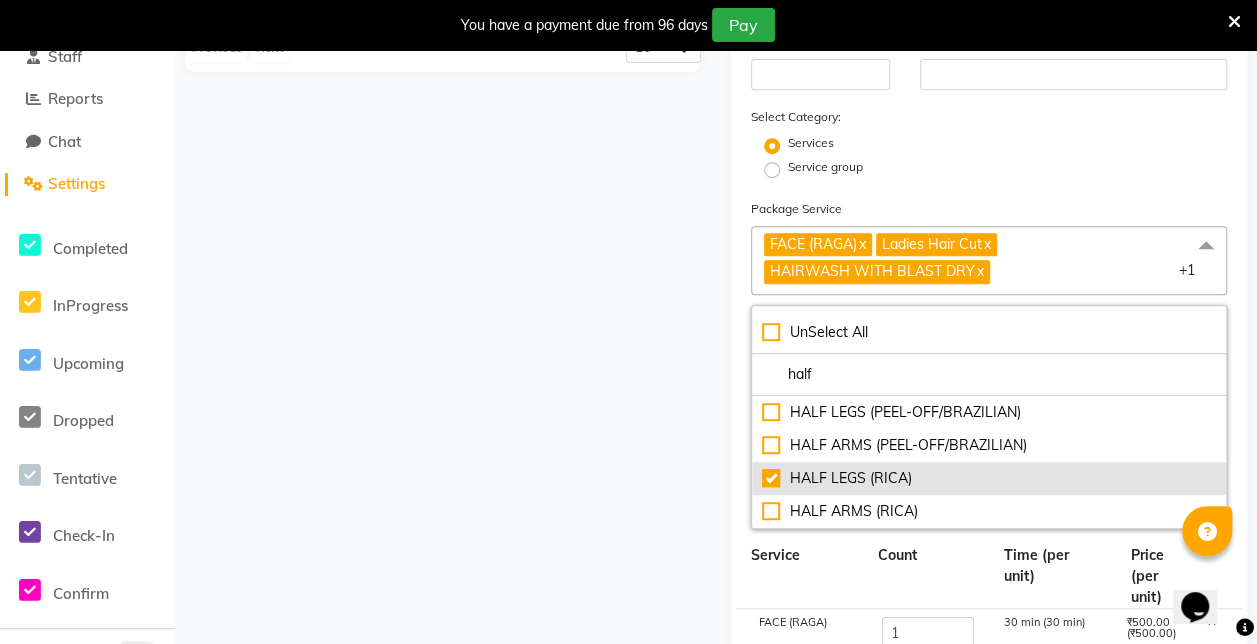 checkbox on "false" 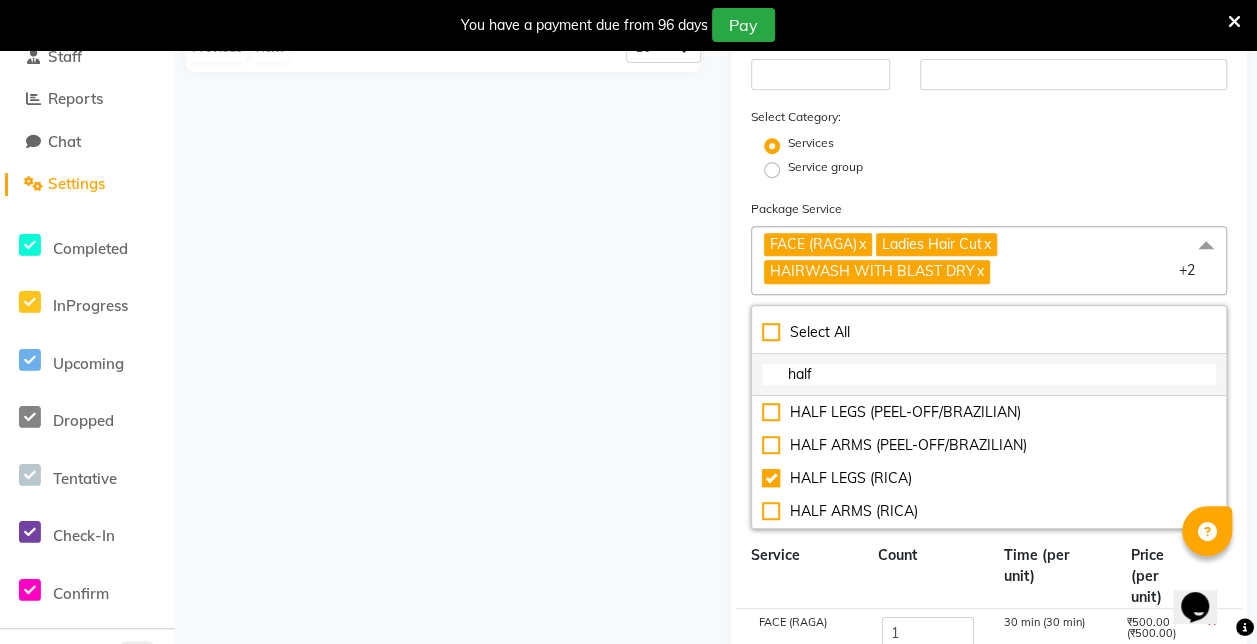 click on "half" 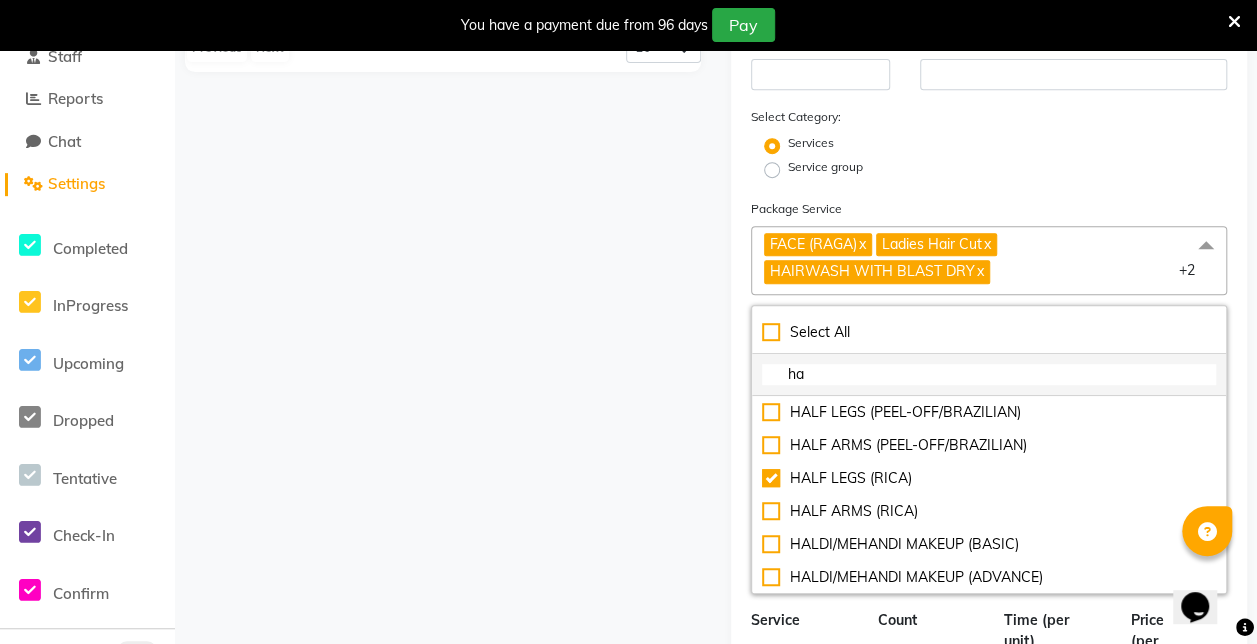 type on "h" 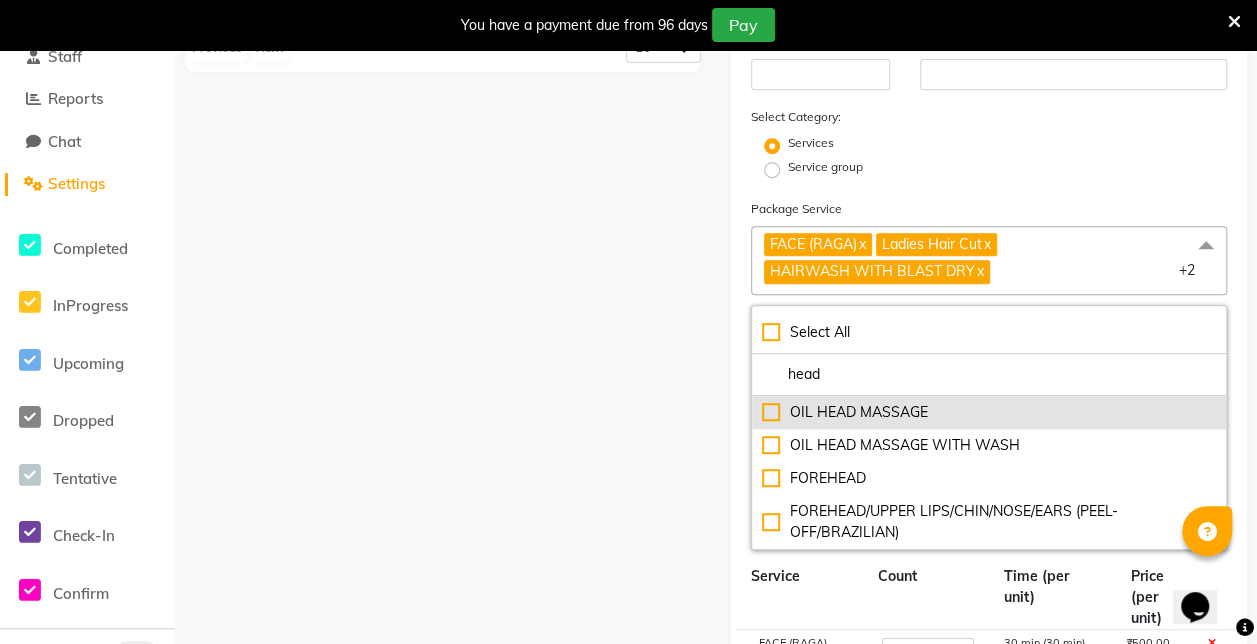 type on "head" 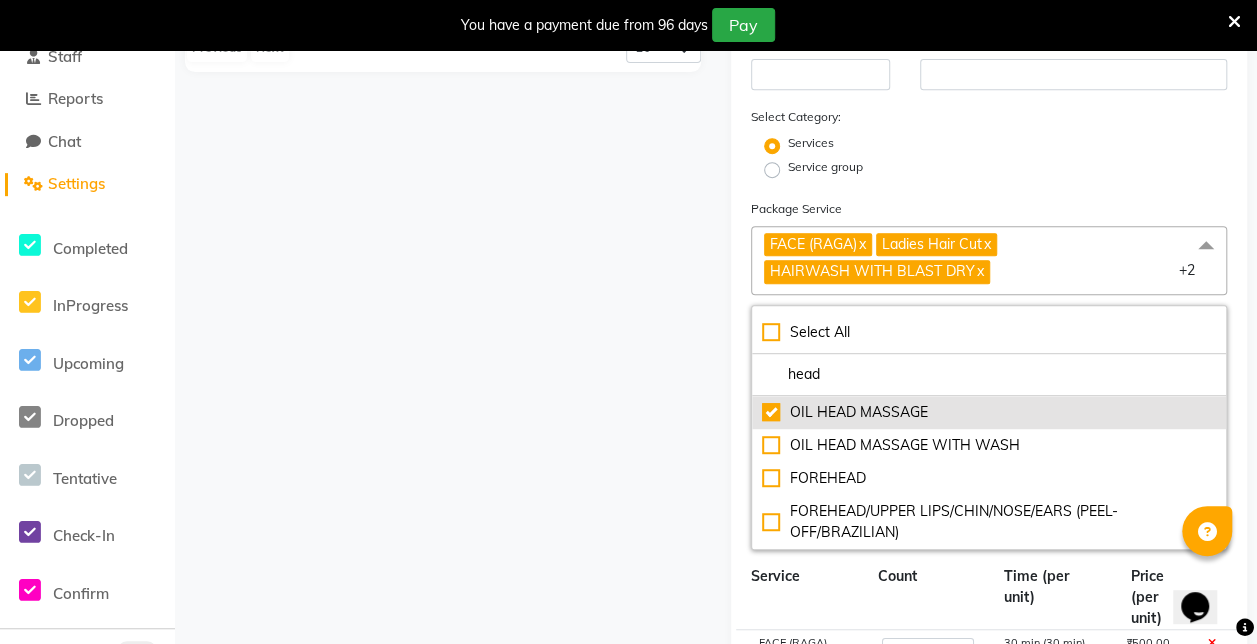checkbox on "true" 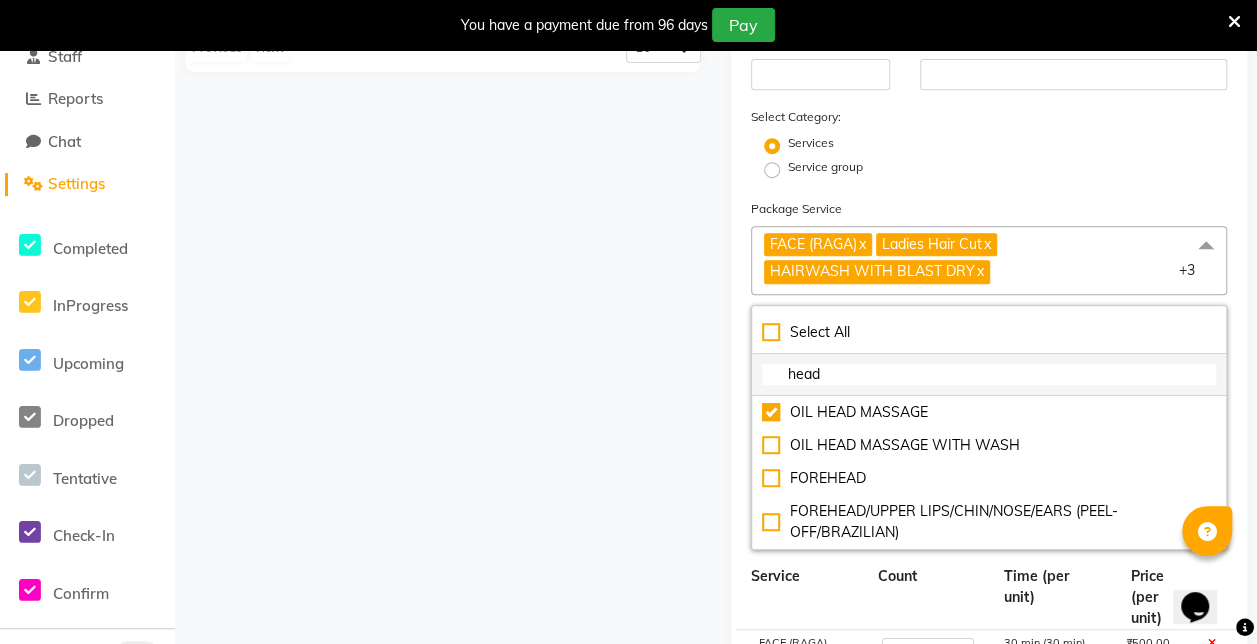 click on "head" 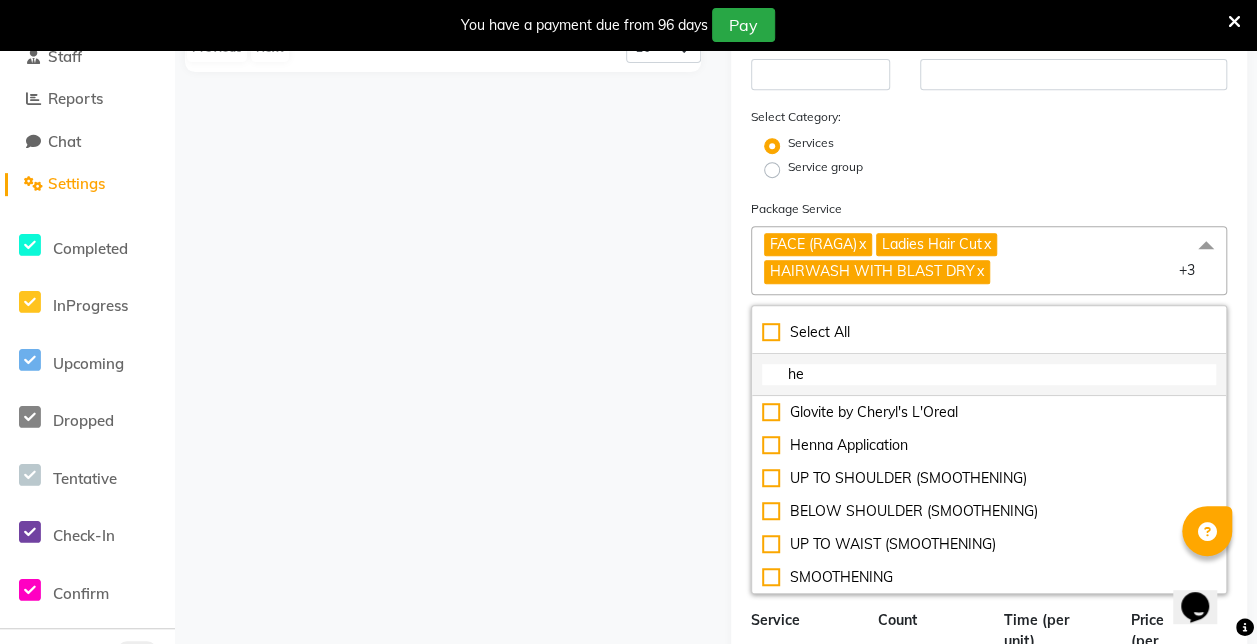 type on "h" 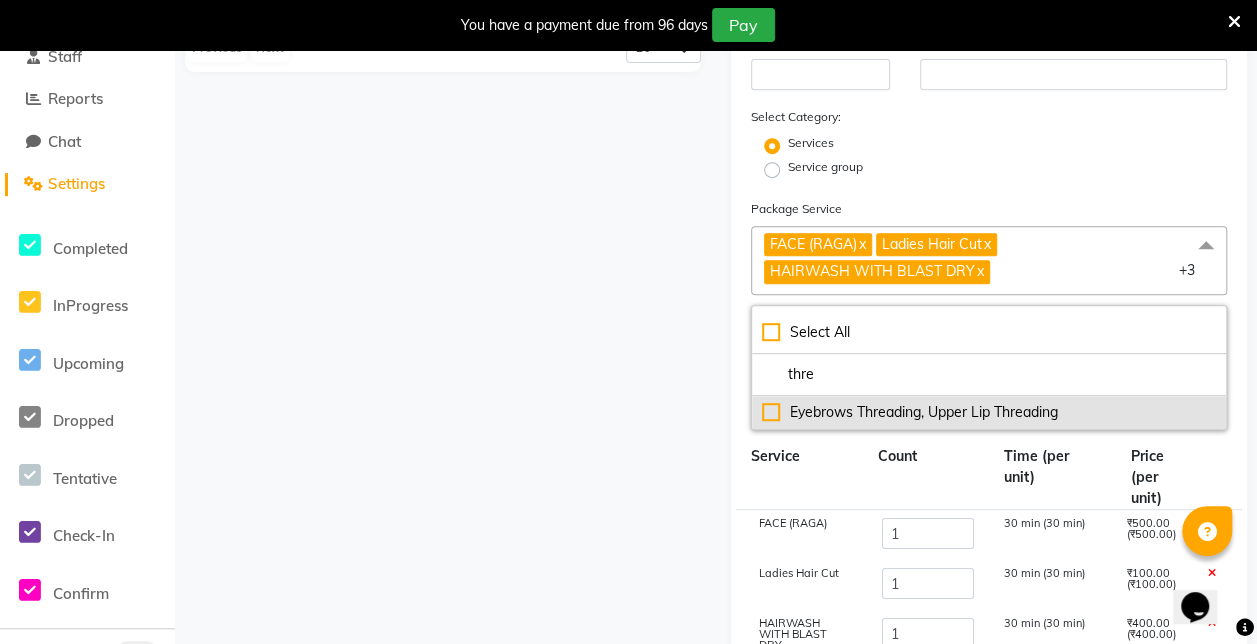 type on "thre" 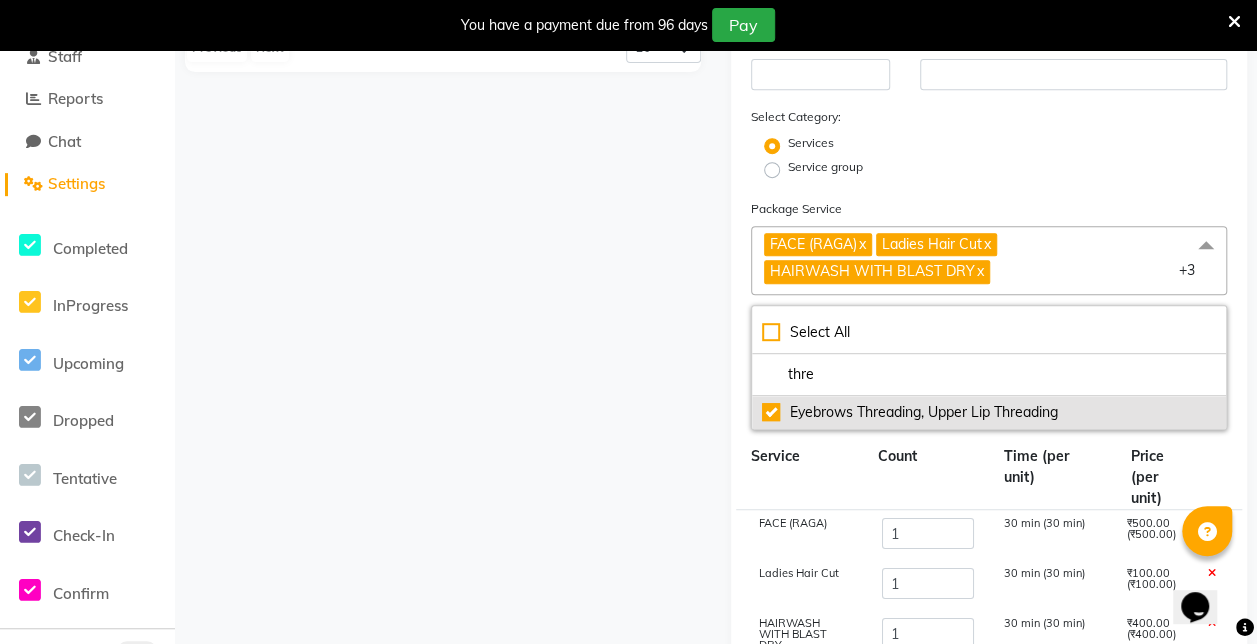 checkbox on "true" 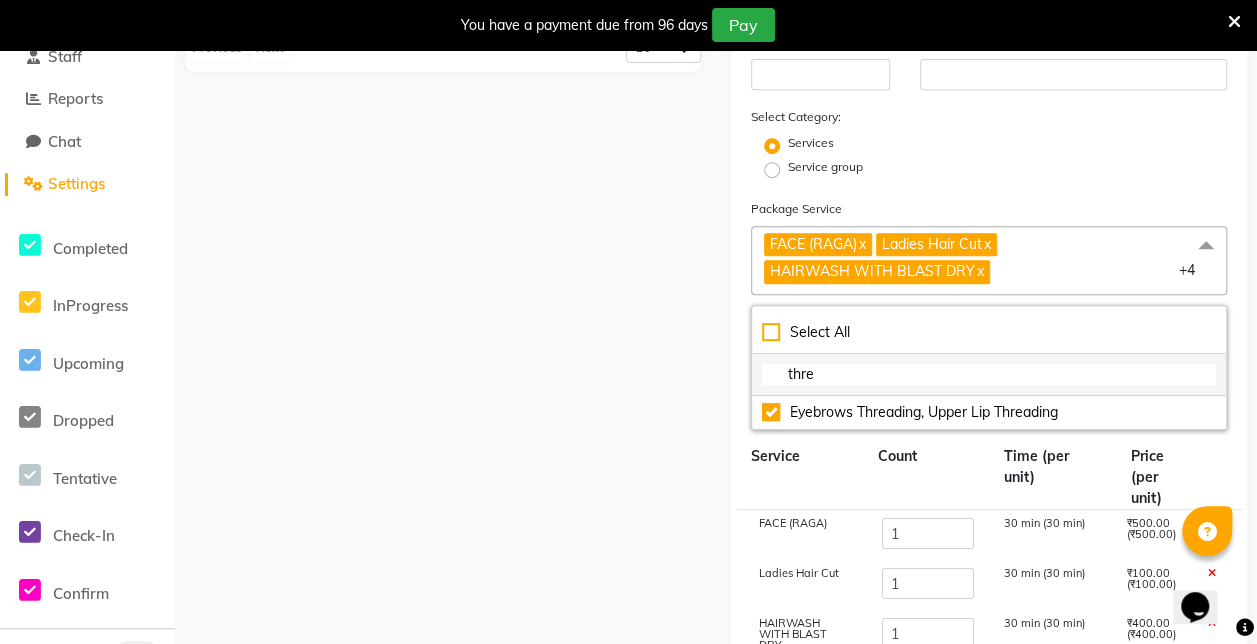 click on "thre" 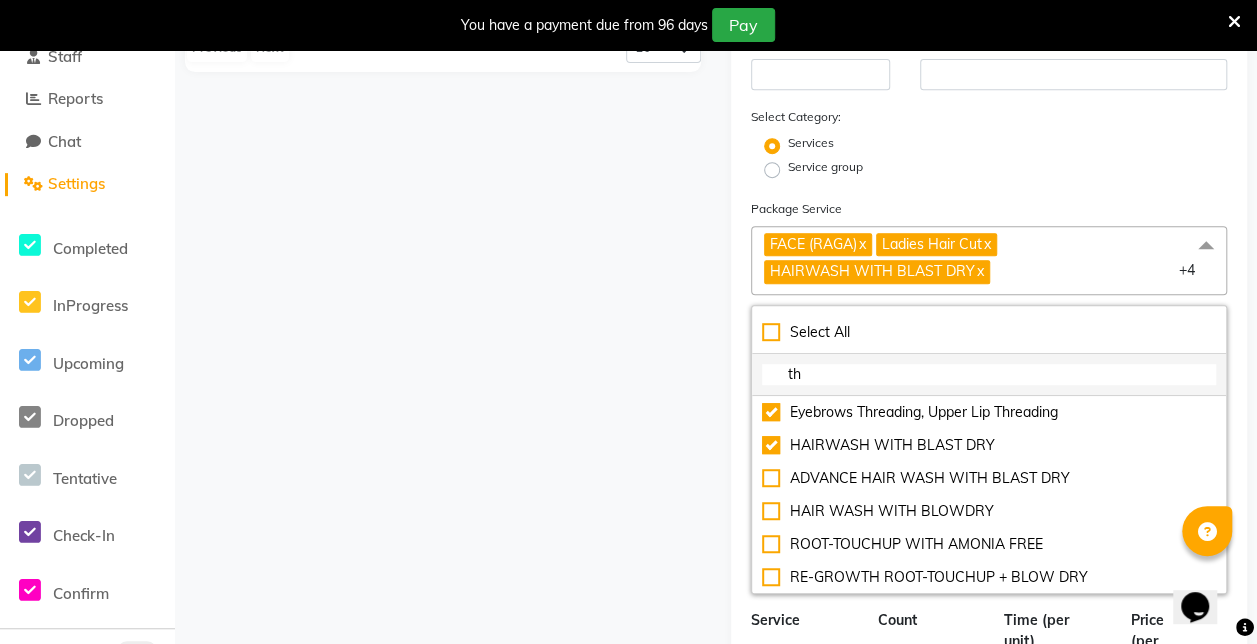type on "t" 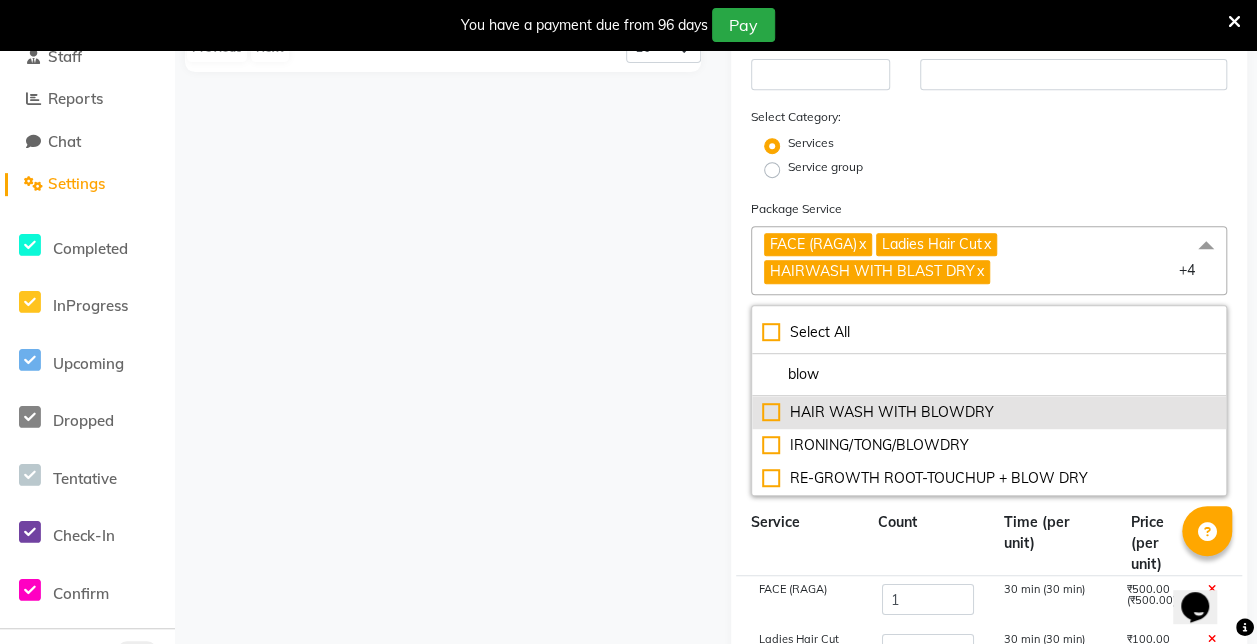 type on "blow" 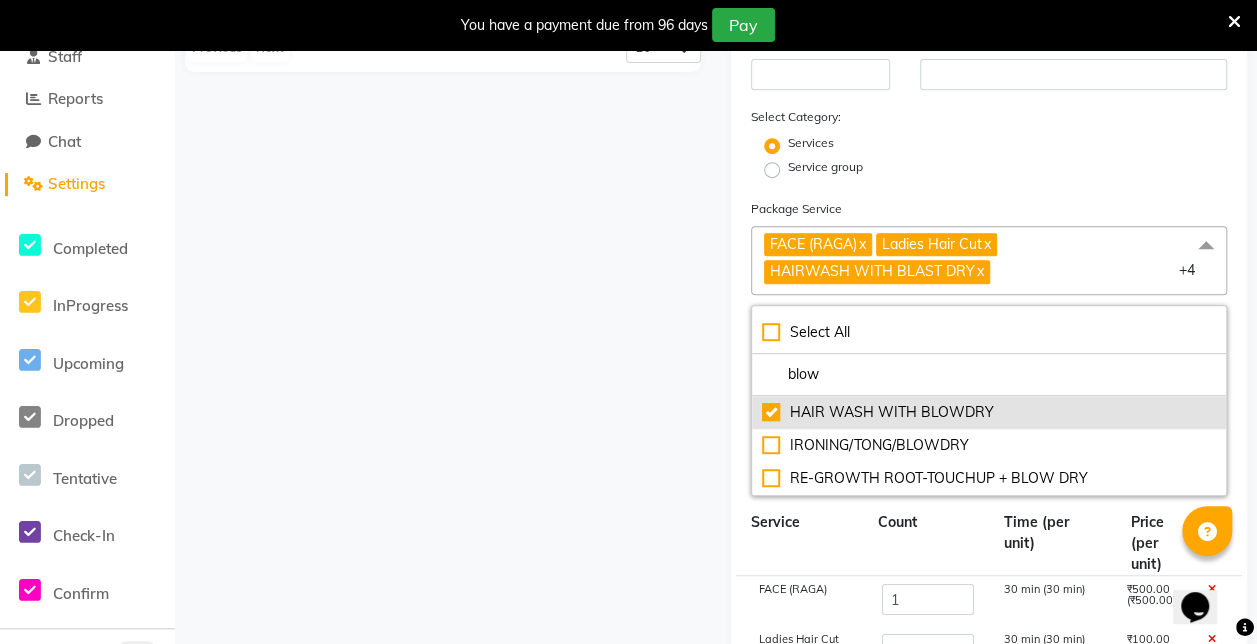 checkbox on "true" 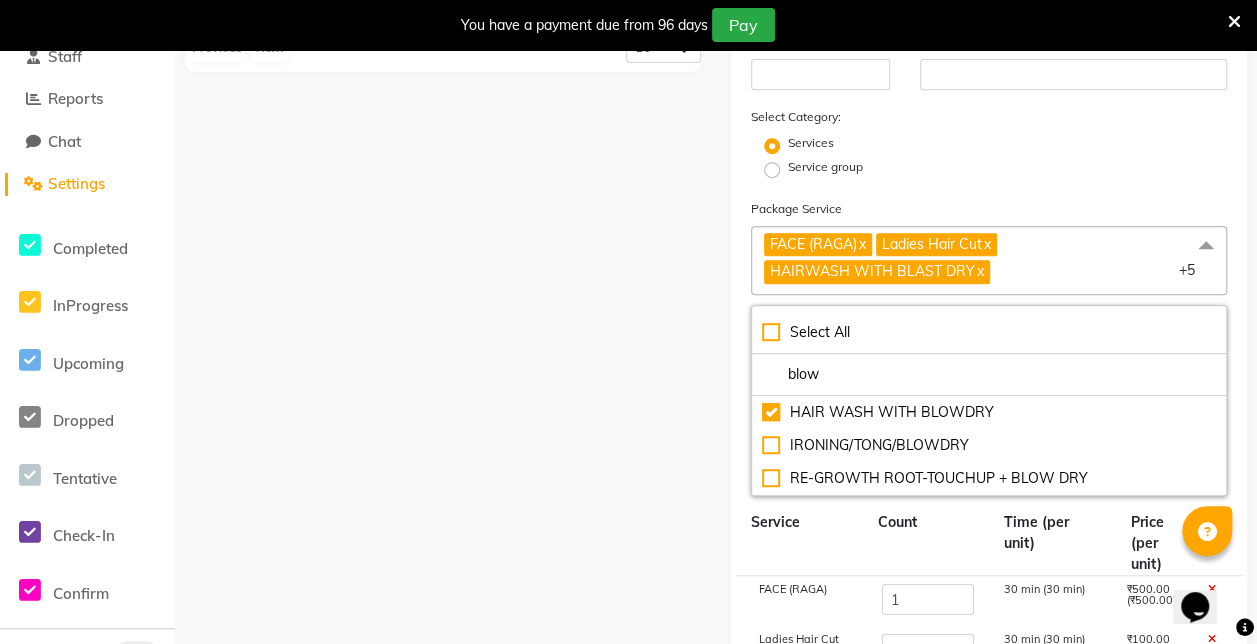 click on "x" 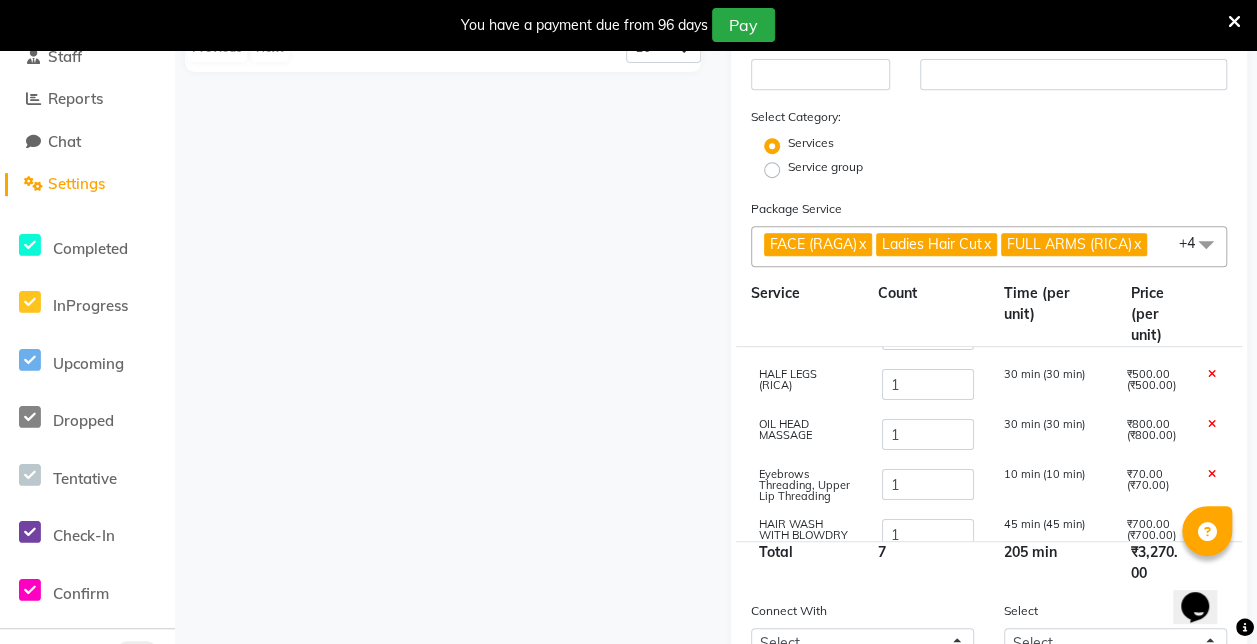 scroll, scrollTop: 140, scrollLeft: 0, axis: vertical 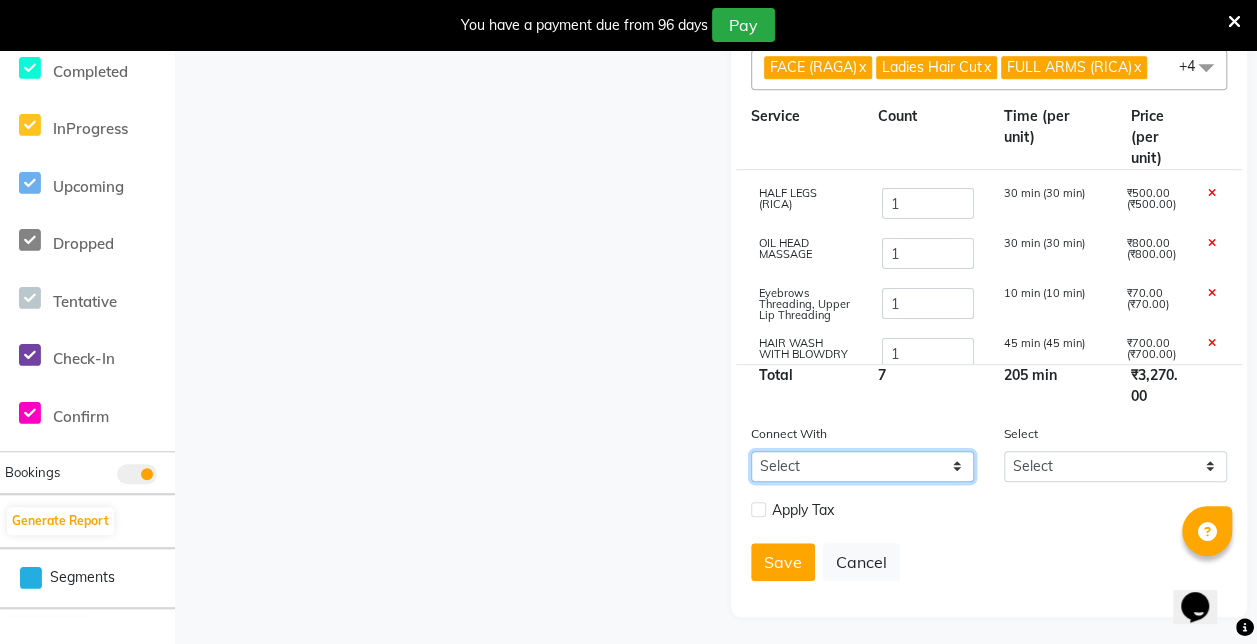 click on "Select Membership Prepaid Voucher" 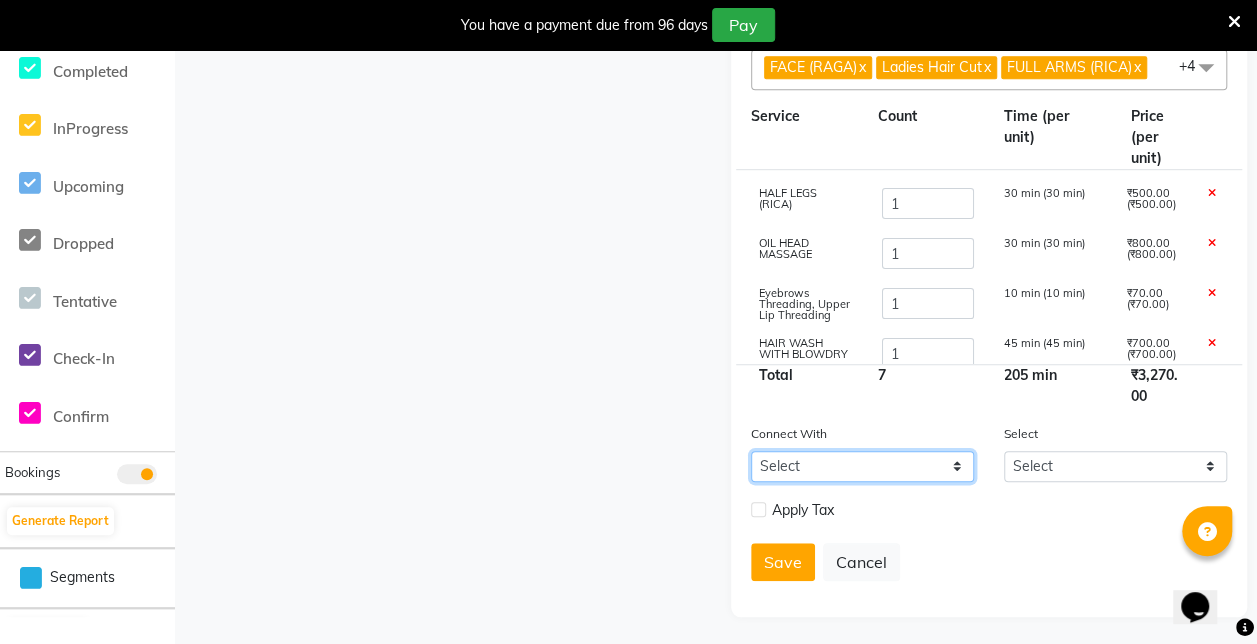 click on "Select Membership Prepaid Voucher" 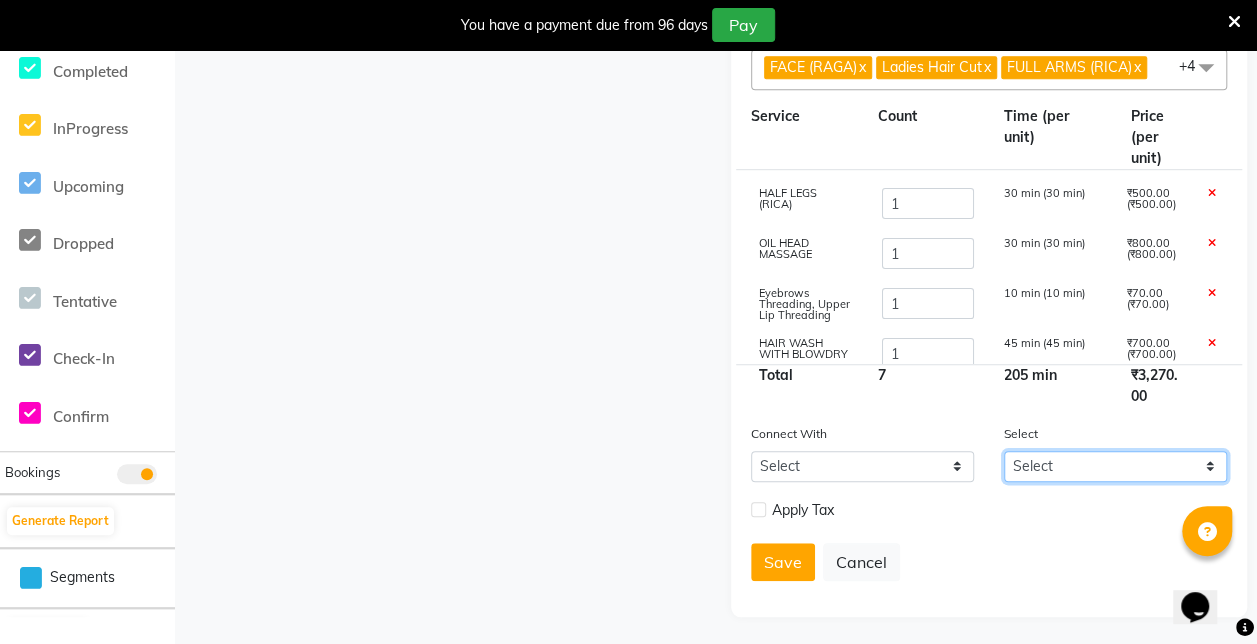 click on "Select" 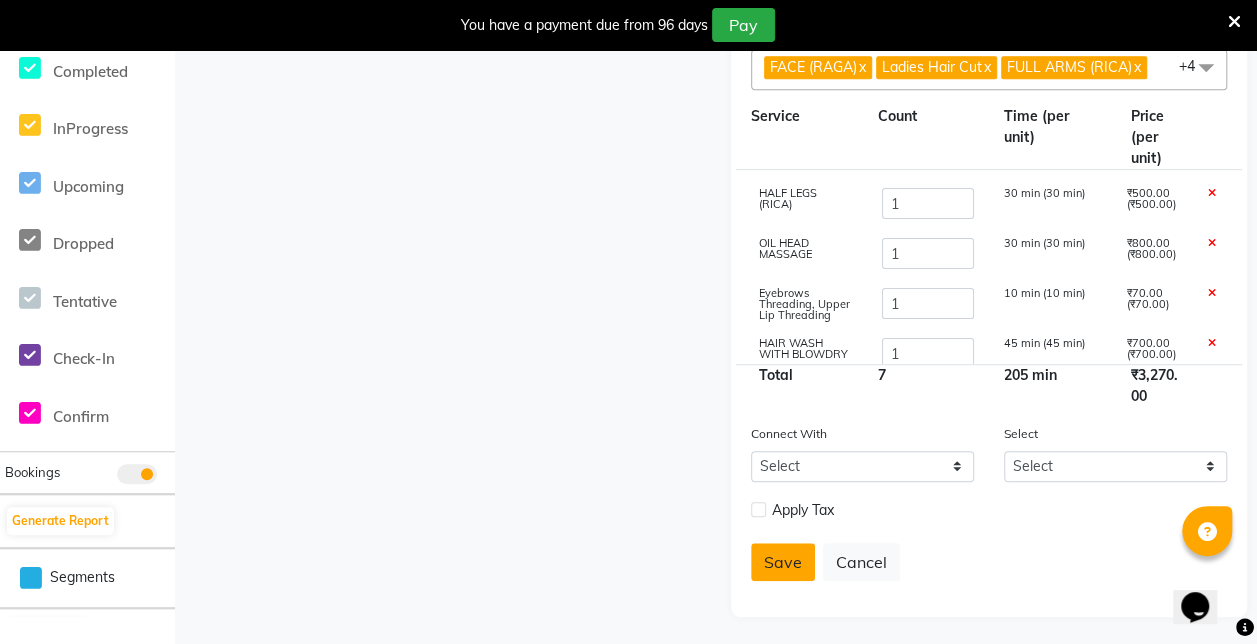 click on "Save" 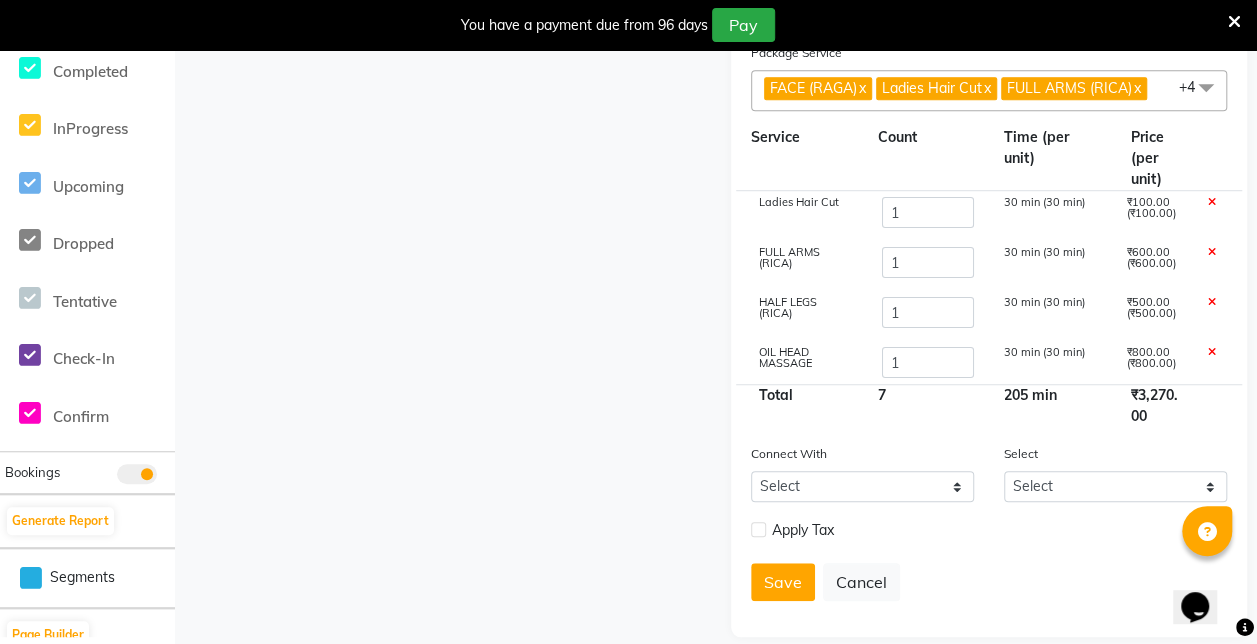 scroll, scrollTop: 0, scrollLeft: 0, axis: both 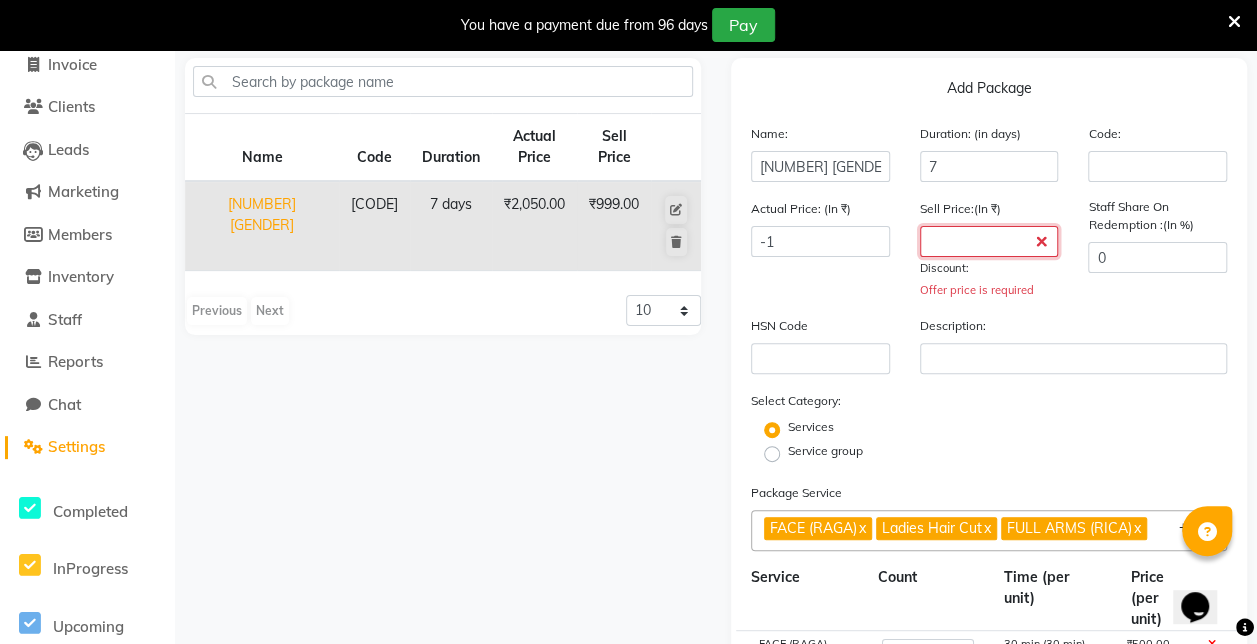 click 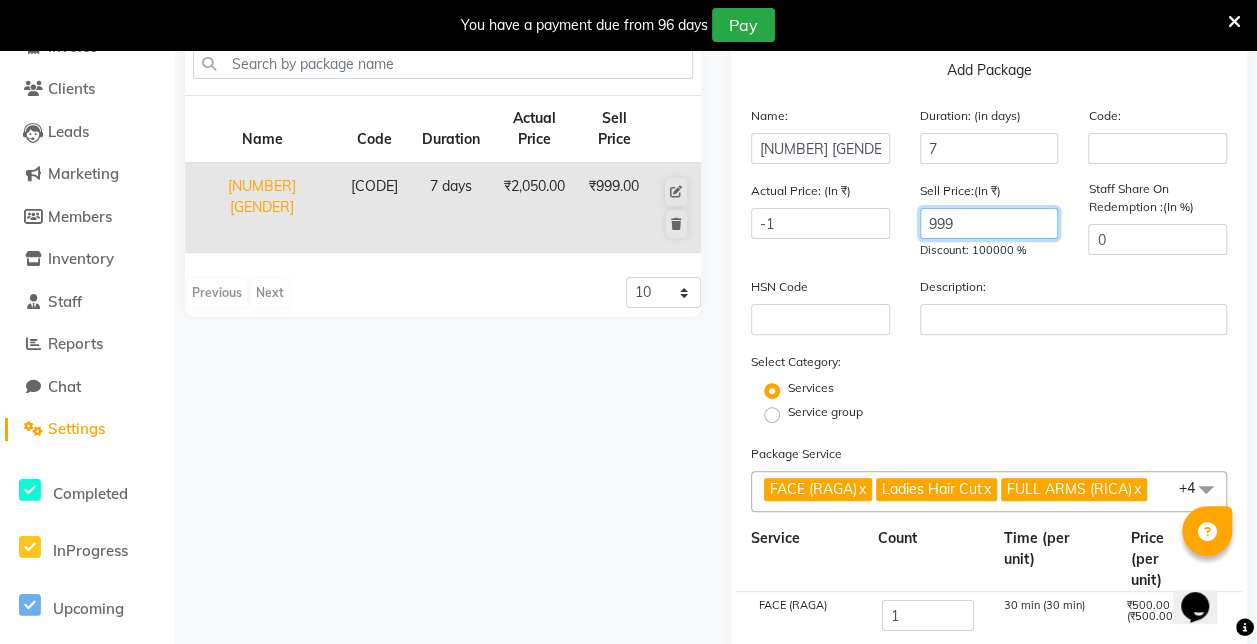 scroll, scrollTop: 147, scrollLeft: 0, axis: vertical 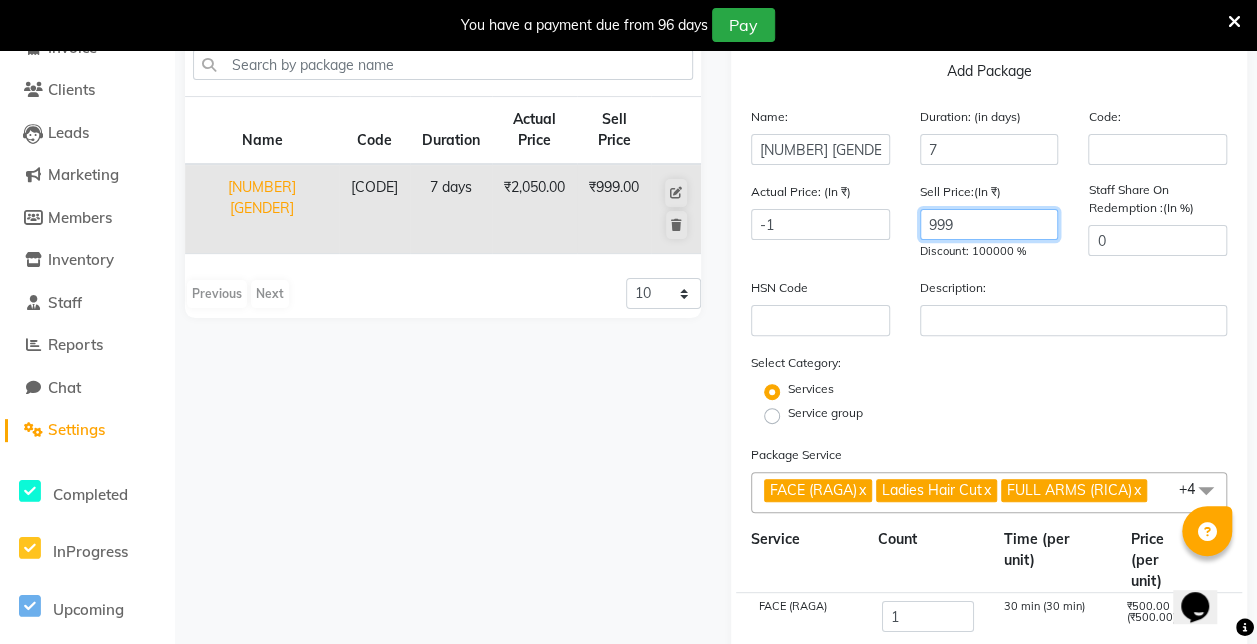 type on "999" 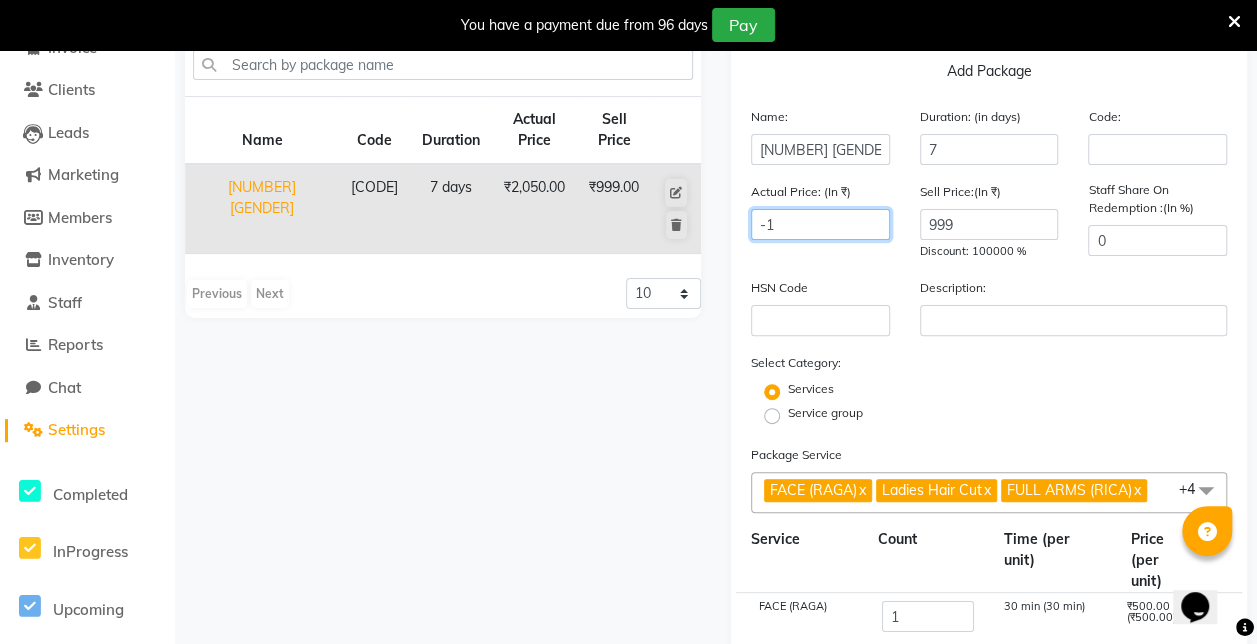 click on "-1" 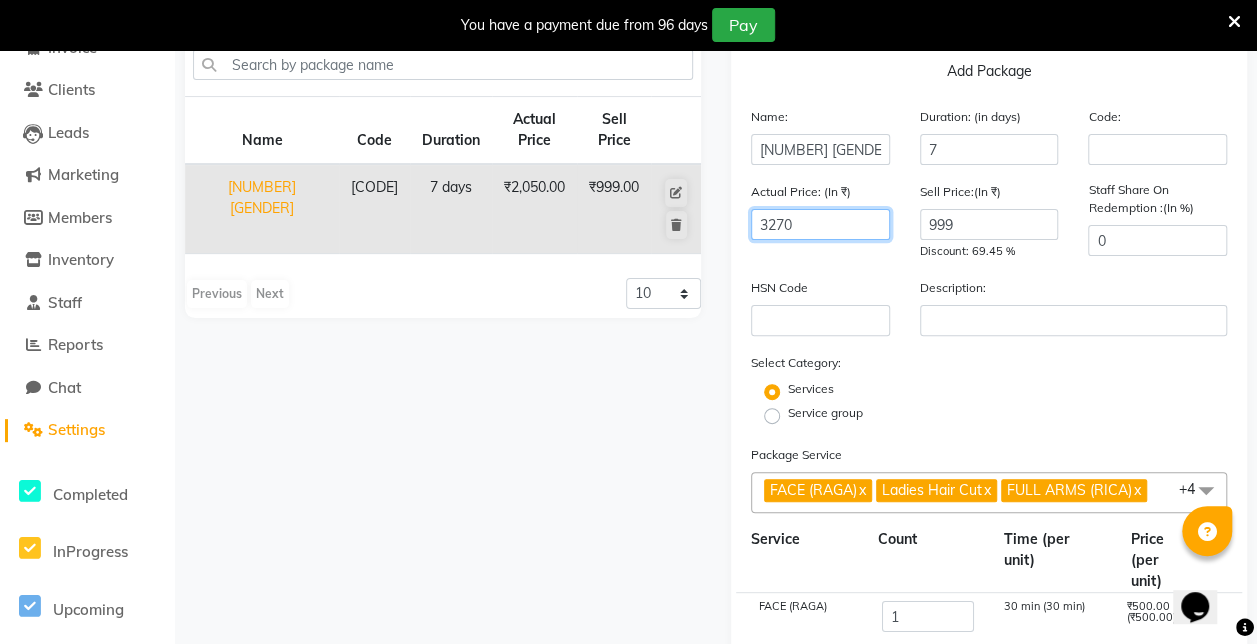 type on "3270" 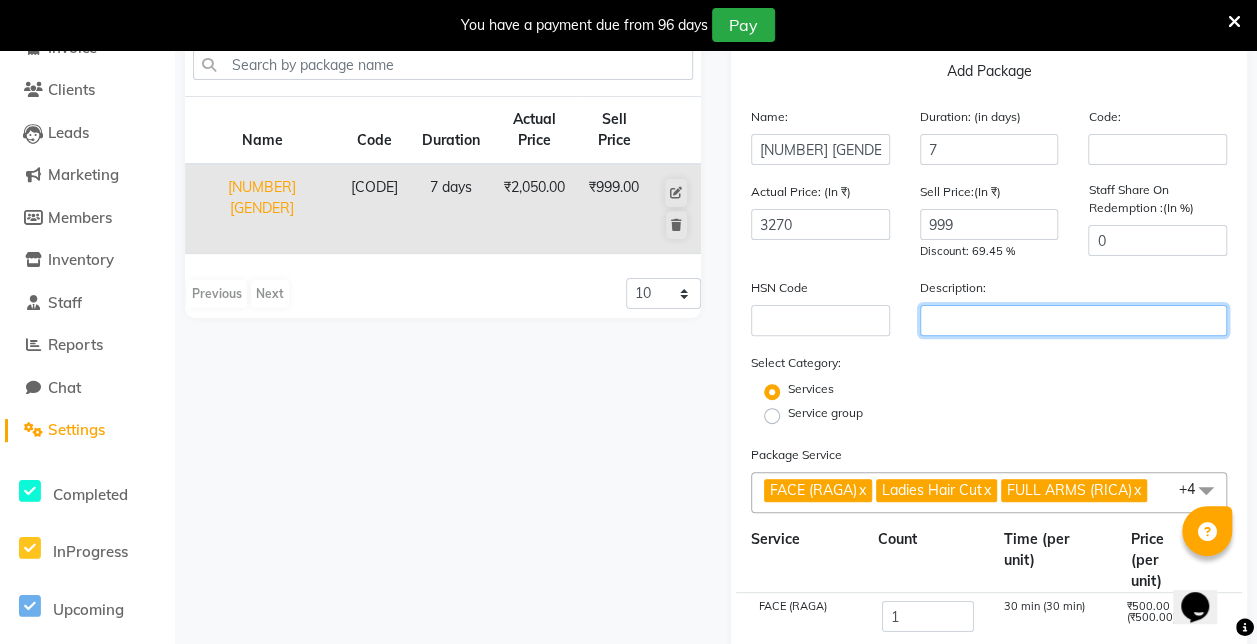 click 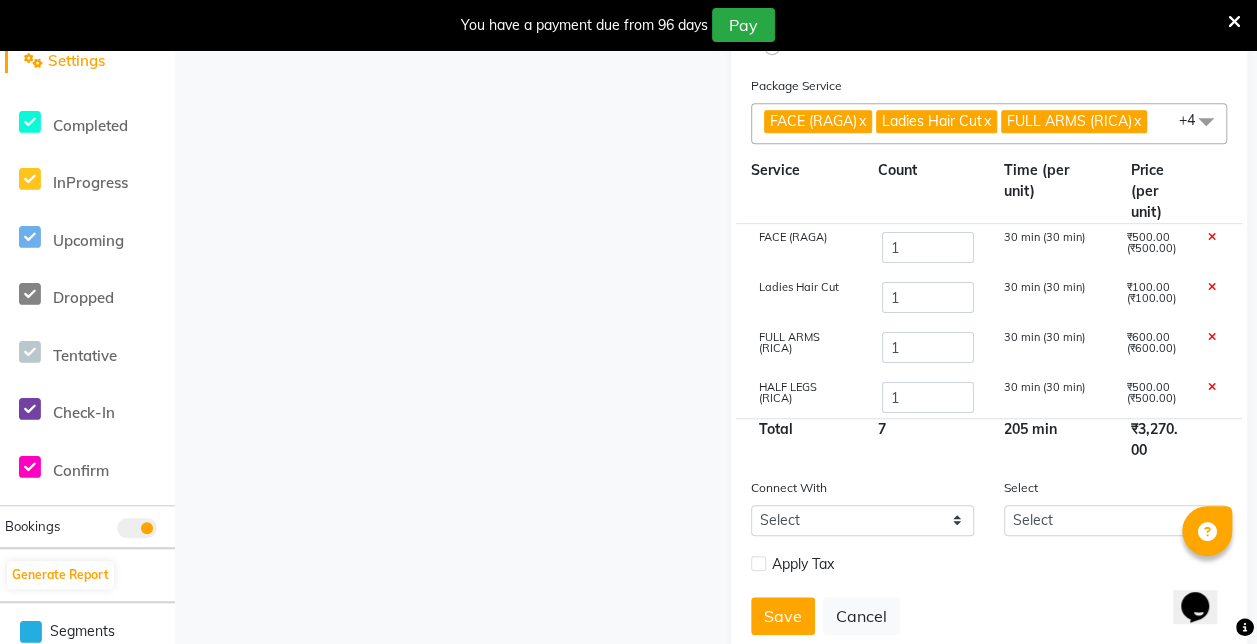 scroll, scrollTop: 517, scrollLeft: 0, axis: vertical 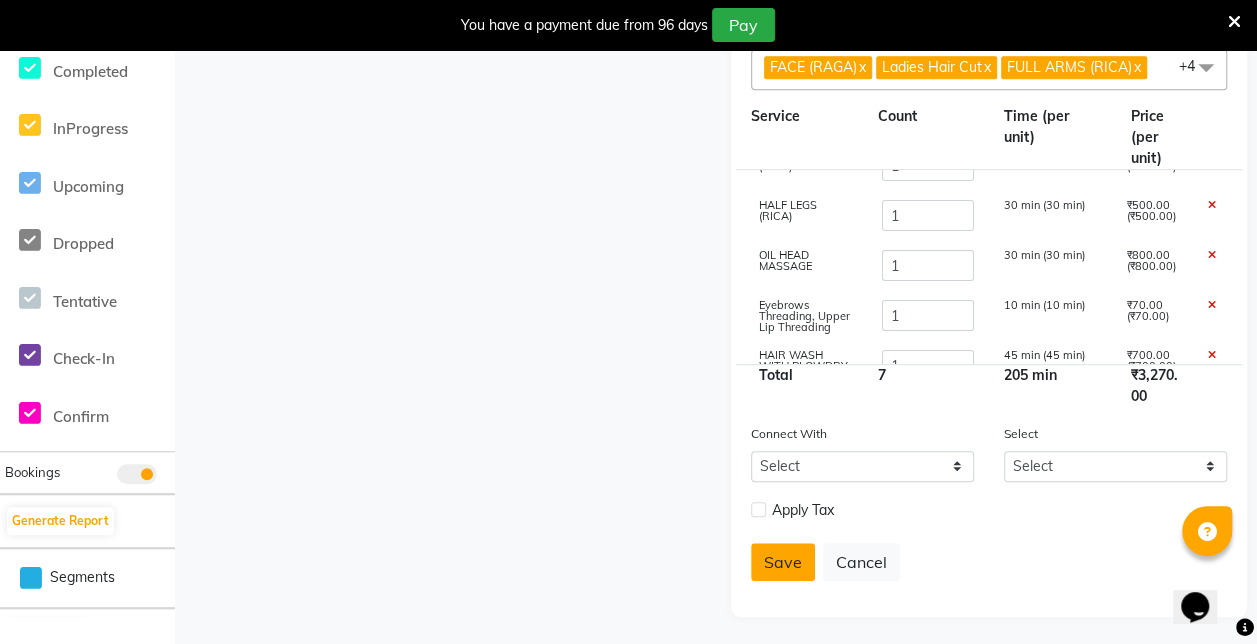 click on "Save" 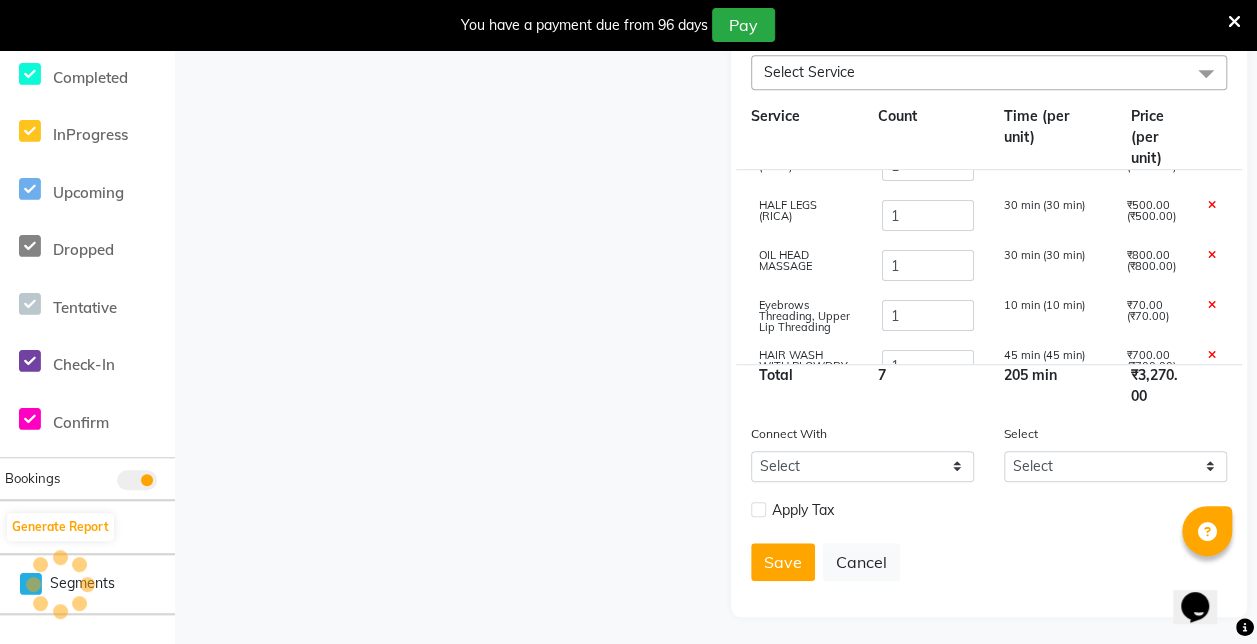 type 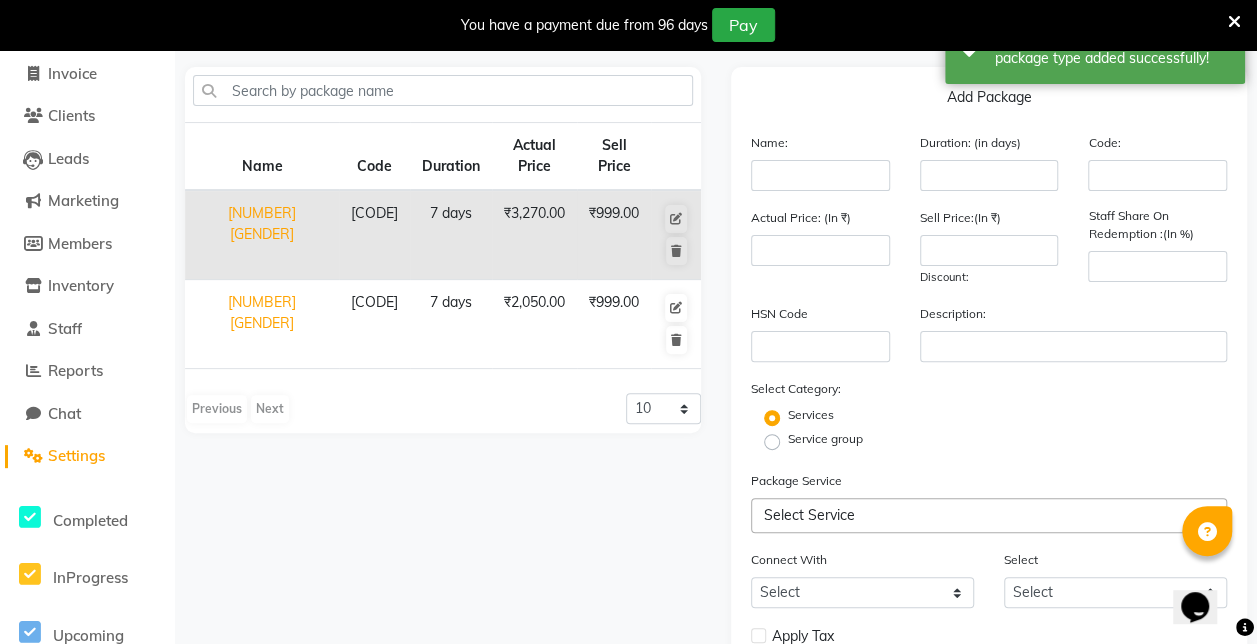 scroll, scrollTop: 111, scrollLeft: 0, axis: vertical 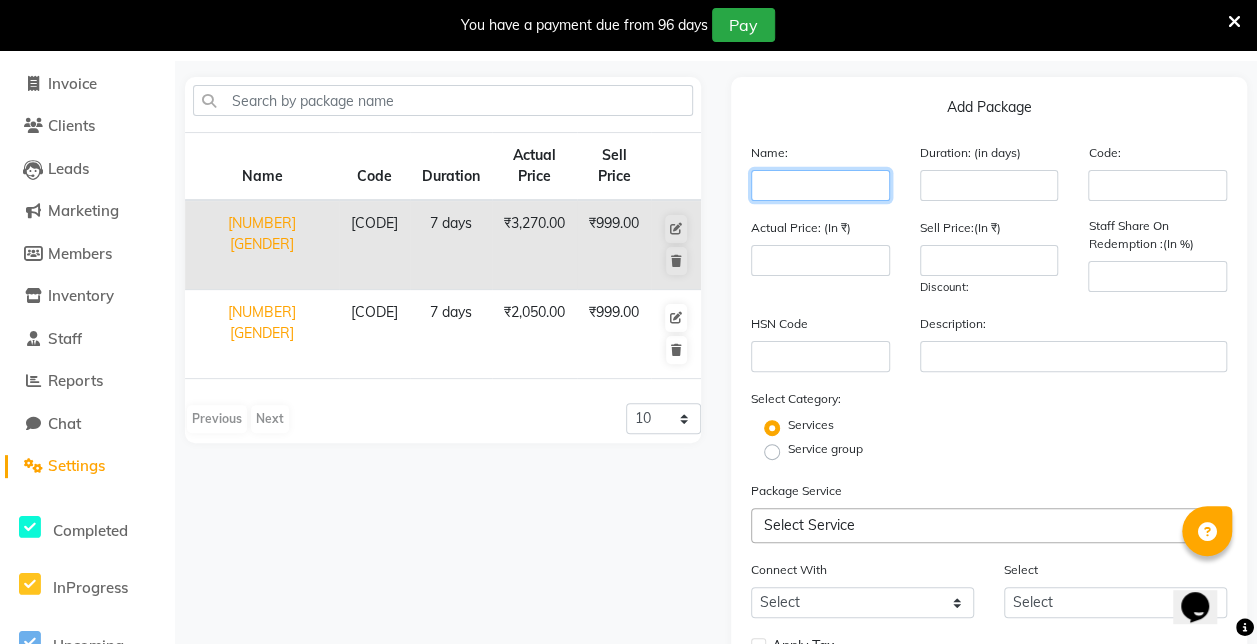 type on "q" 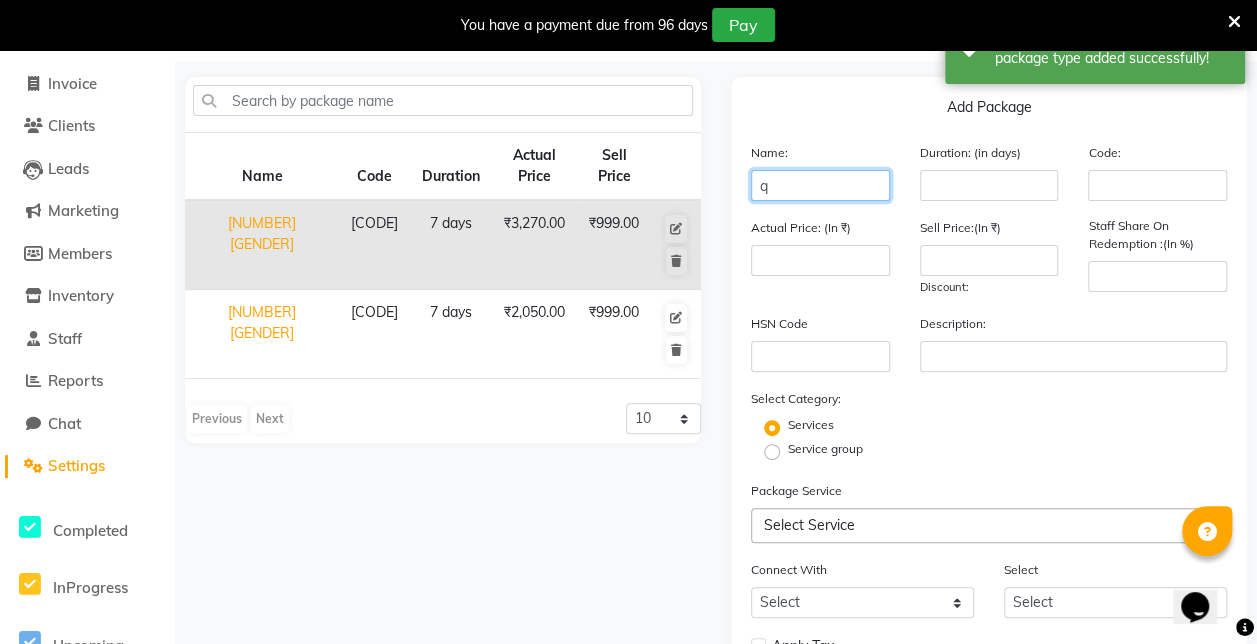 click on "q" 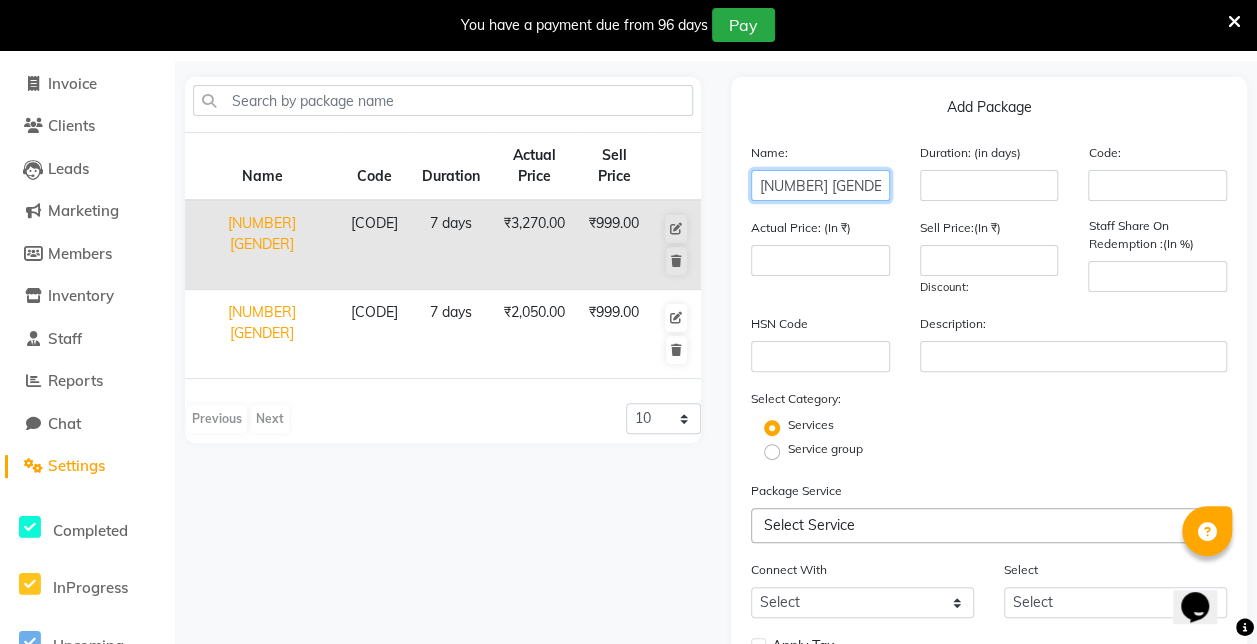 type on "[NUMBER] [GENDER]" 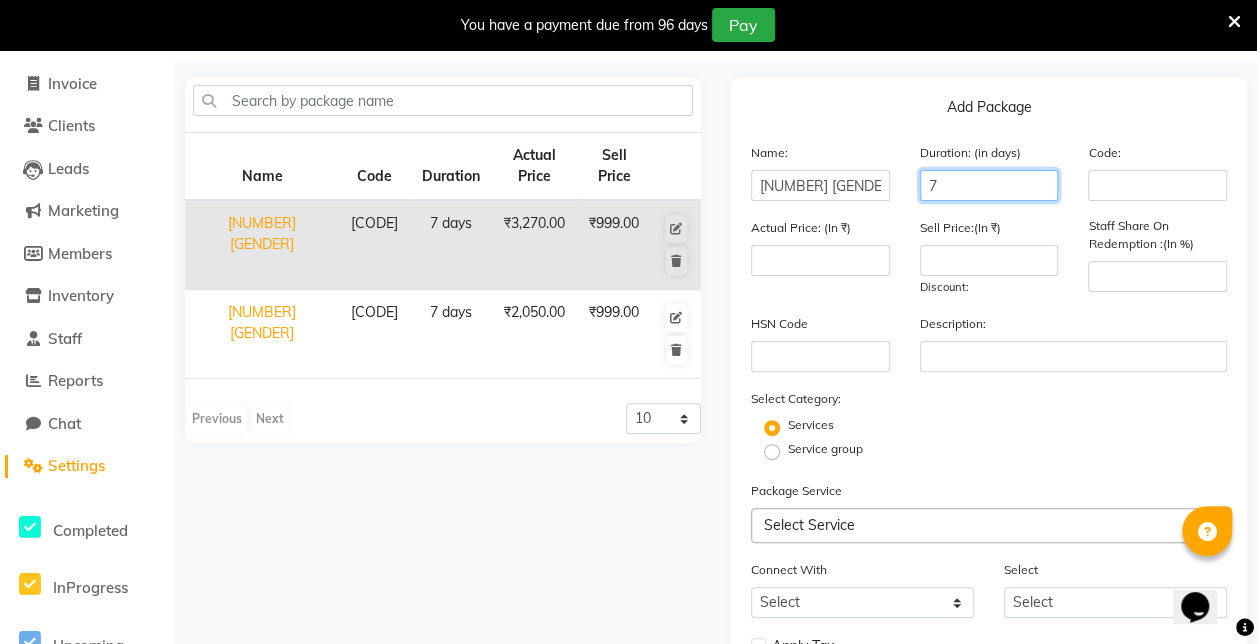 type on "7" 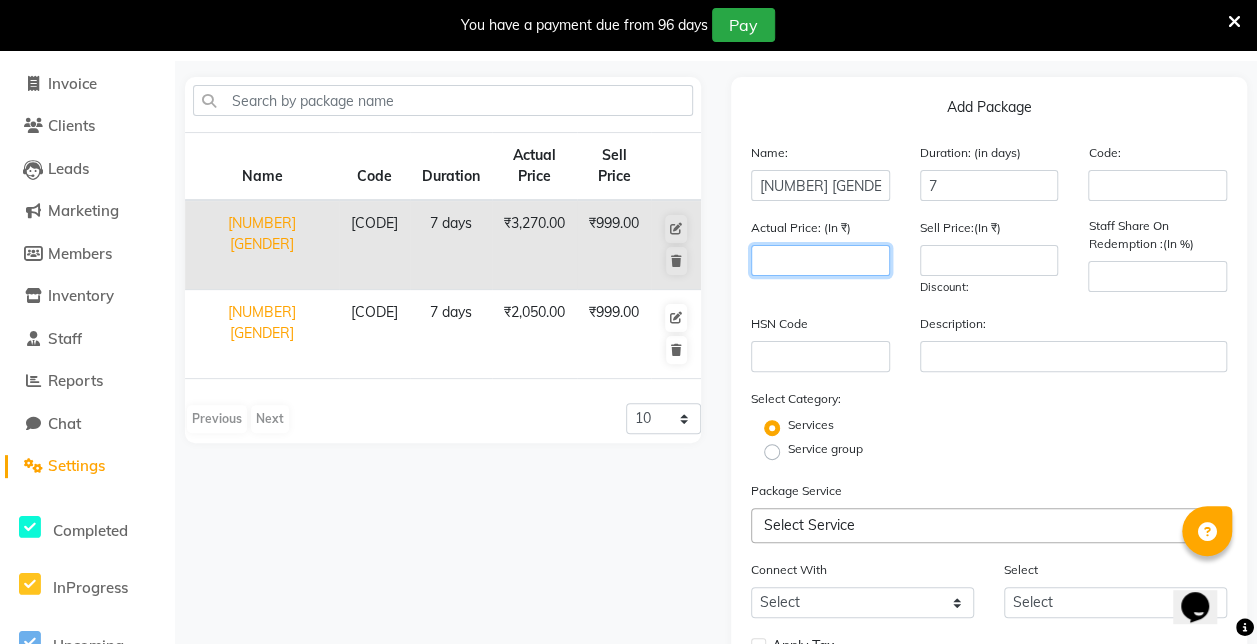 click 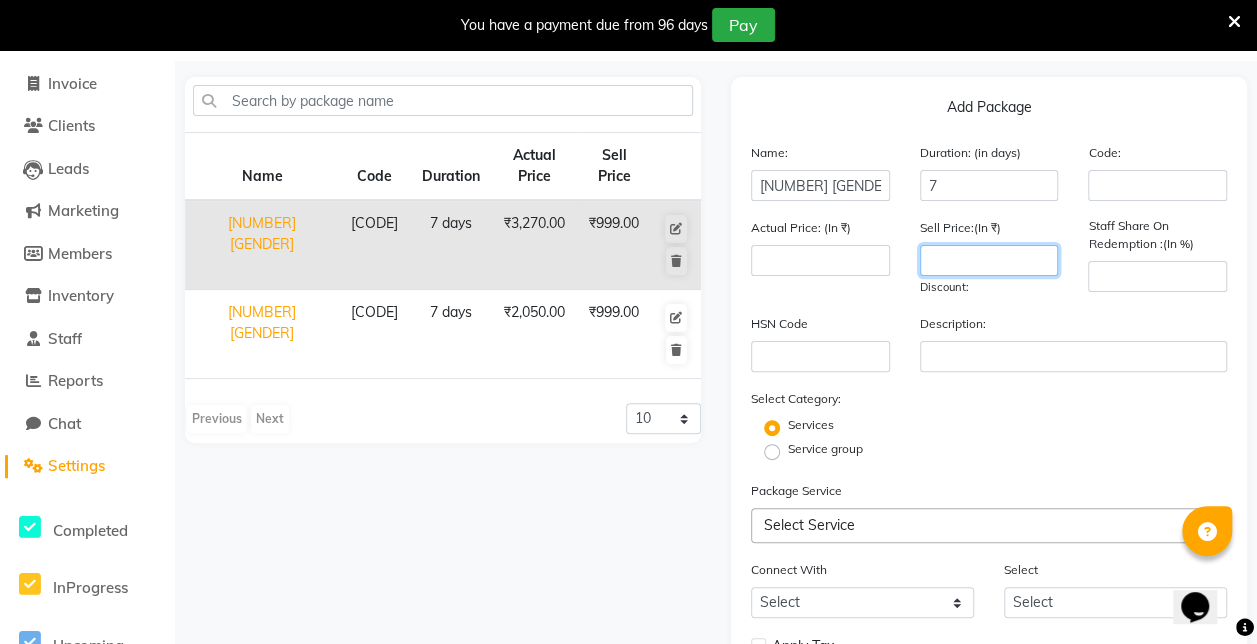 click 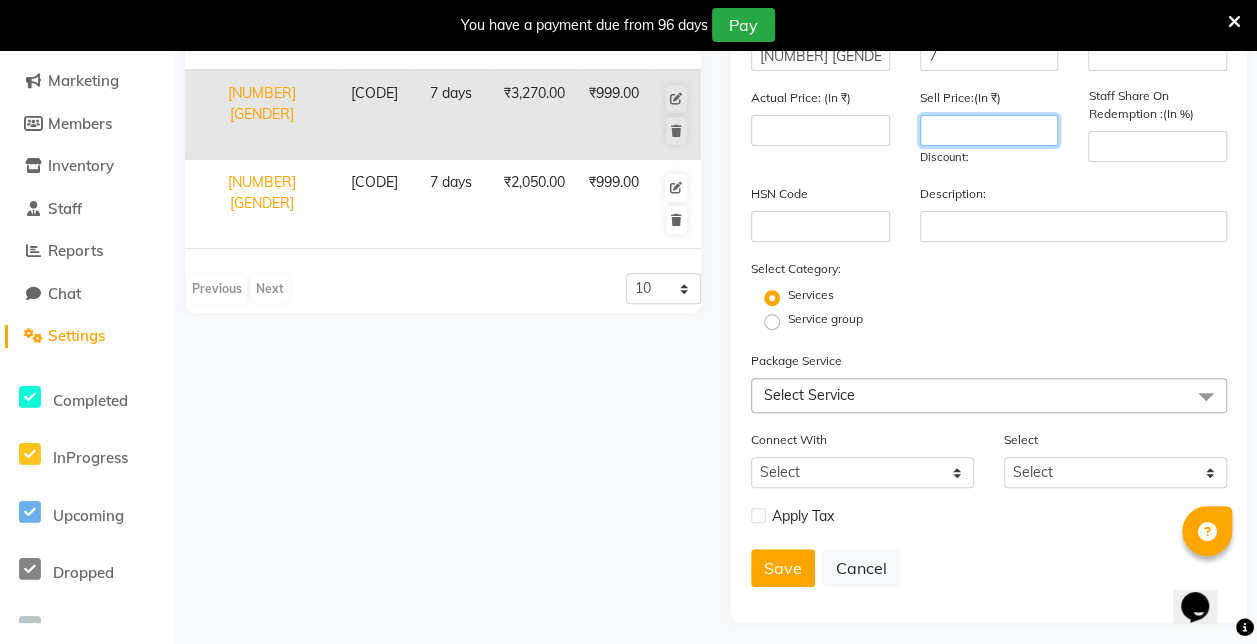 scroll, scrollTop: 249, scrollLeft: 0, axis: vertical 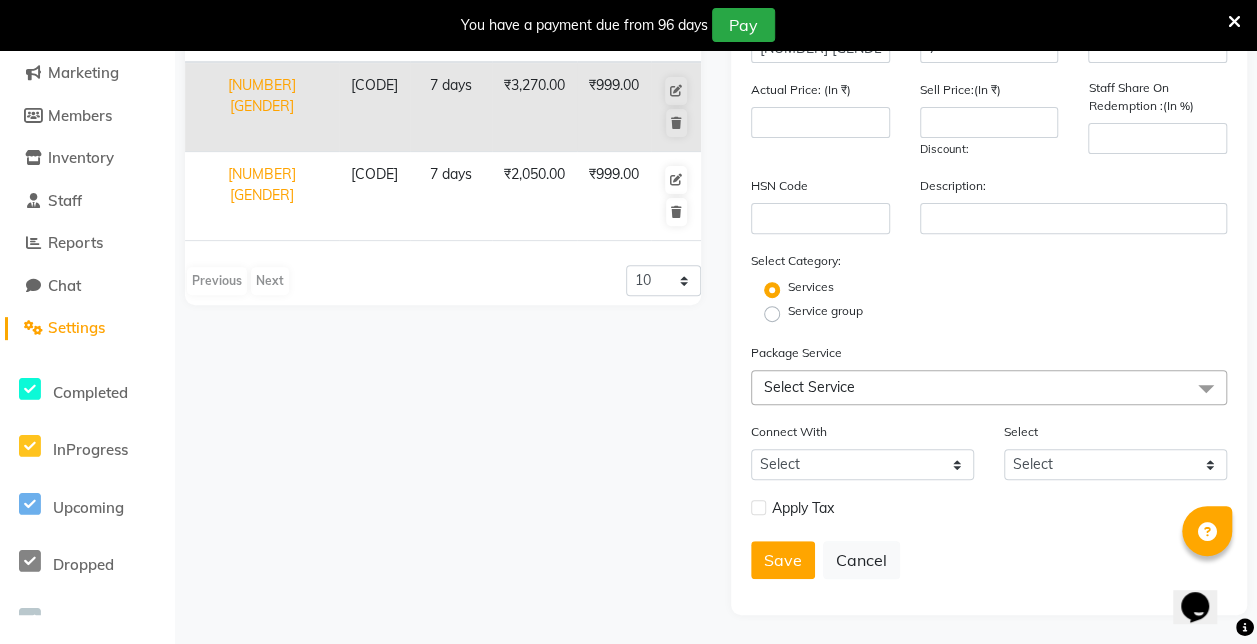 click on "Select Service" 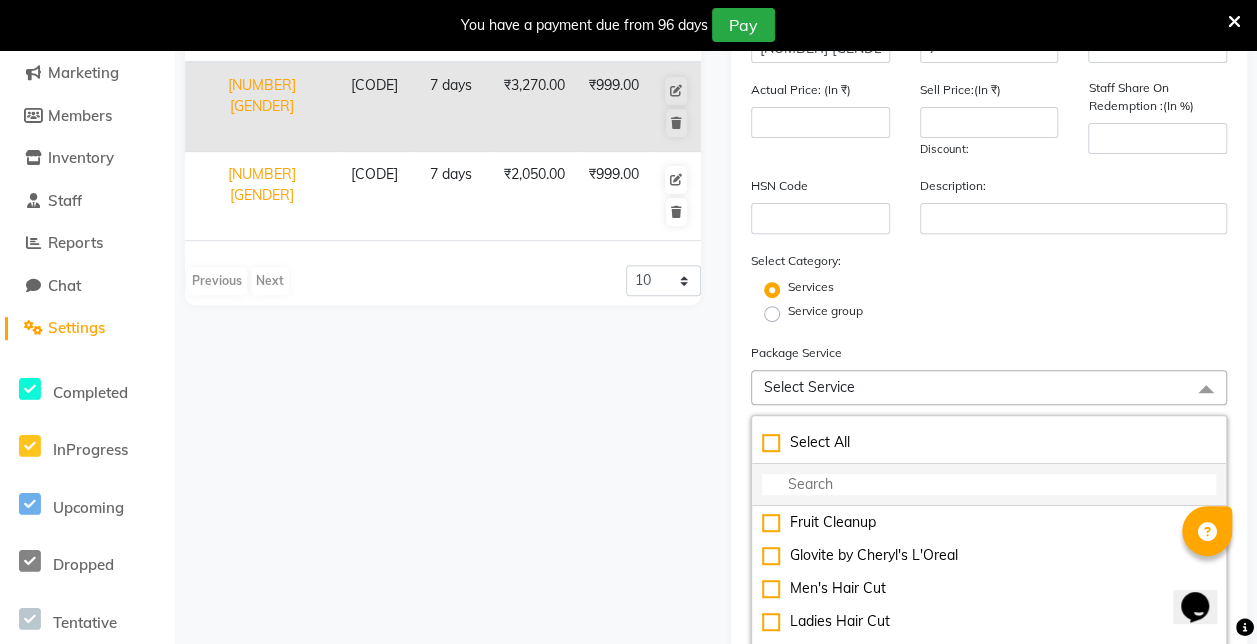click 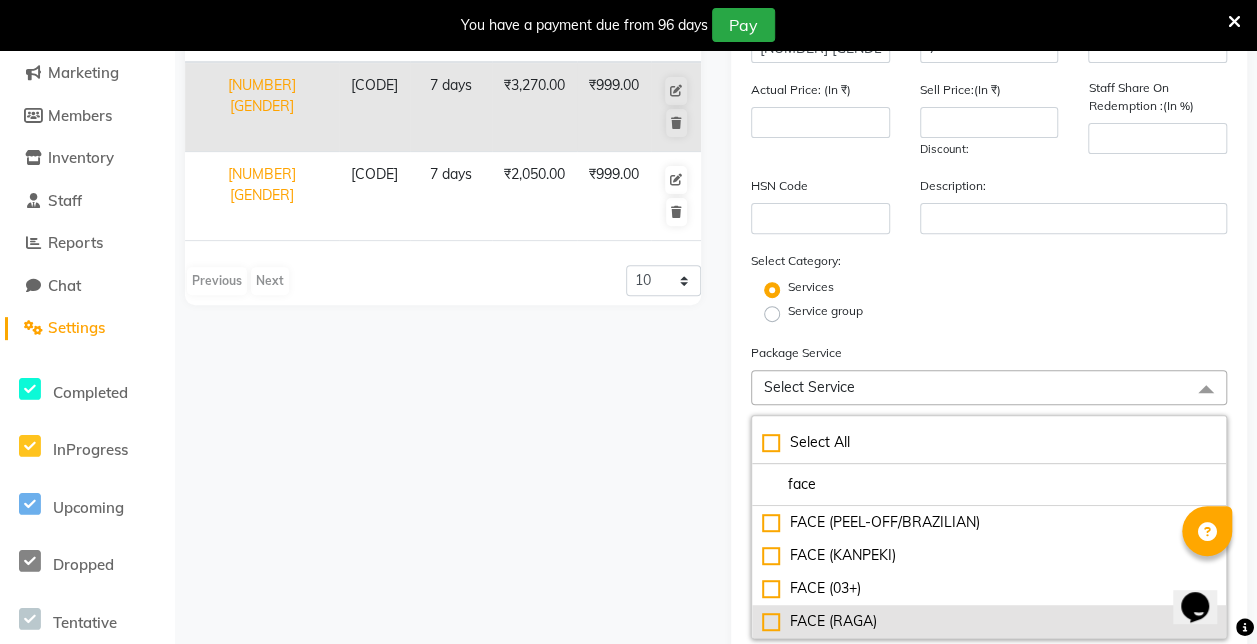 type on "face" 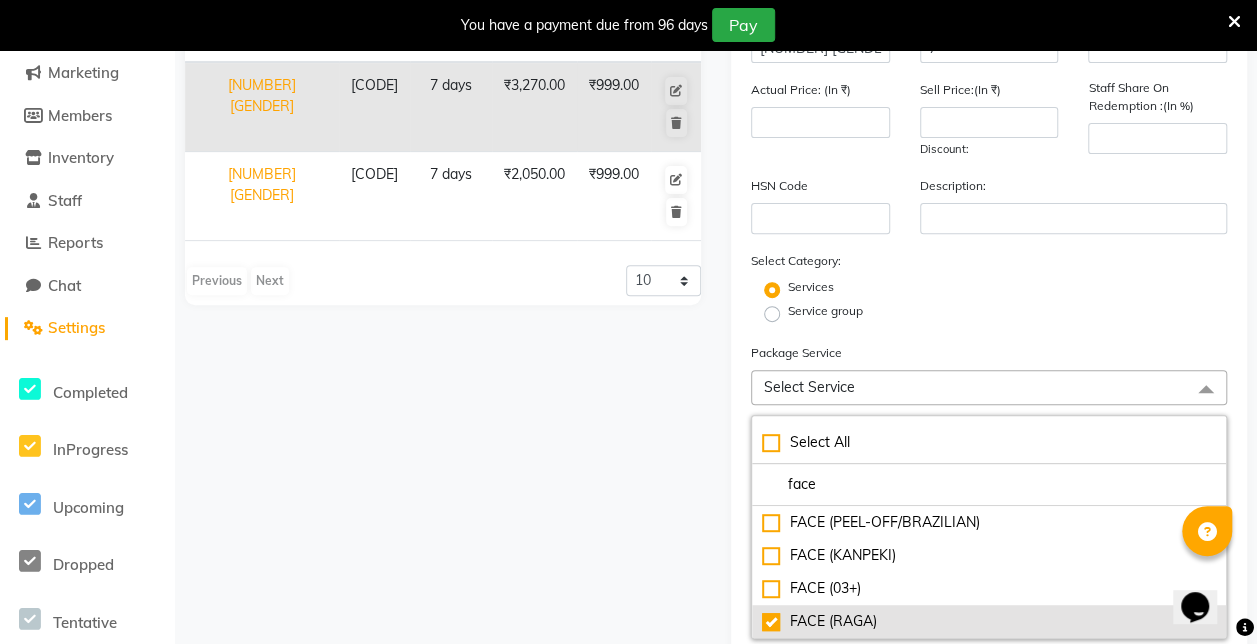 type on "500" 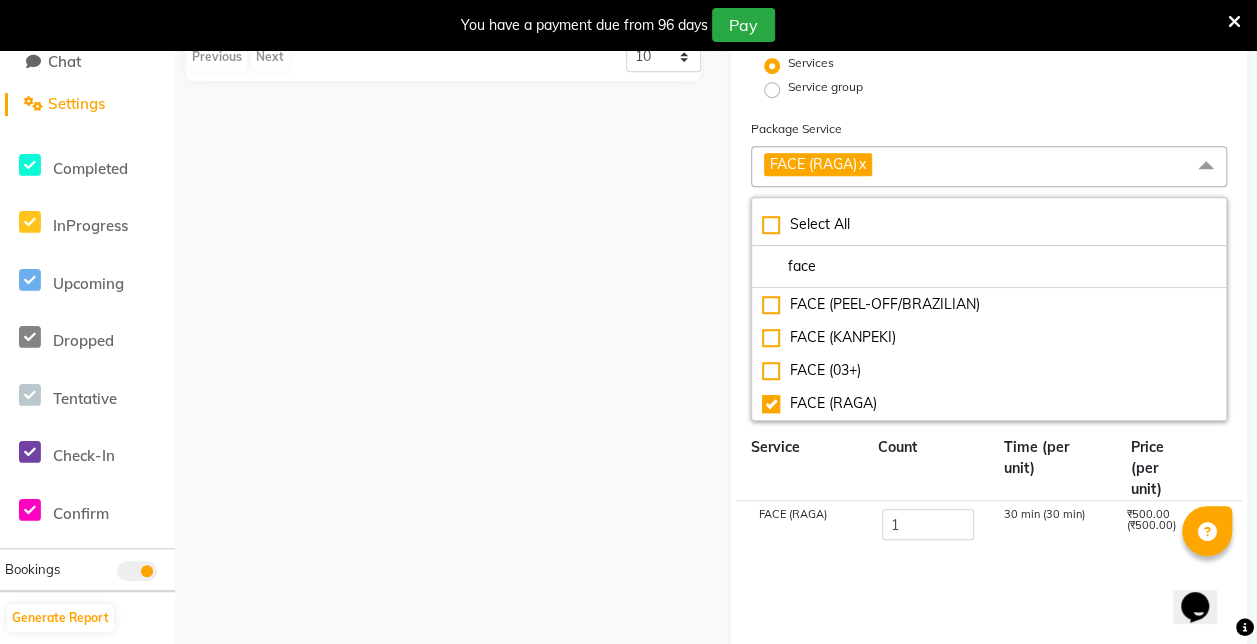 scroll, scrollTop: 474, scrollLeft: 0, axis: vertical 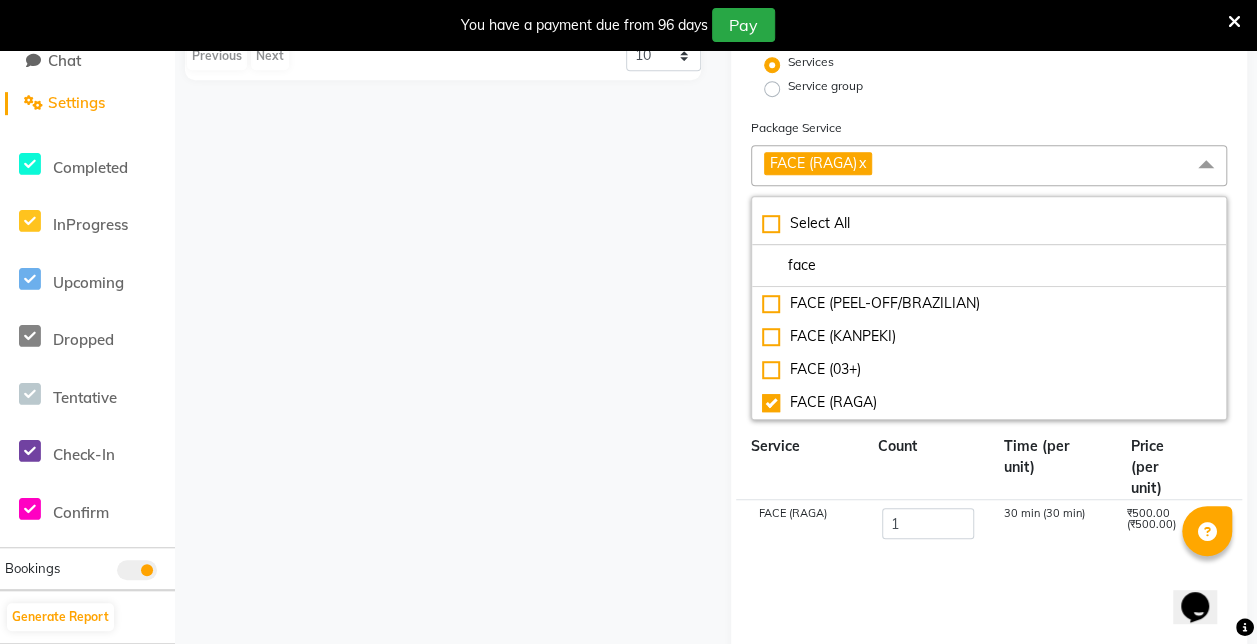 click on "Count" 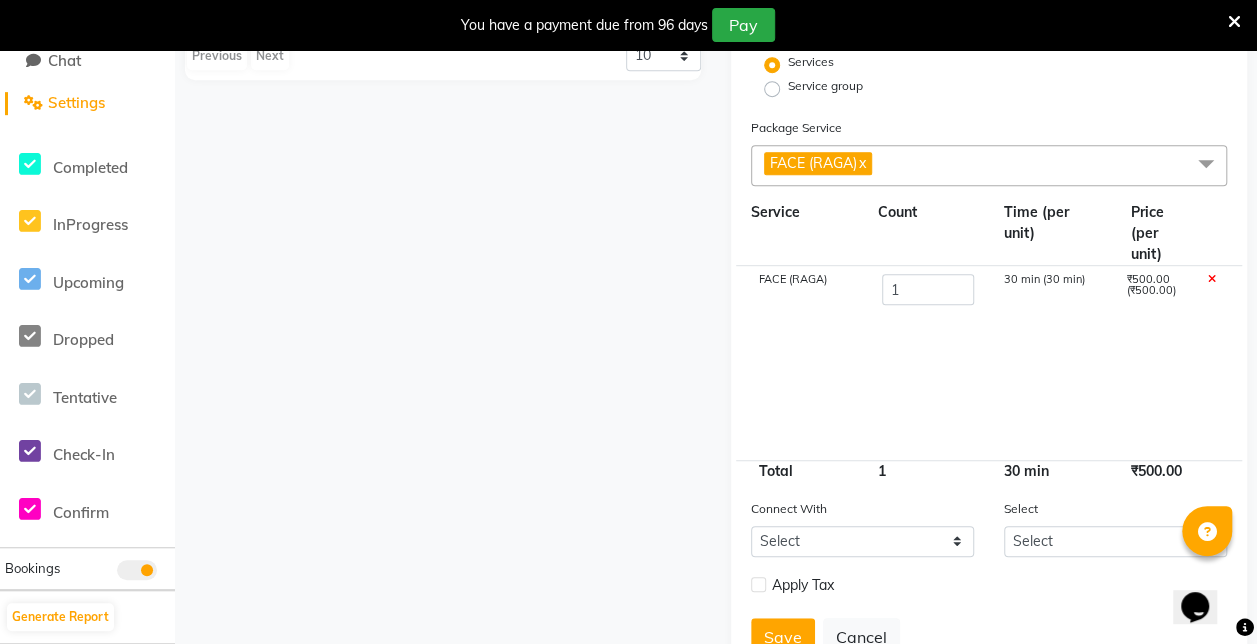 click on "FACE (RAGA)  x" 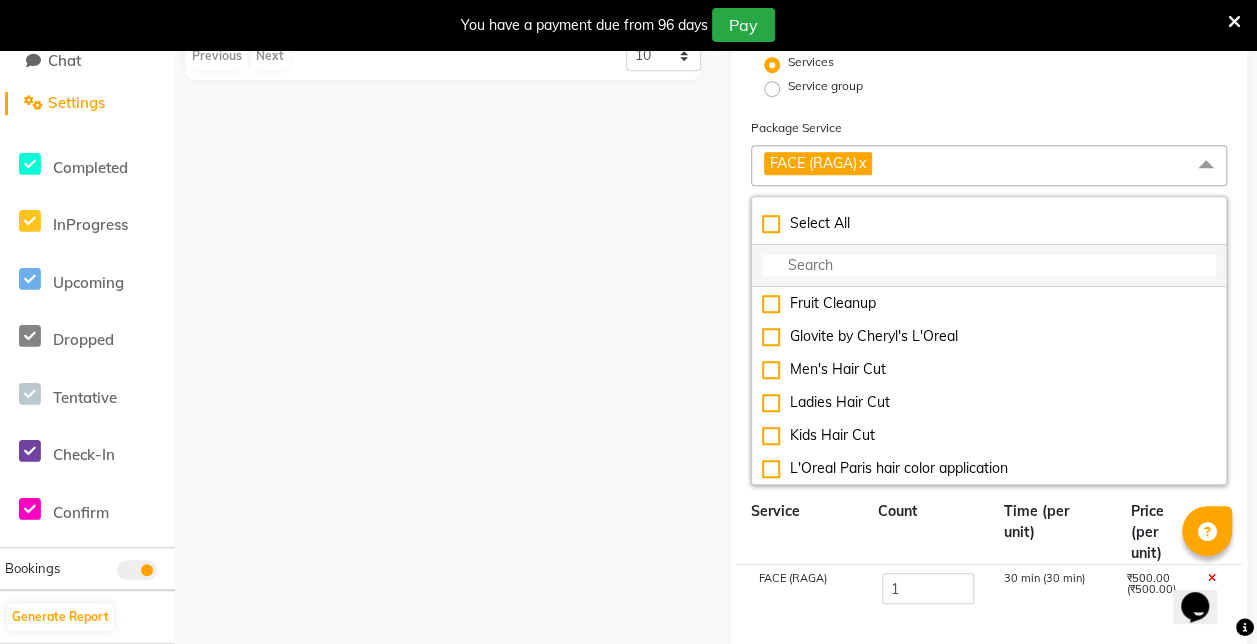 click 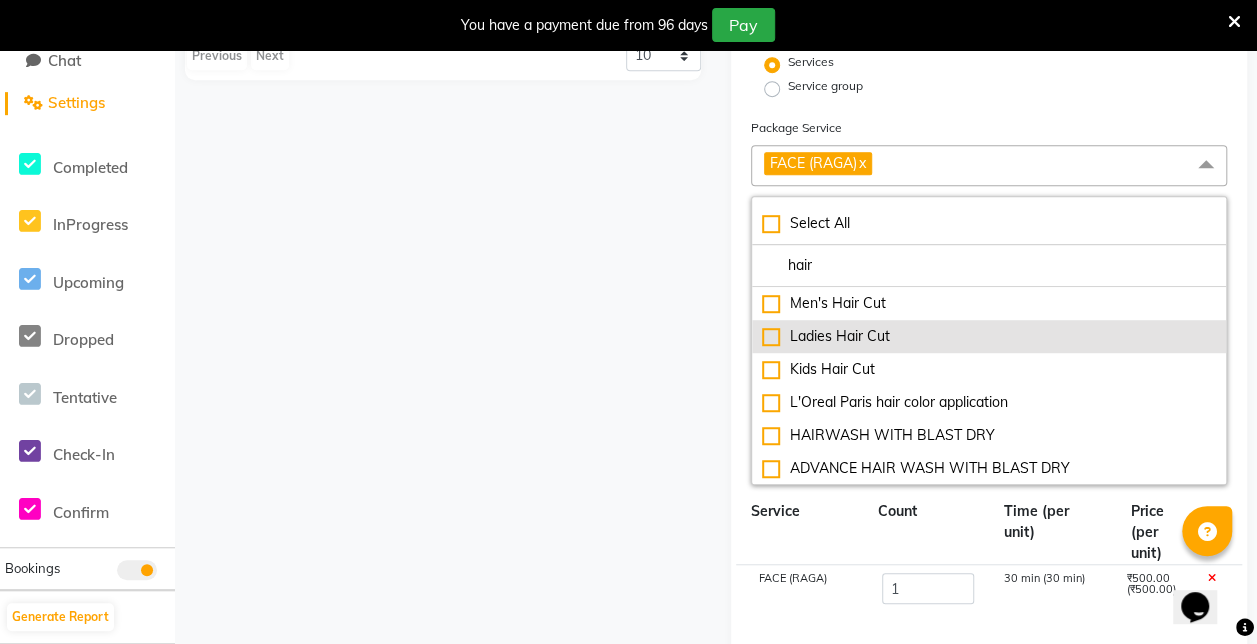 type on "hair" 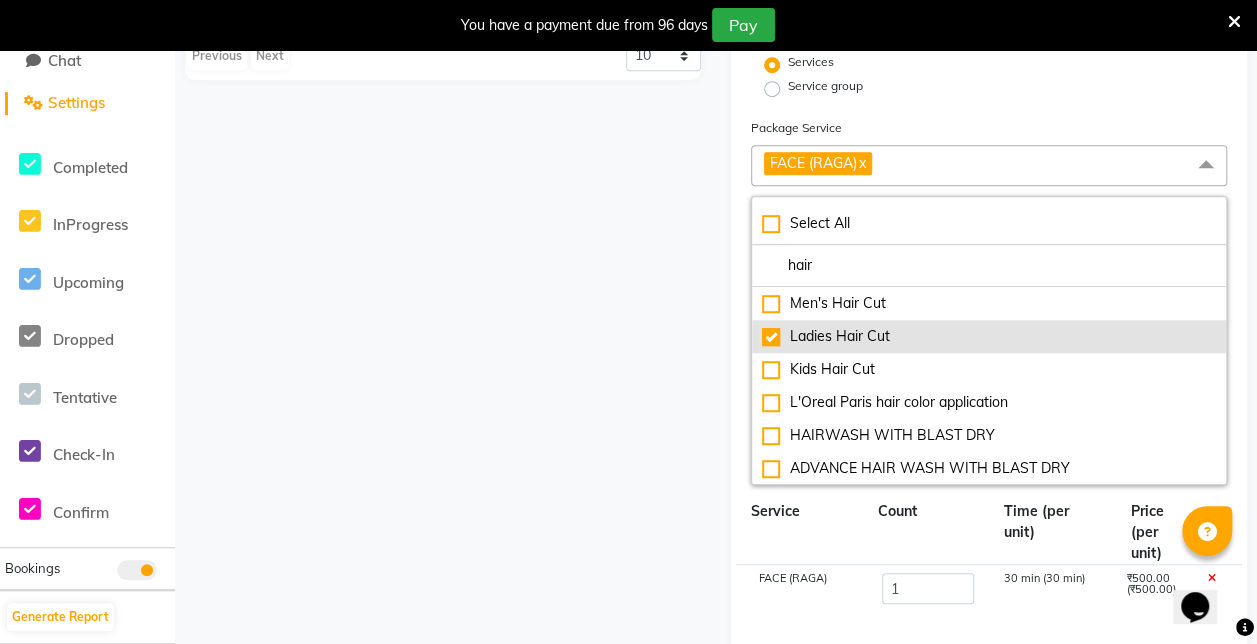 type on "600" 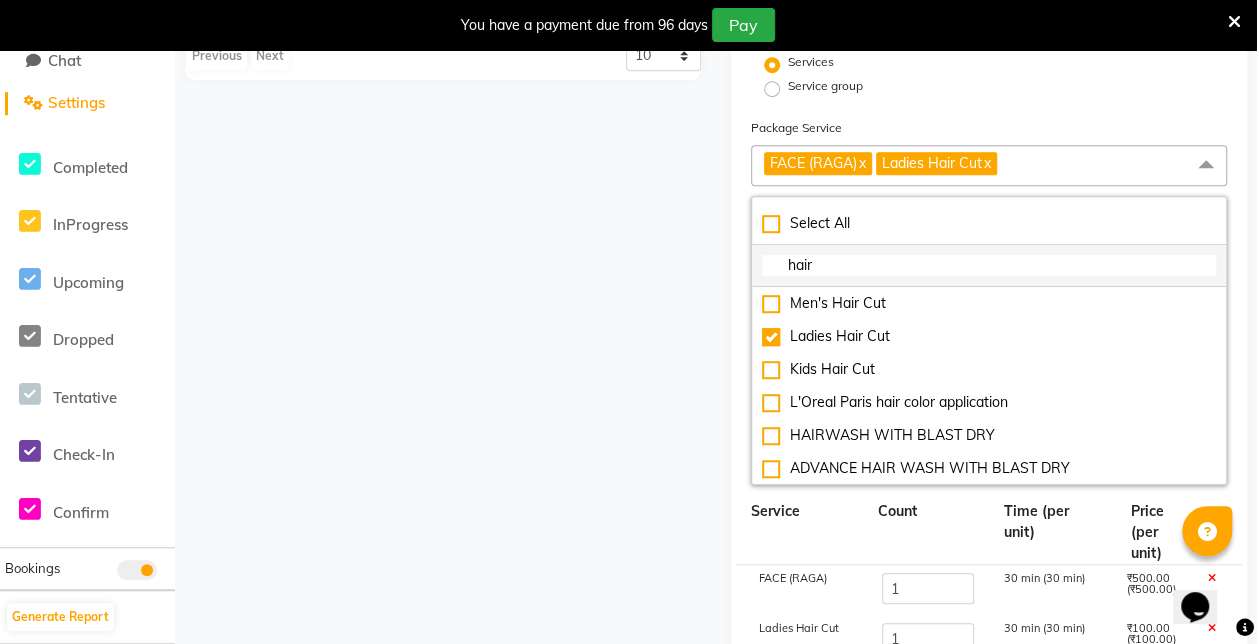 click on "hair" 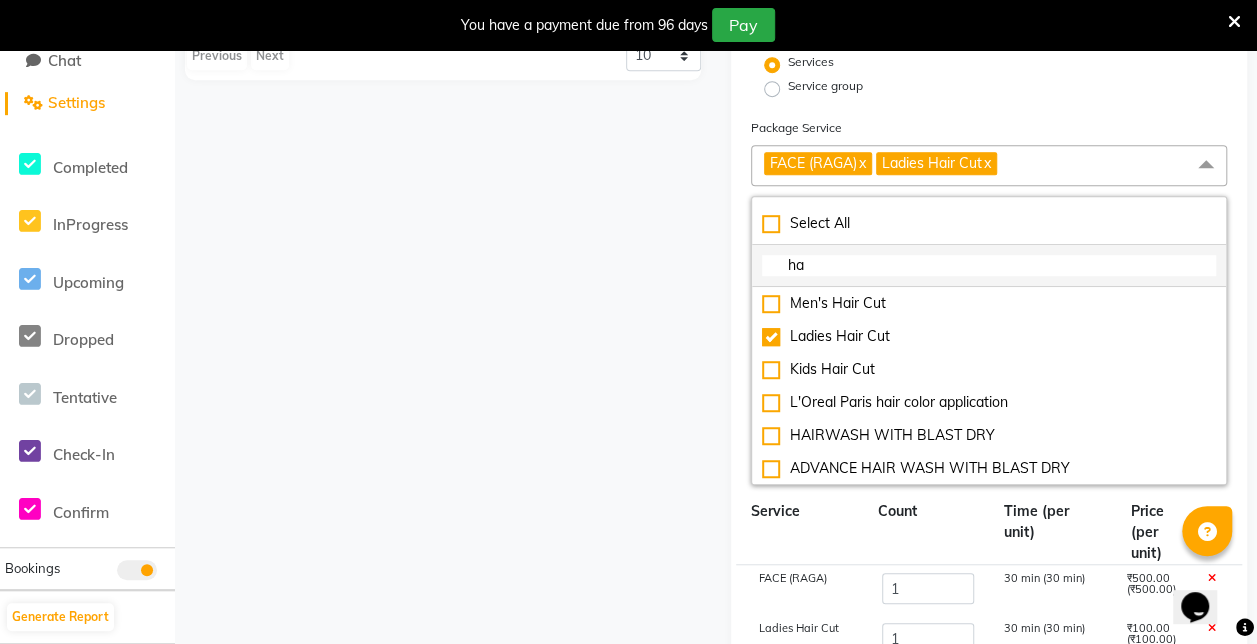 type on "h" 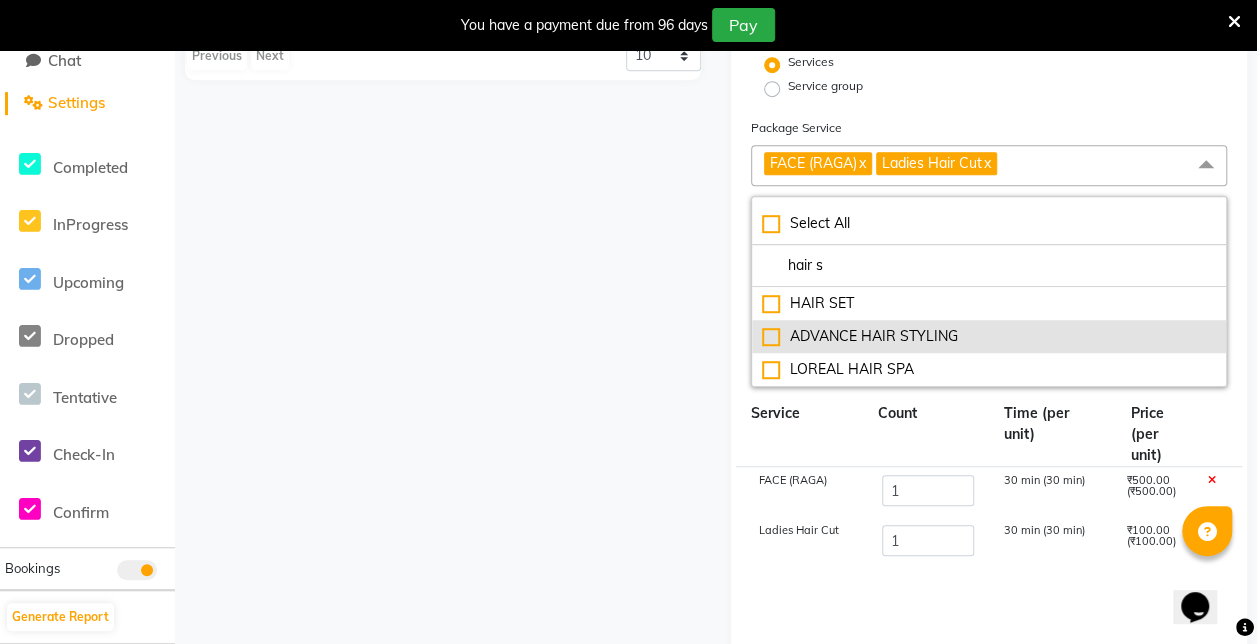 type on "hair s" 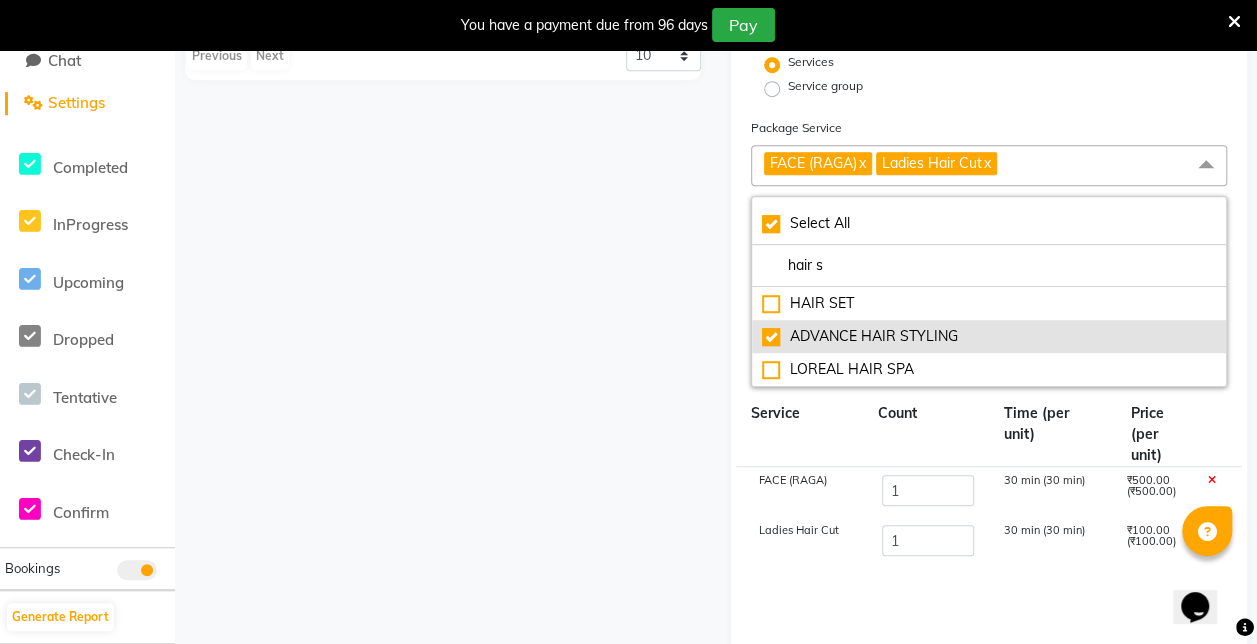 type on "2600" 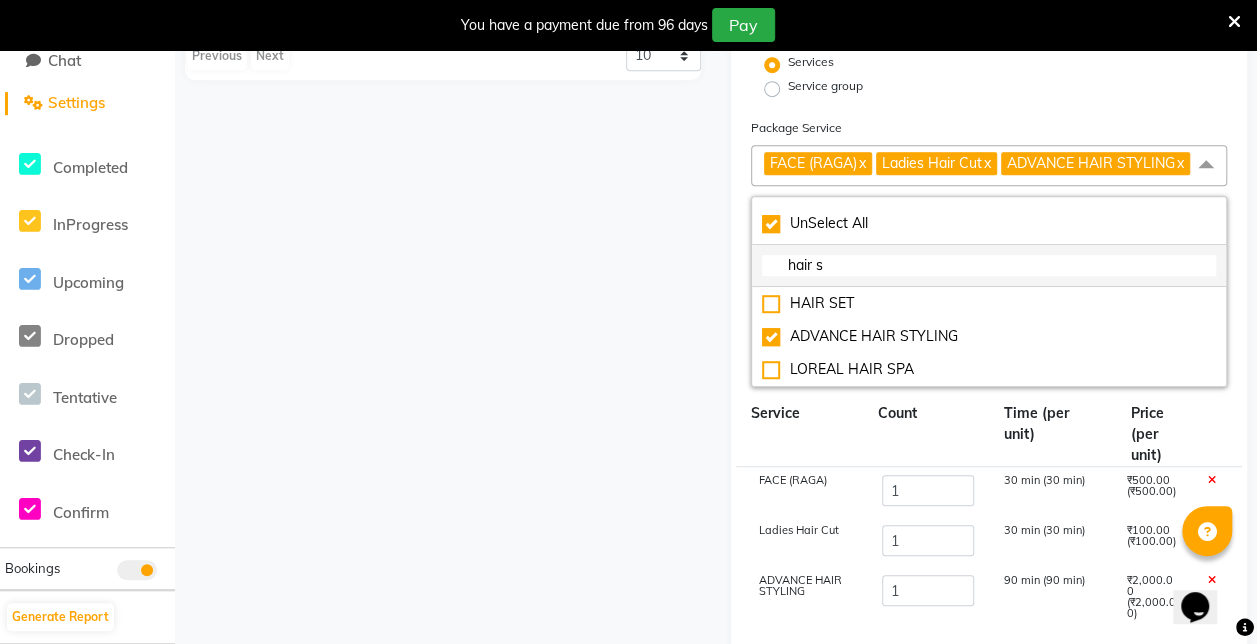 click on "hair s" 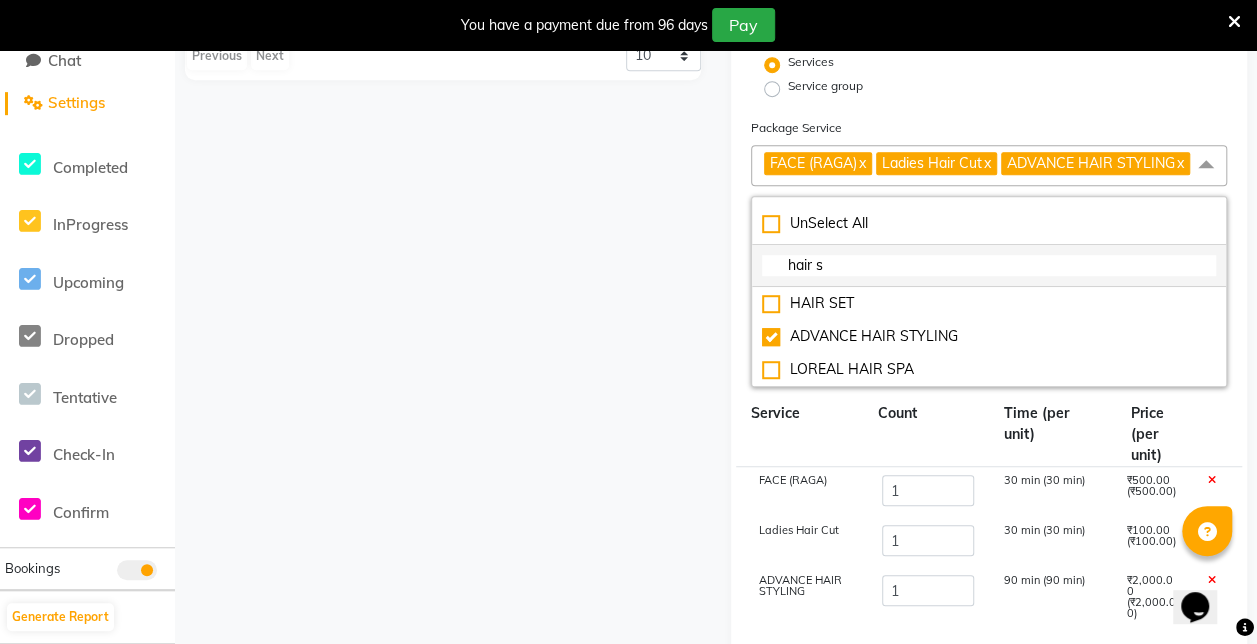 checkbox on "false" 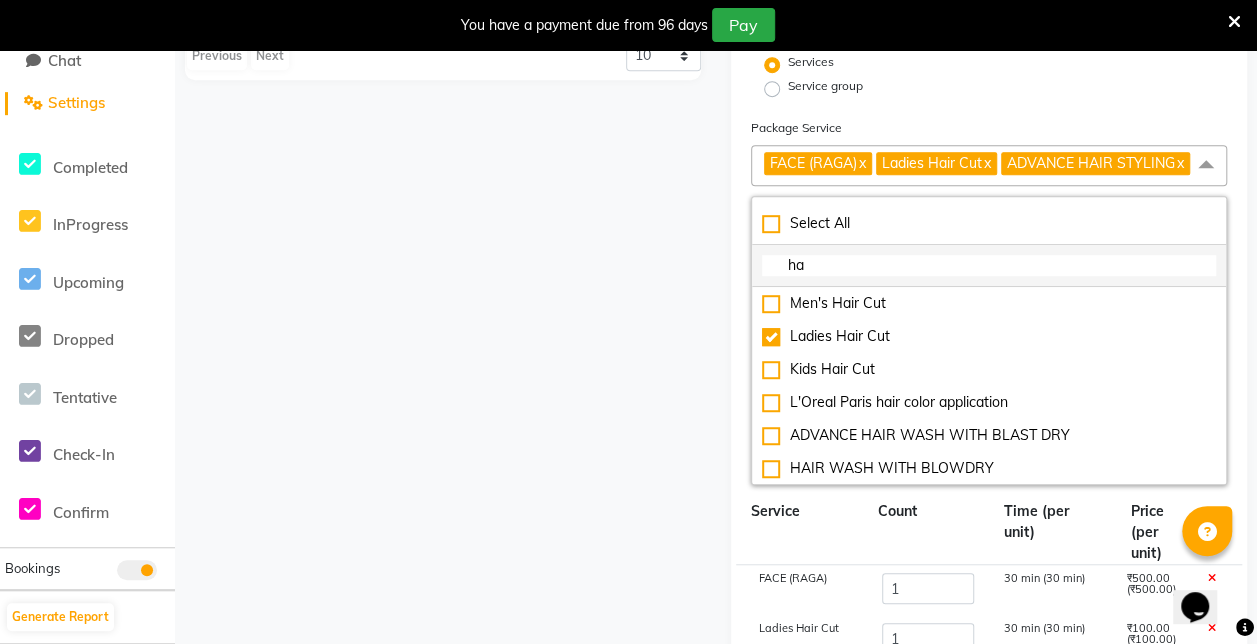 type on "h" 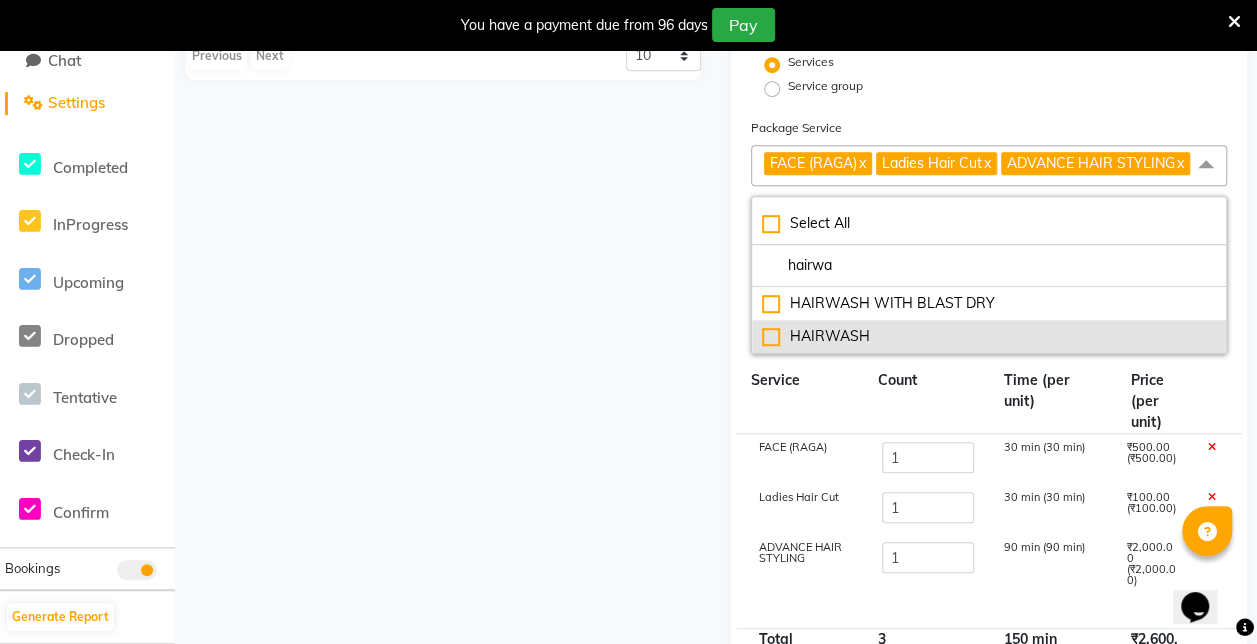 type on "hairwa" 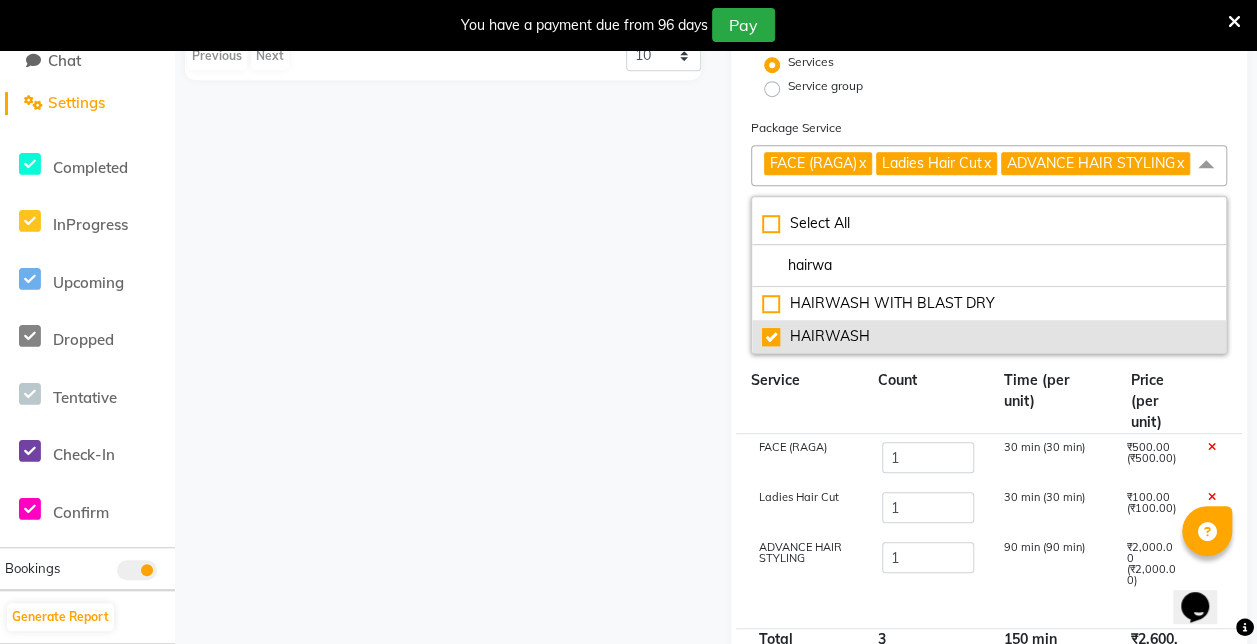 type on "2750" 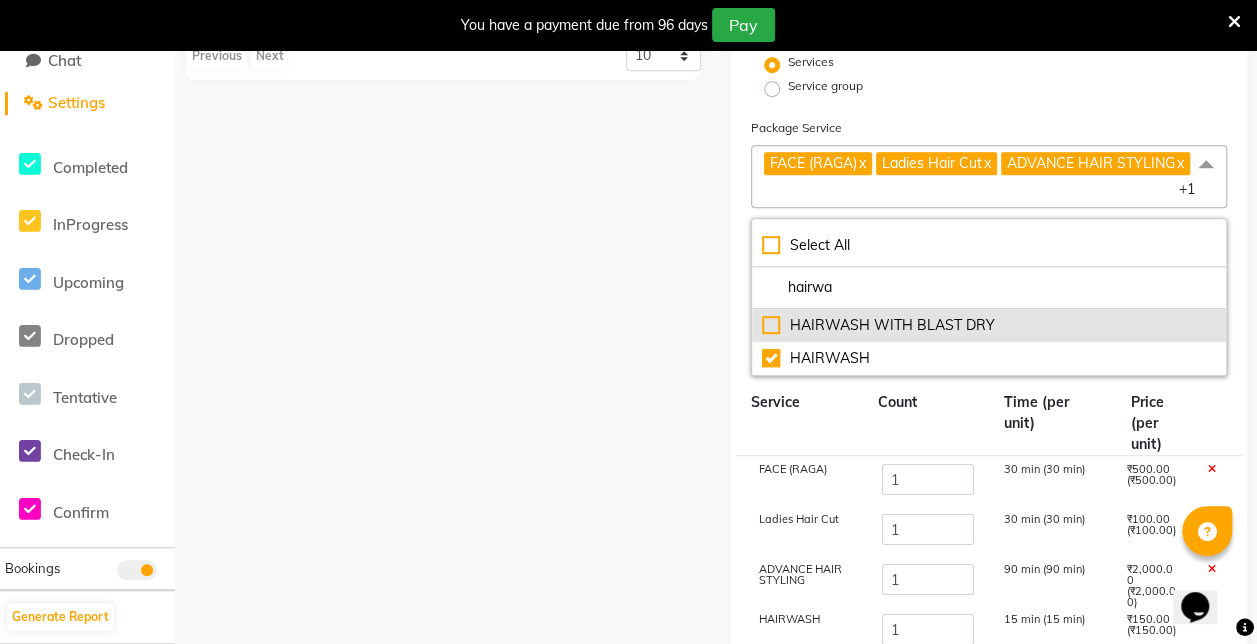 click on "HAIRWASH WITH BLAST DRY" 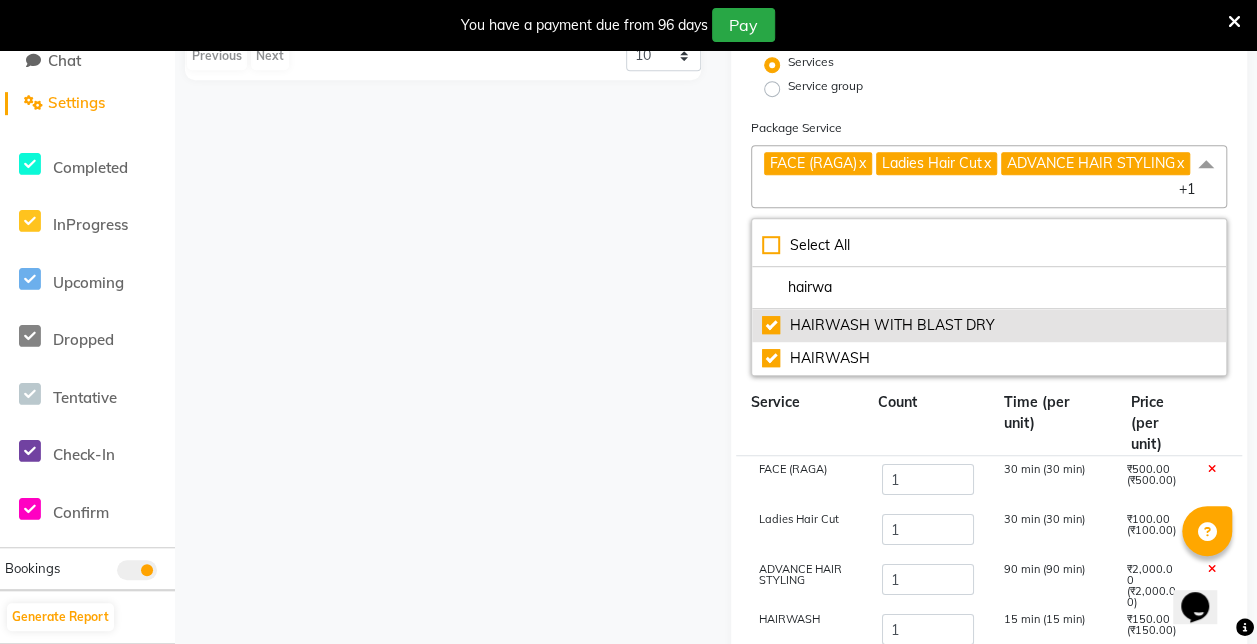 type on "3150" 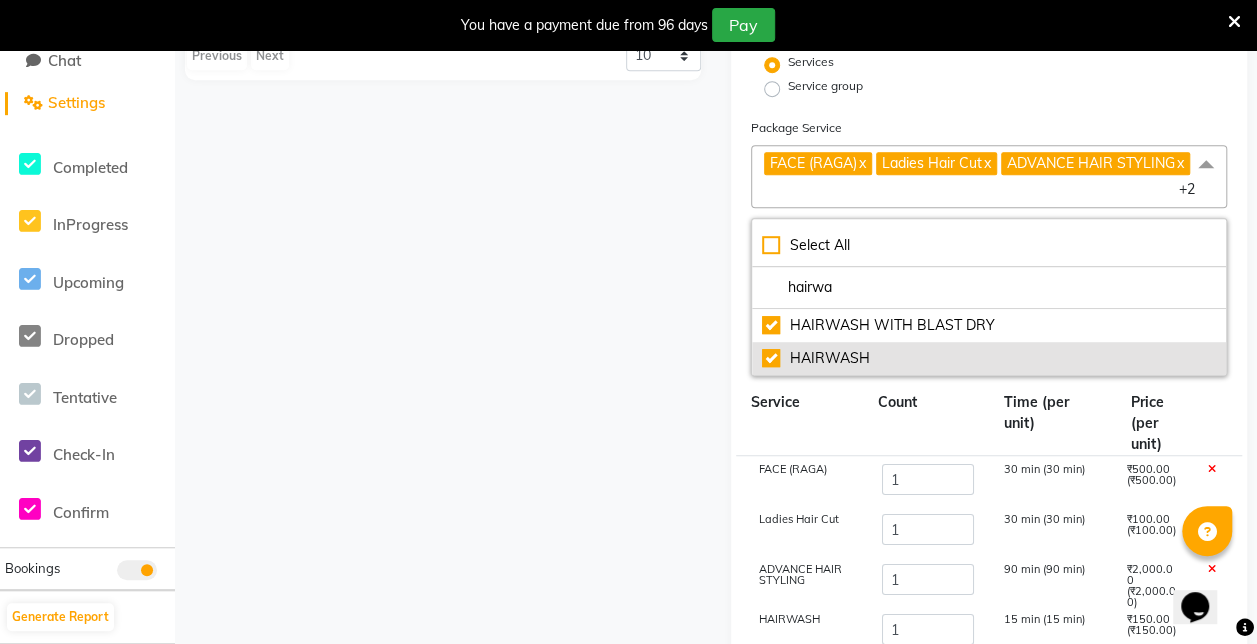 click on "HAIRWASH" 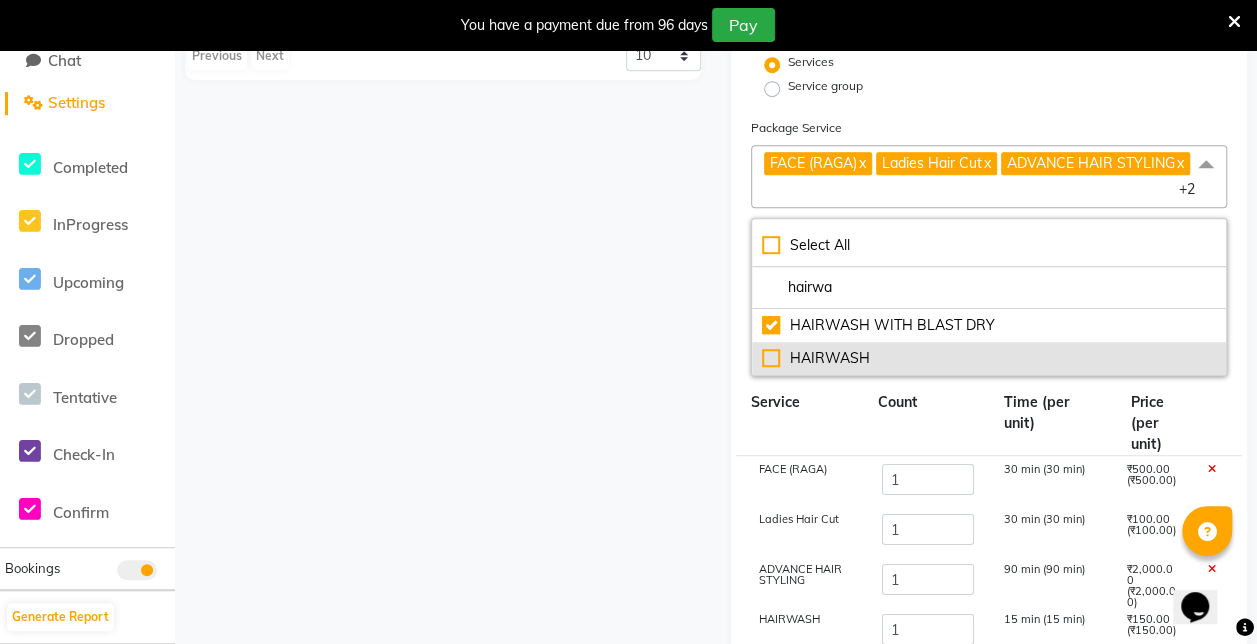type on "3000" 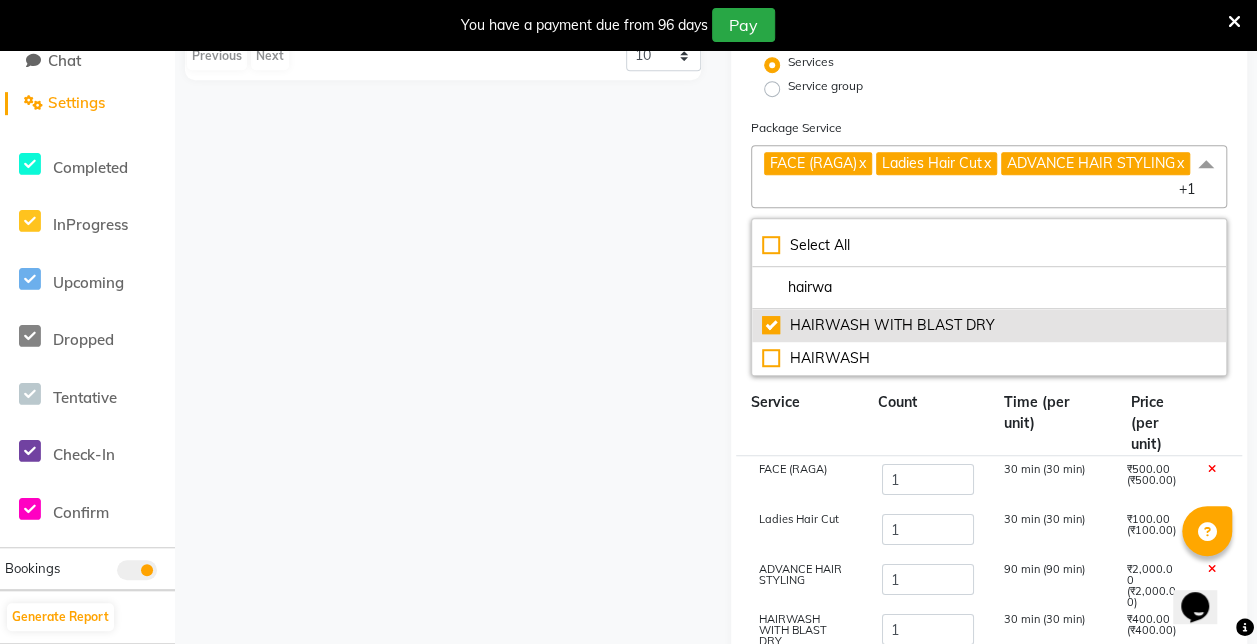 click on "HAIRWASH WITH BLAST DRY" 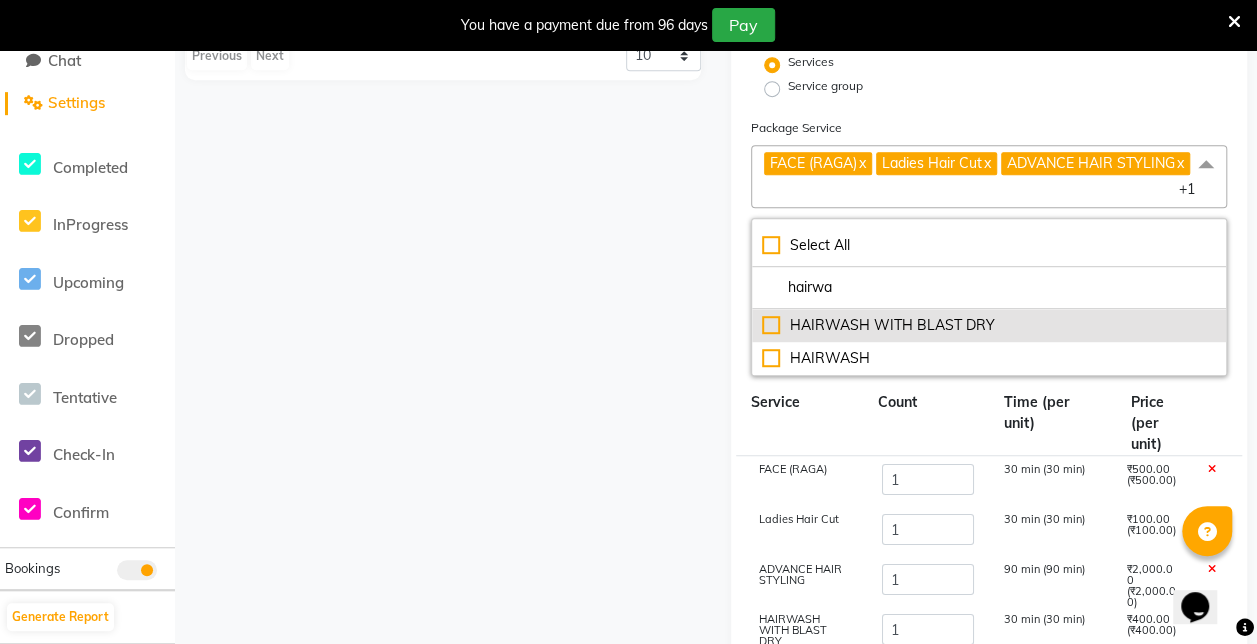 type on "2600" 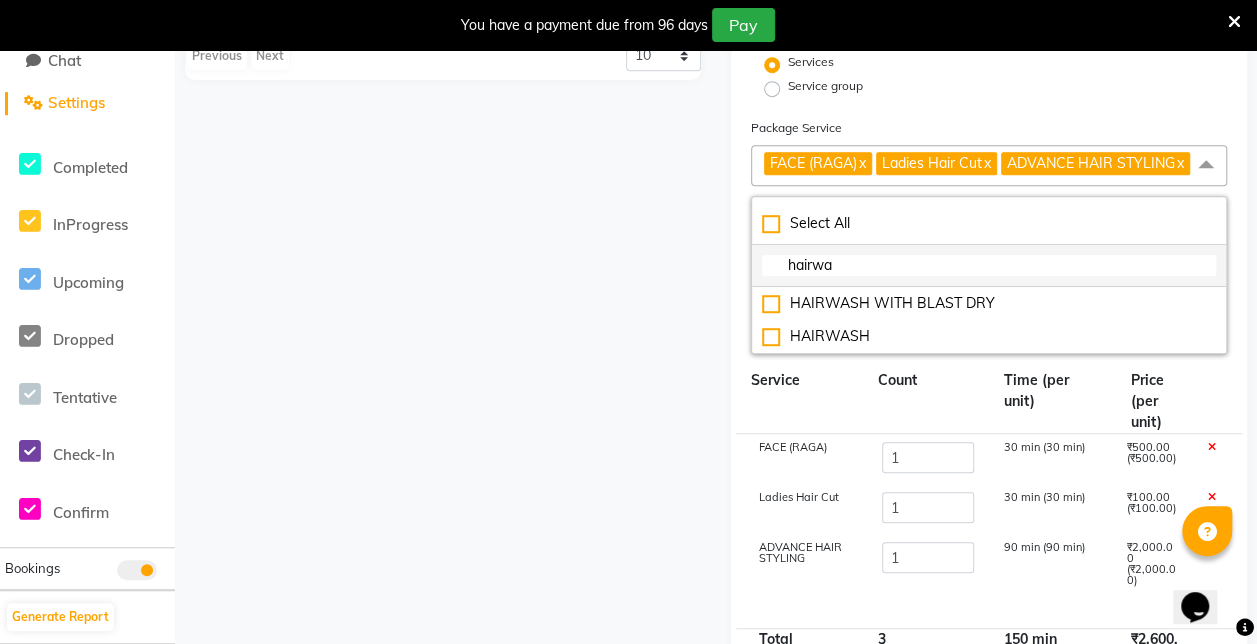click on "hairwa" 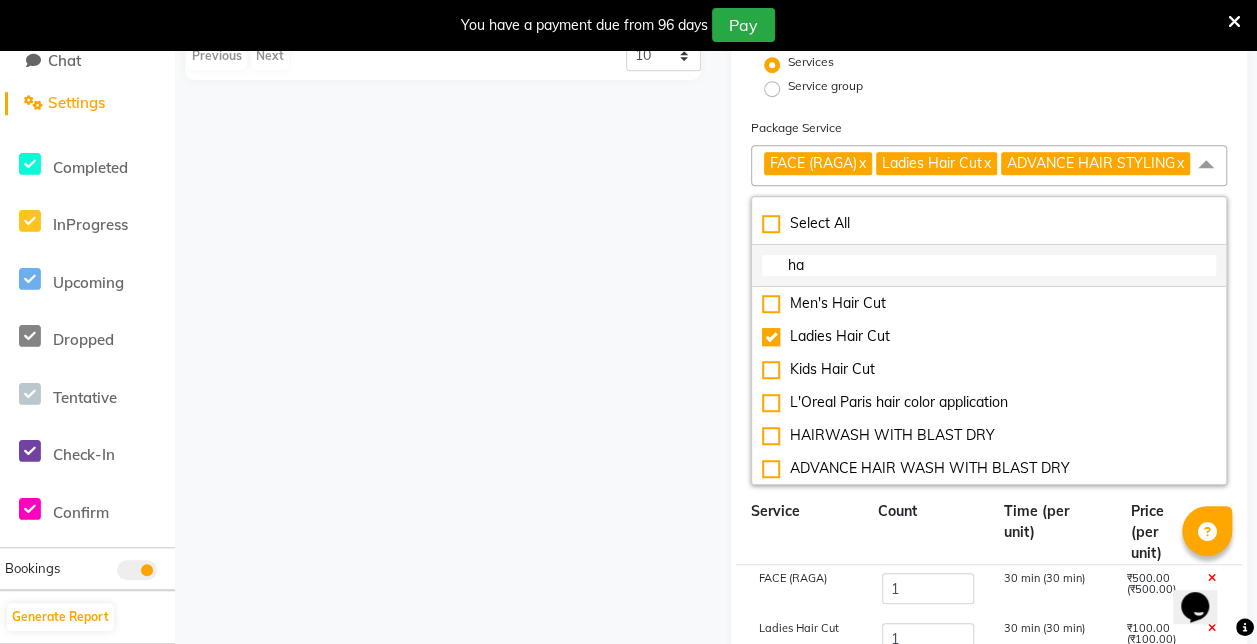 type on "h" 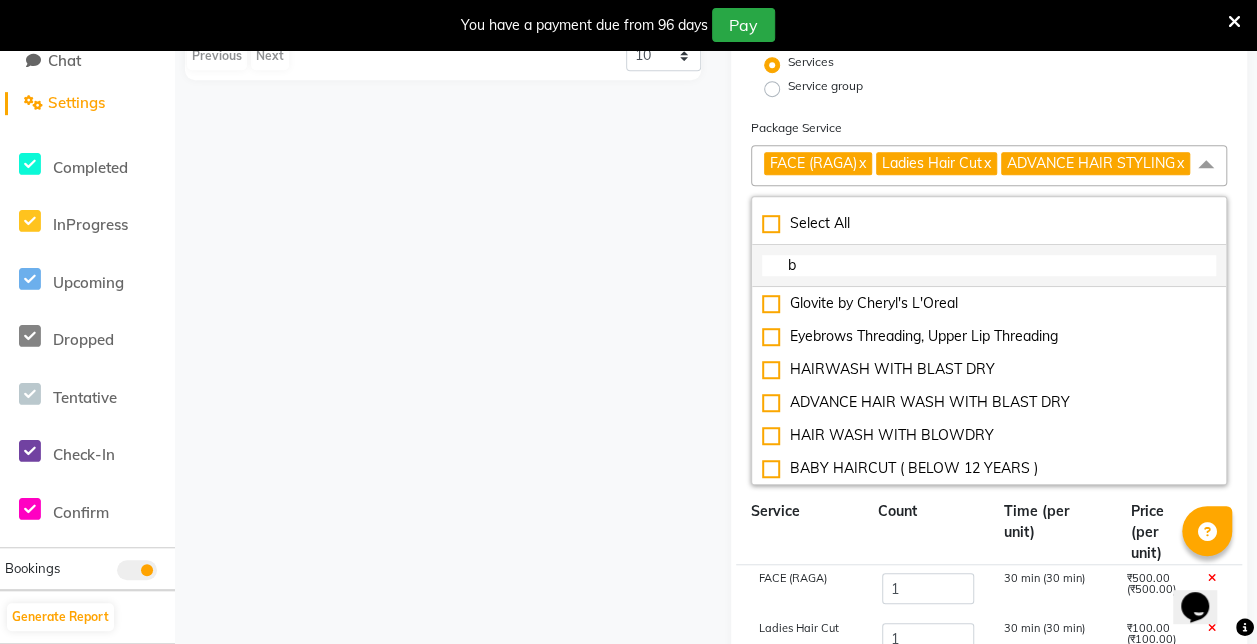 type on "bl" 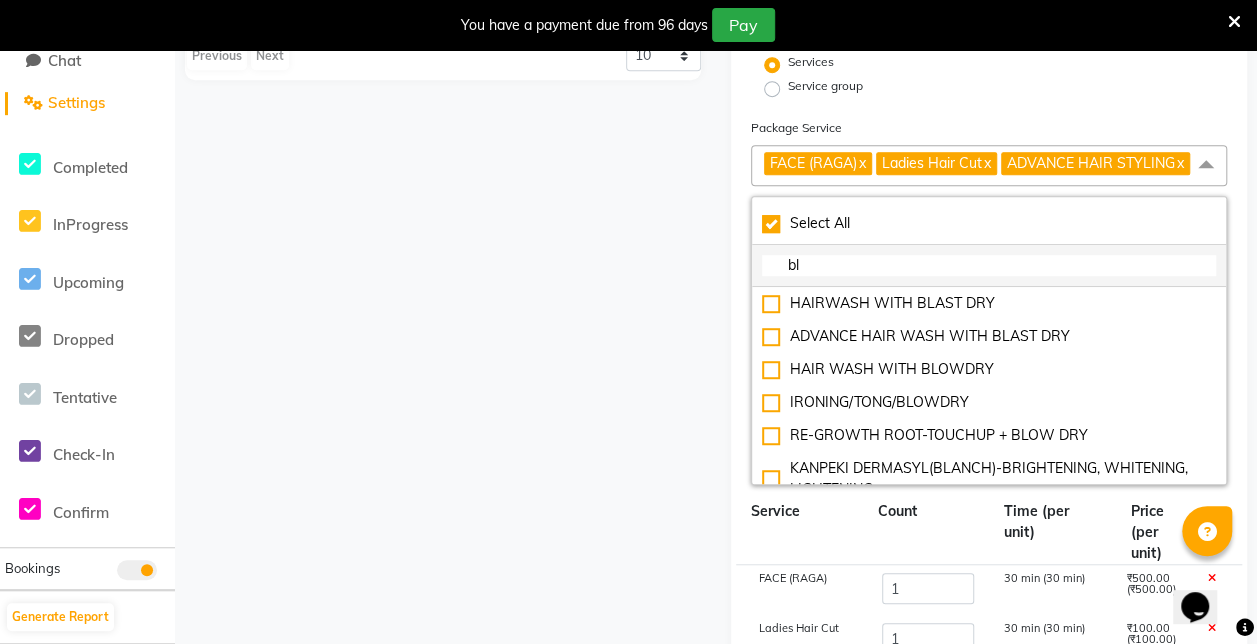 checkbox on "true" 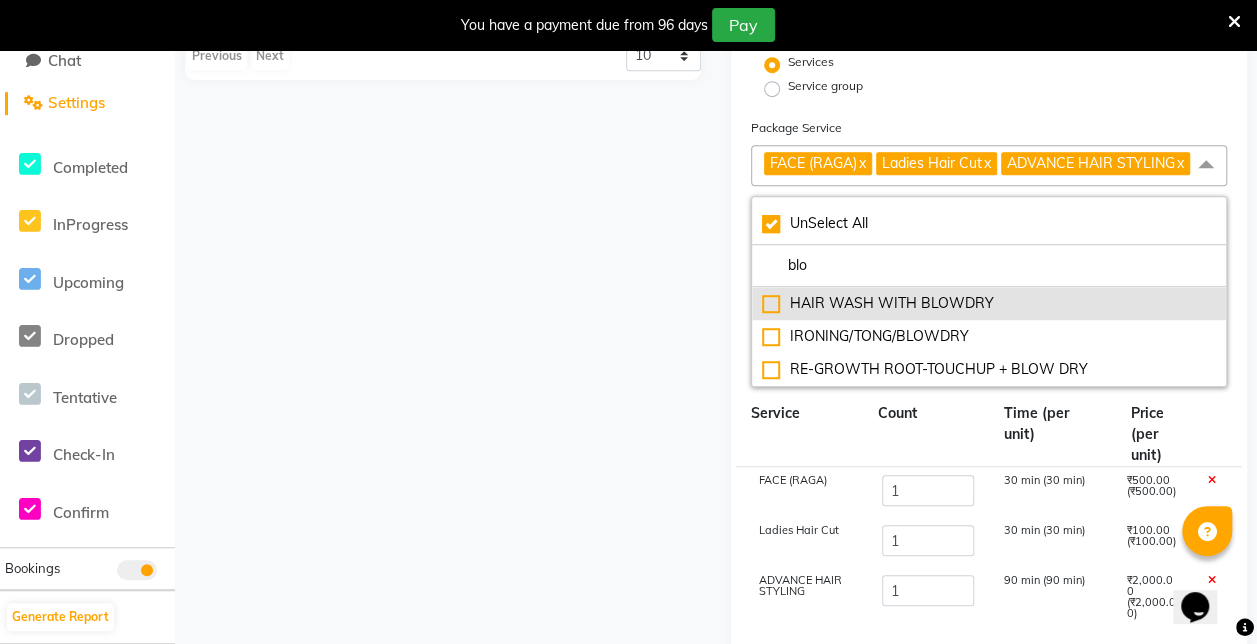 type on "blo" 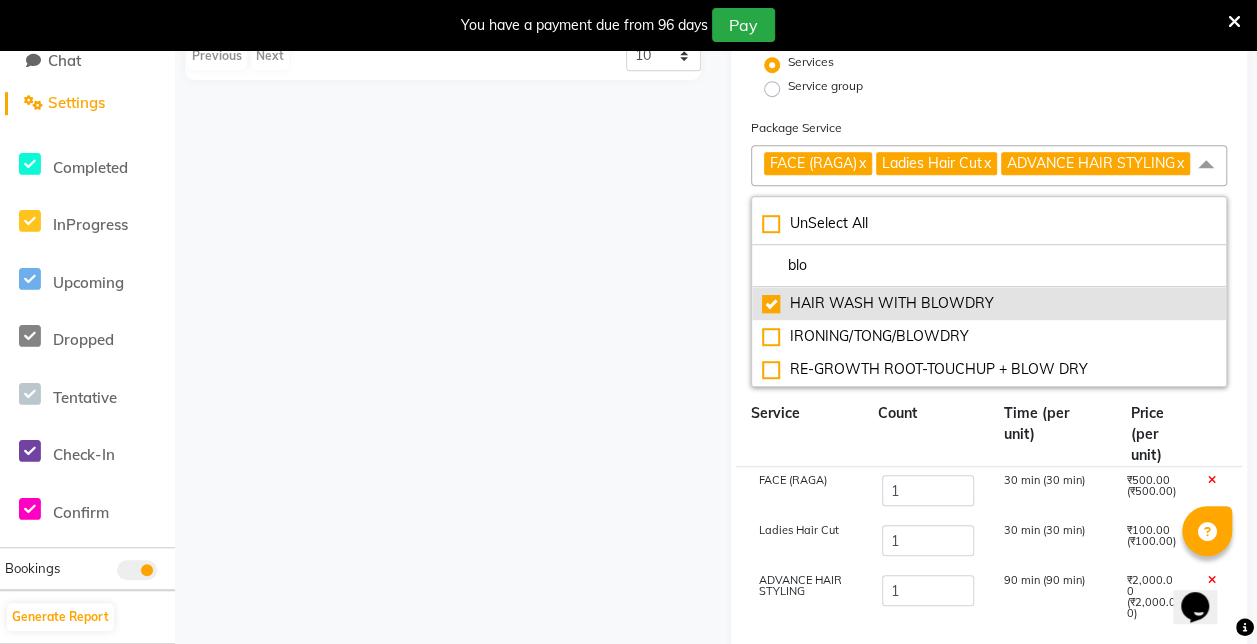 type on "3300" 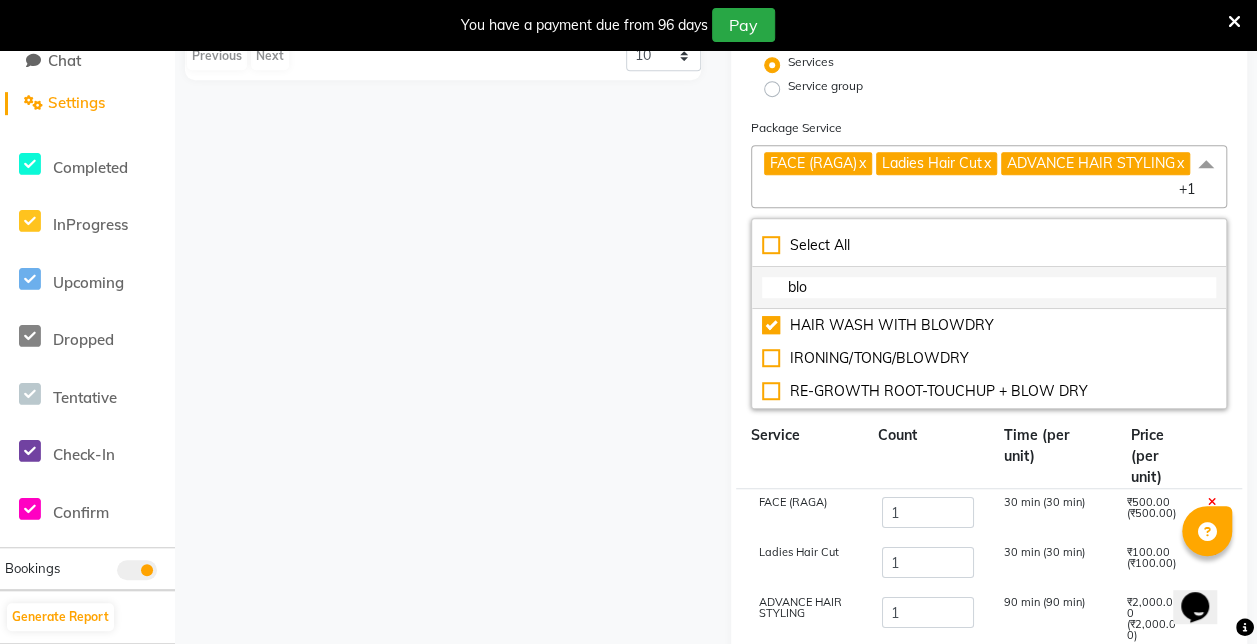 click on "blo" 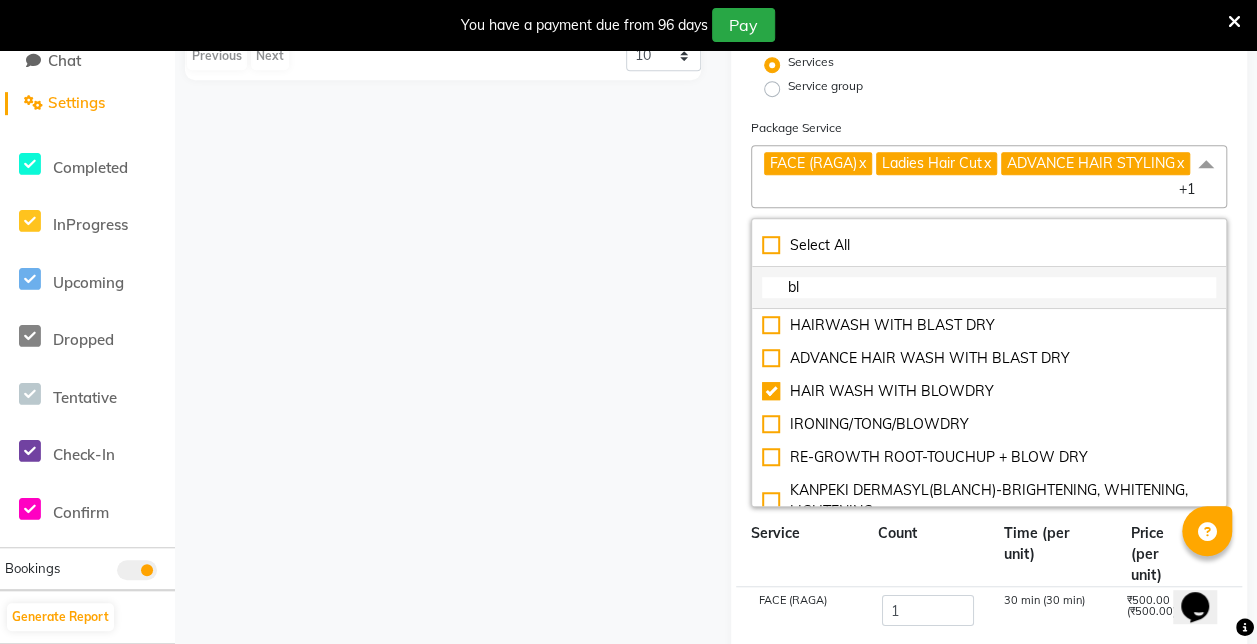 type on "b" 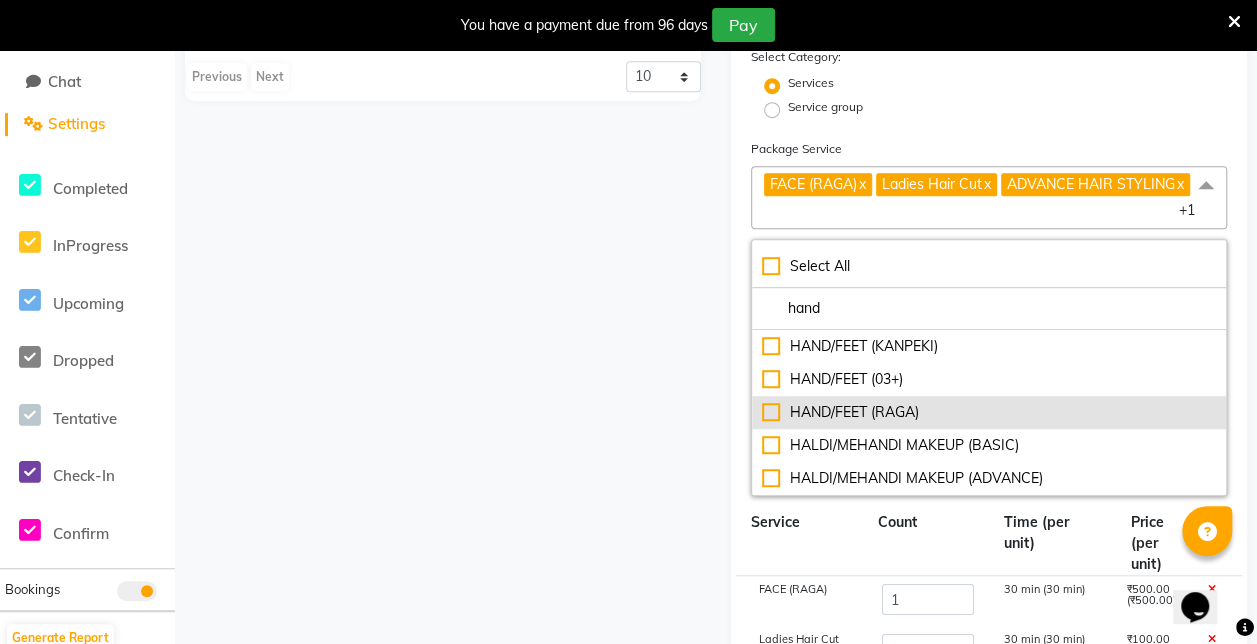 scroll, scrollTop: 446, scrollLeft: 0, axis: vertical 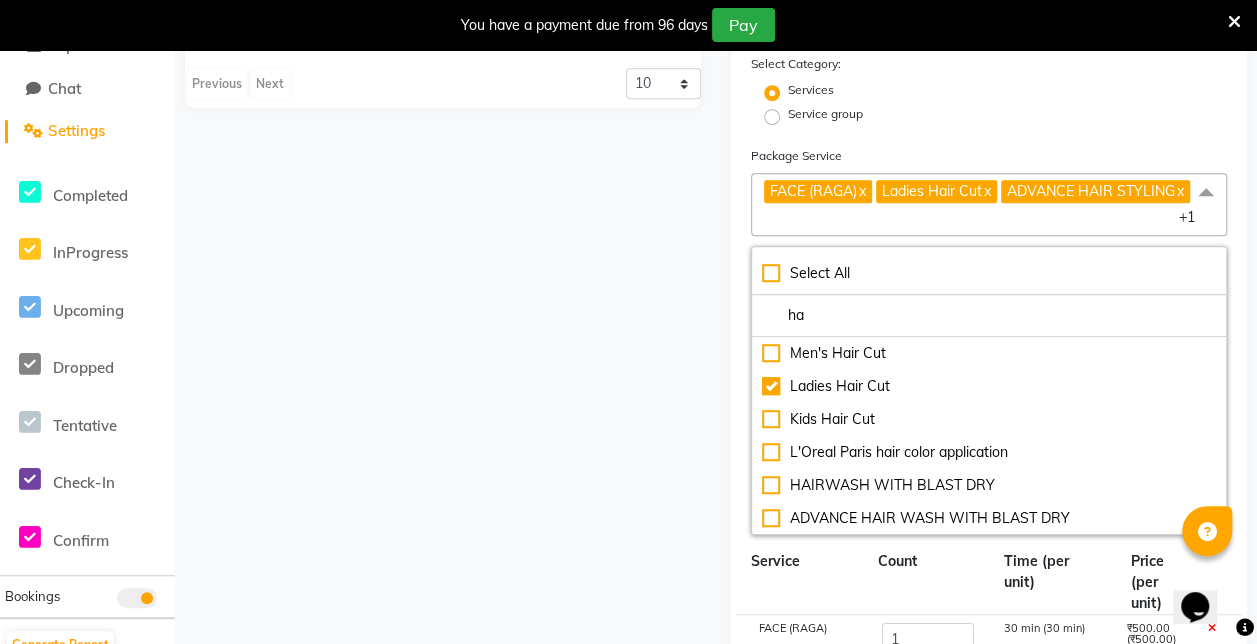 type on "h" 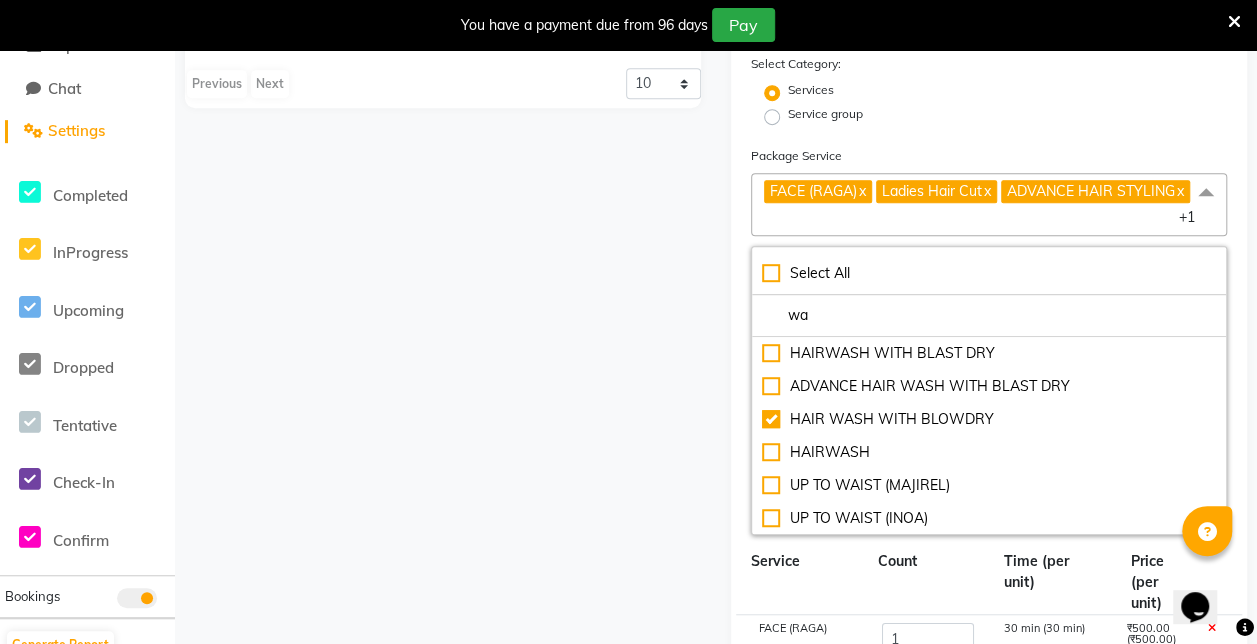 type on "w" 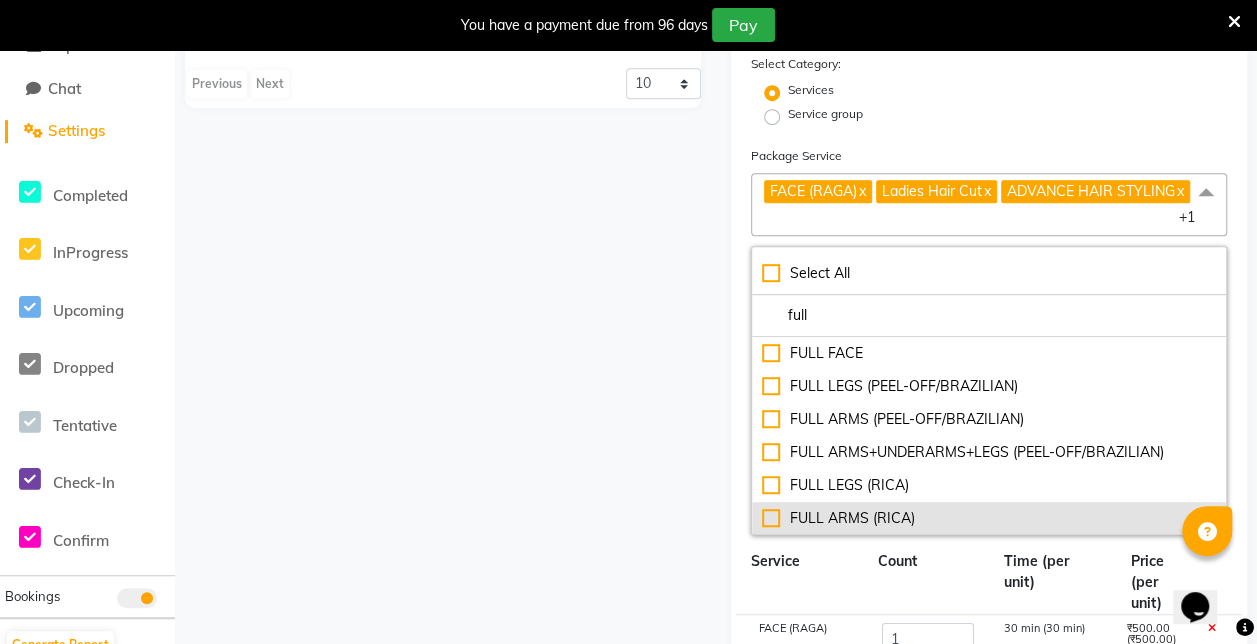 type on "full" 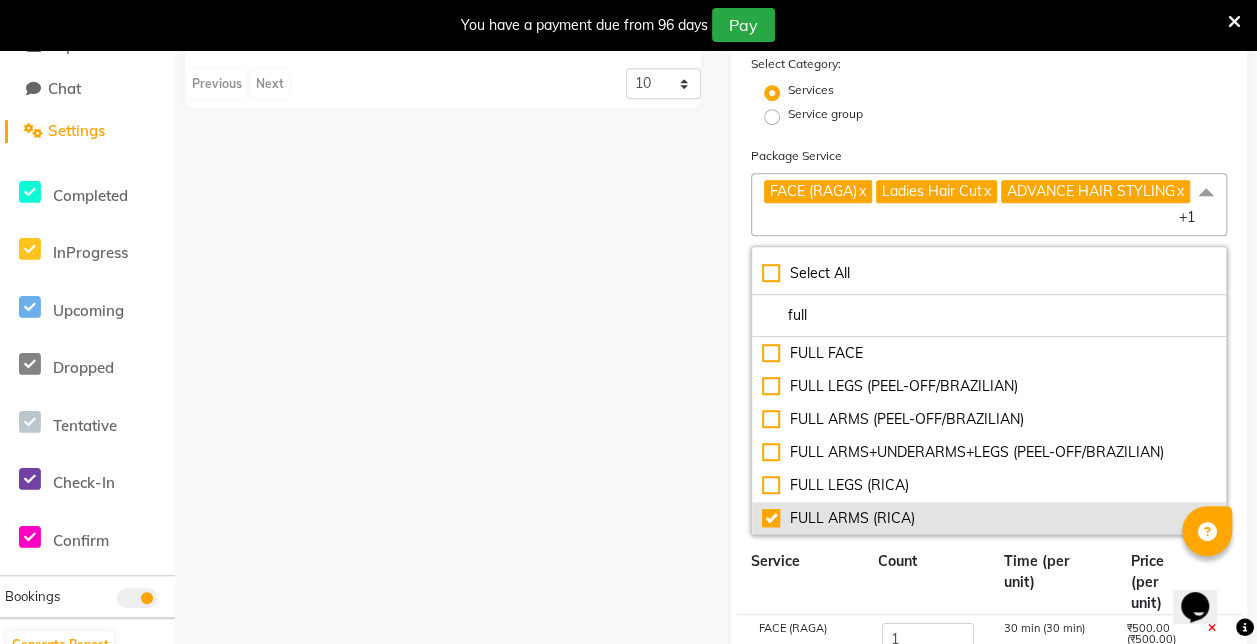 type on "3900" 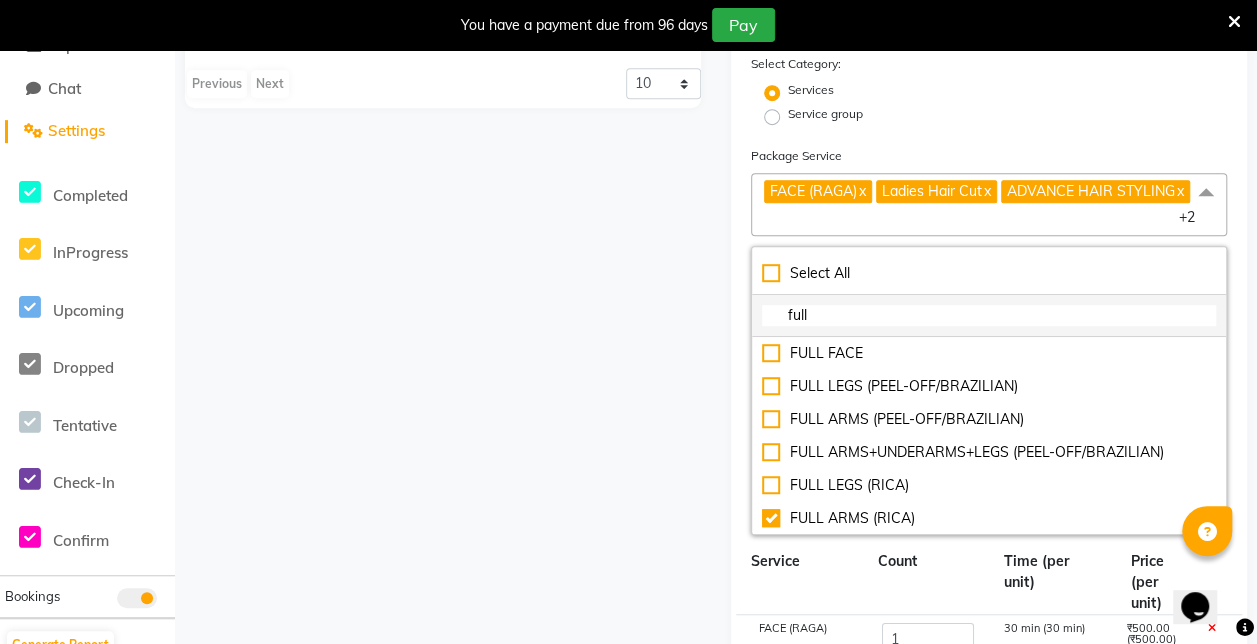 click on "full" 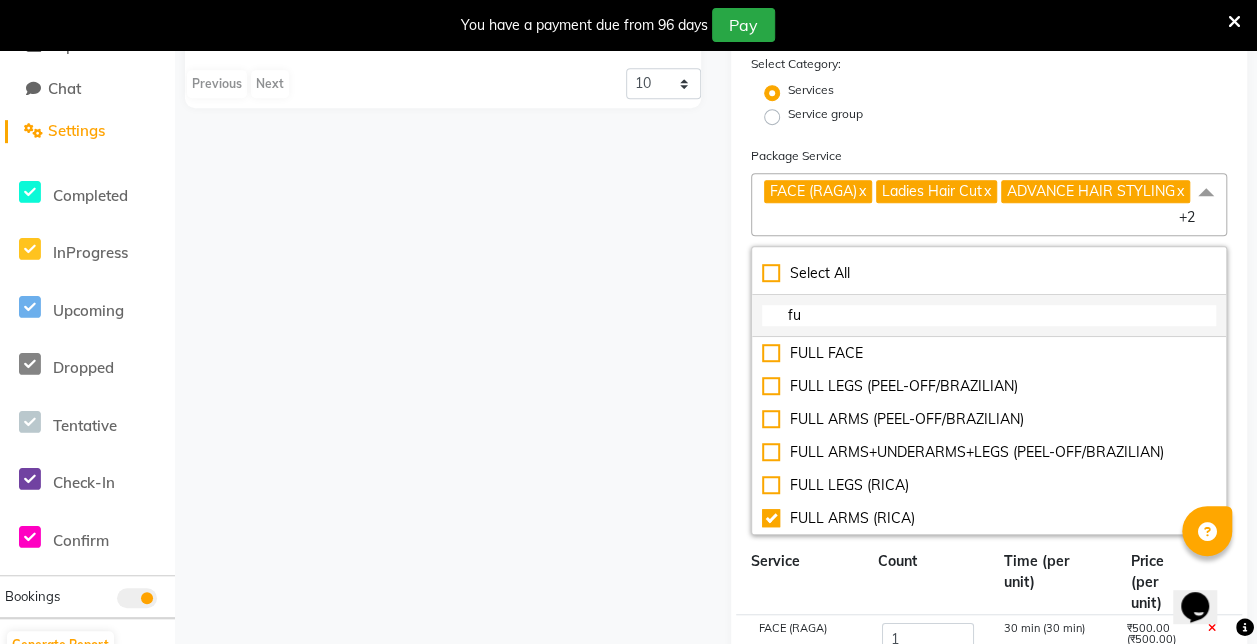 type on "f" 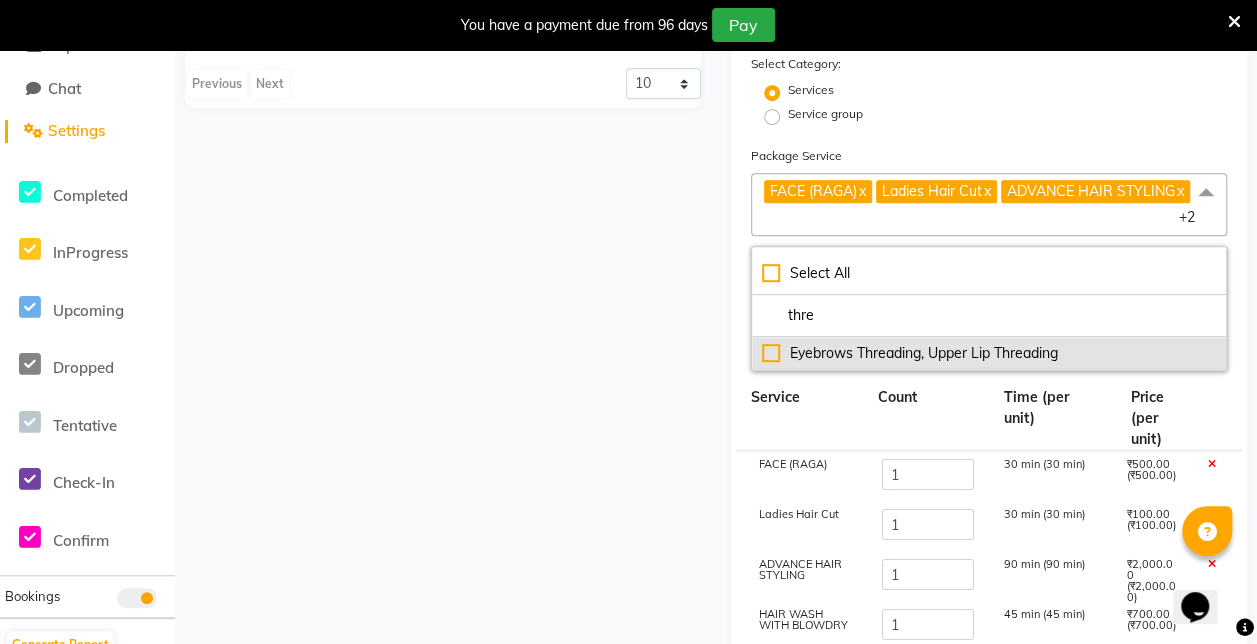 type on "thre" 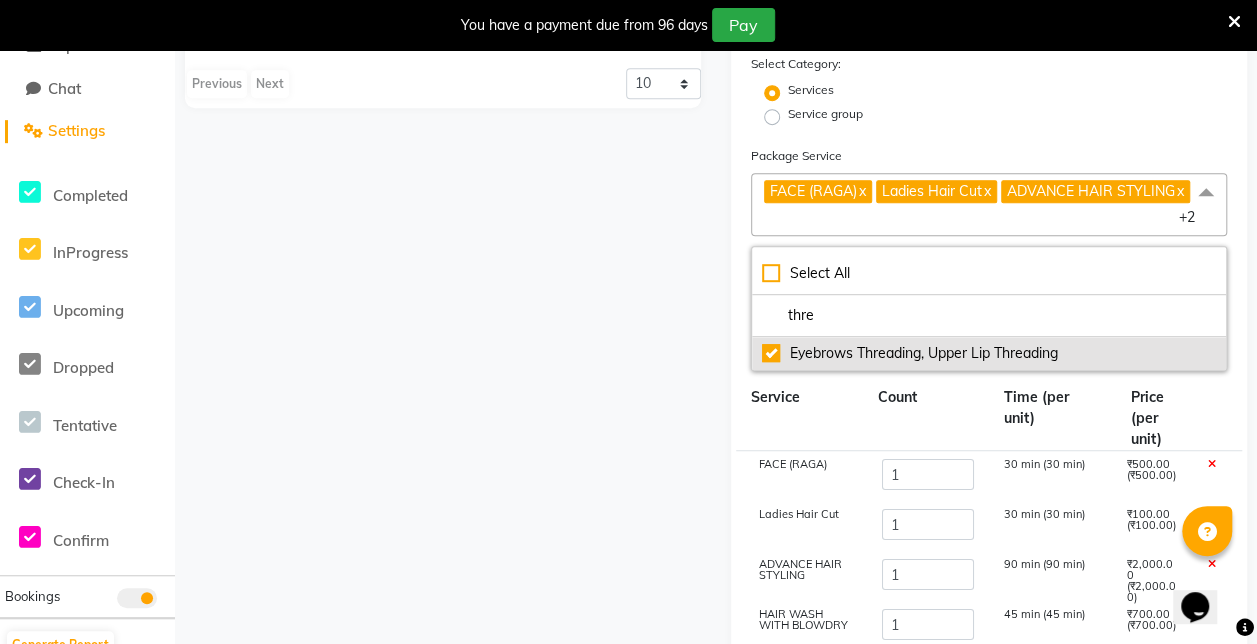 type on "3970" 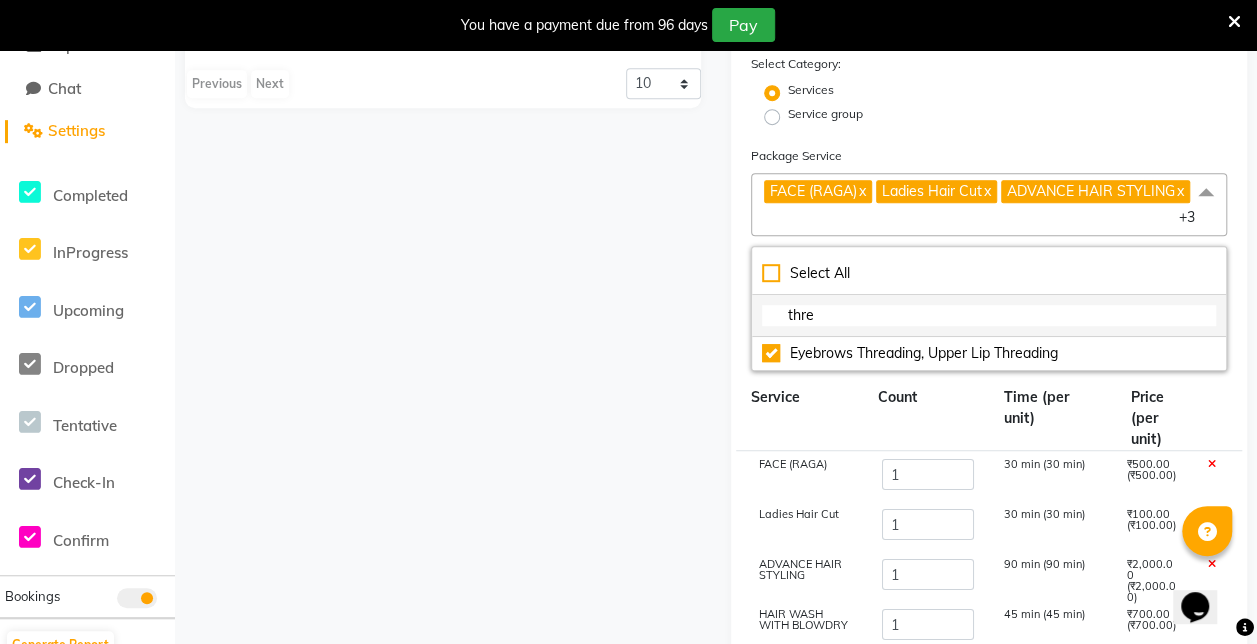 click on "thre" 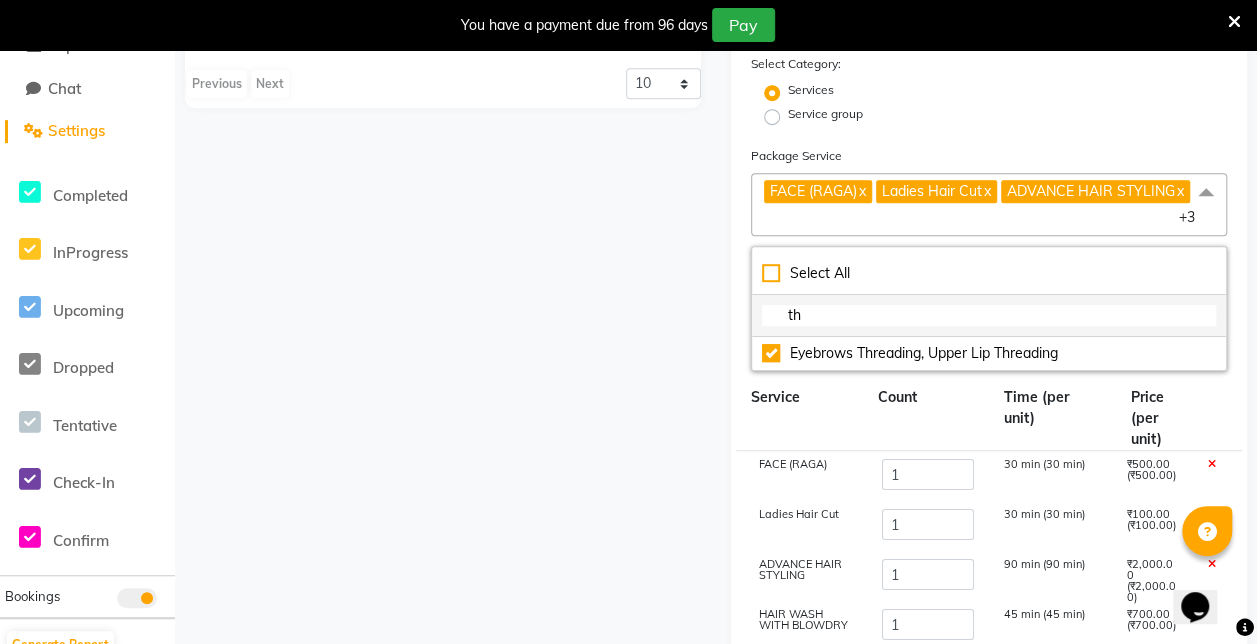 type on "t" 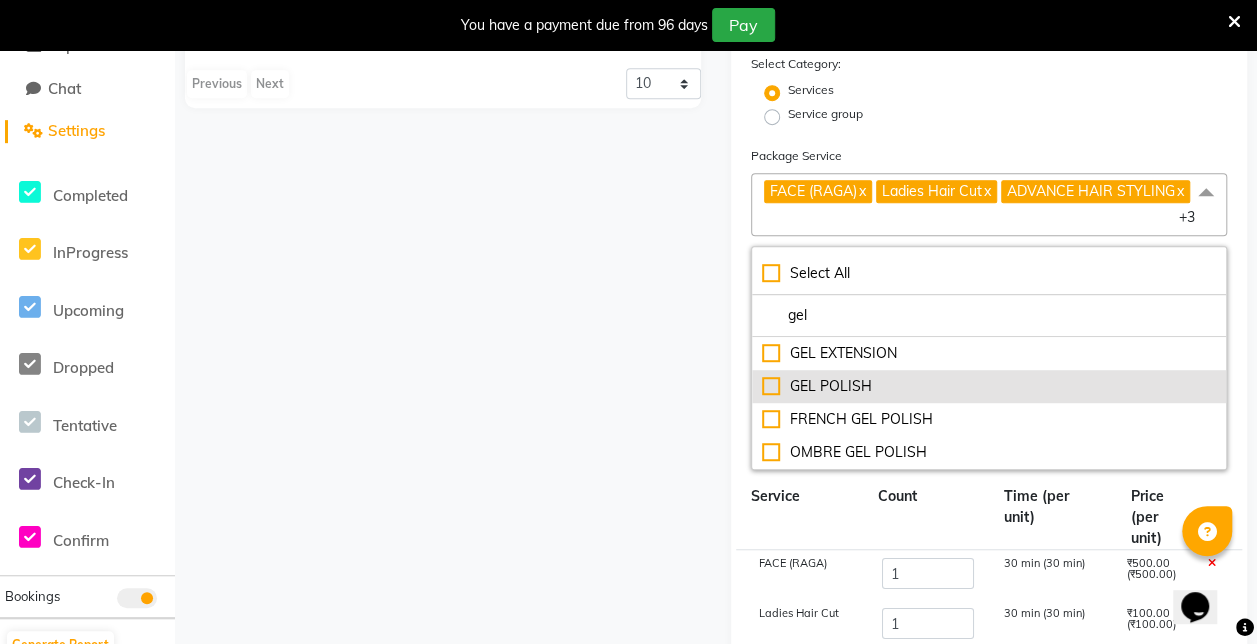 type on "gel" 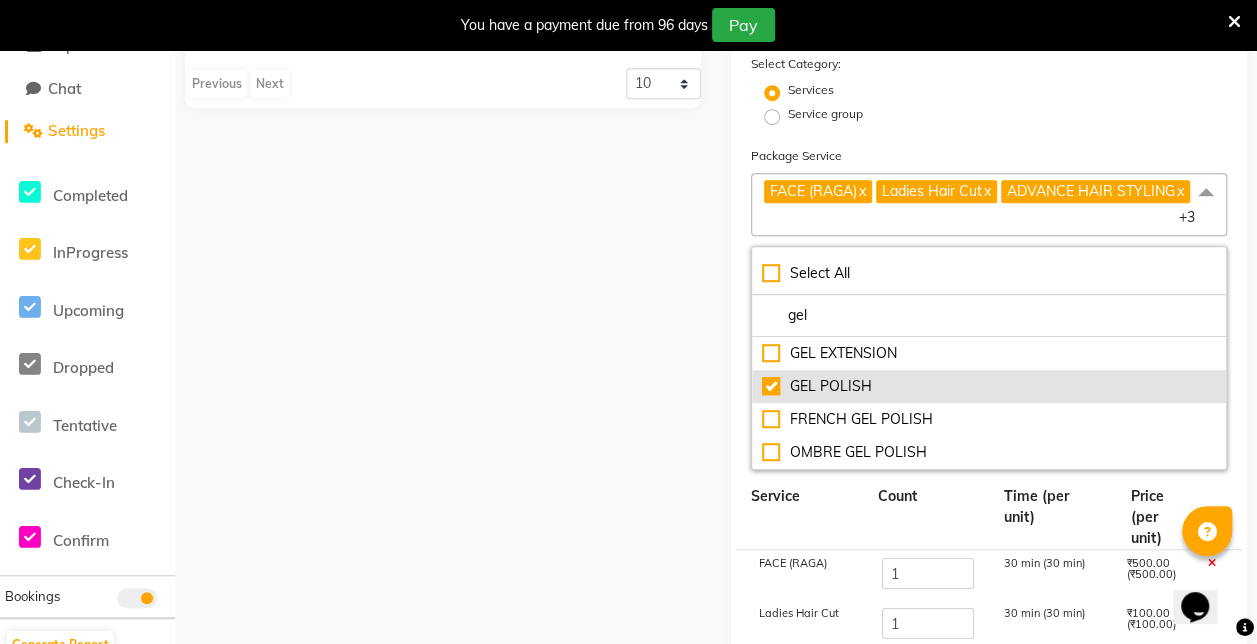 type on "4670" 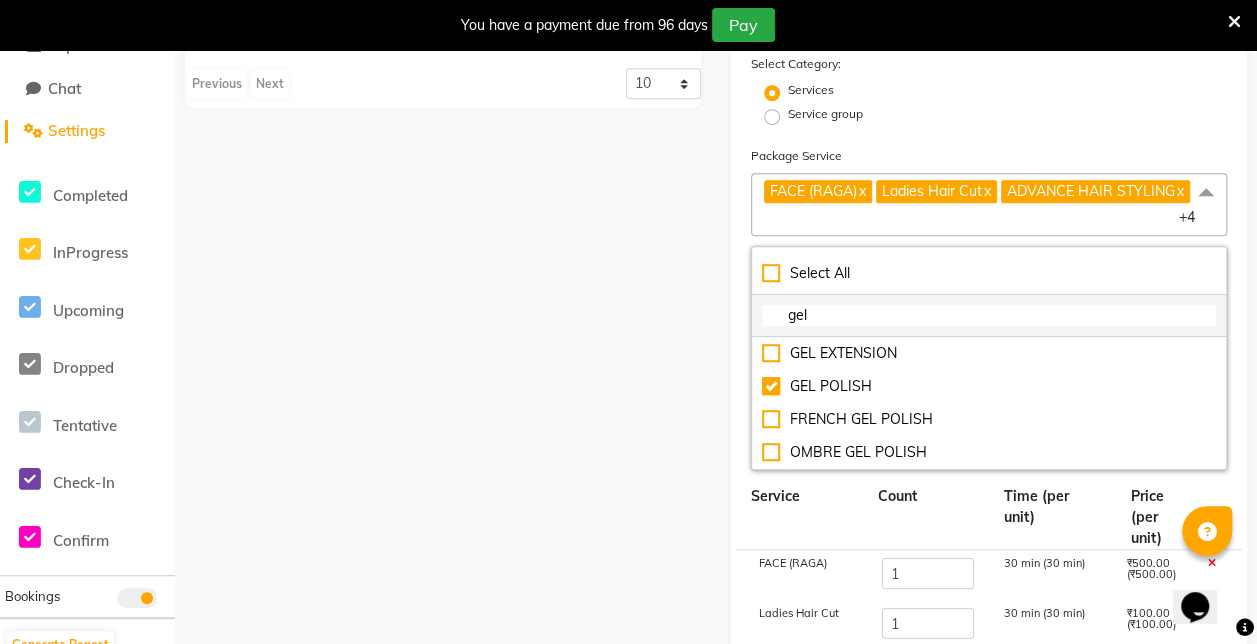 click on "gel" 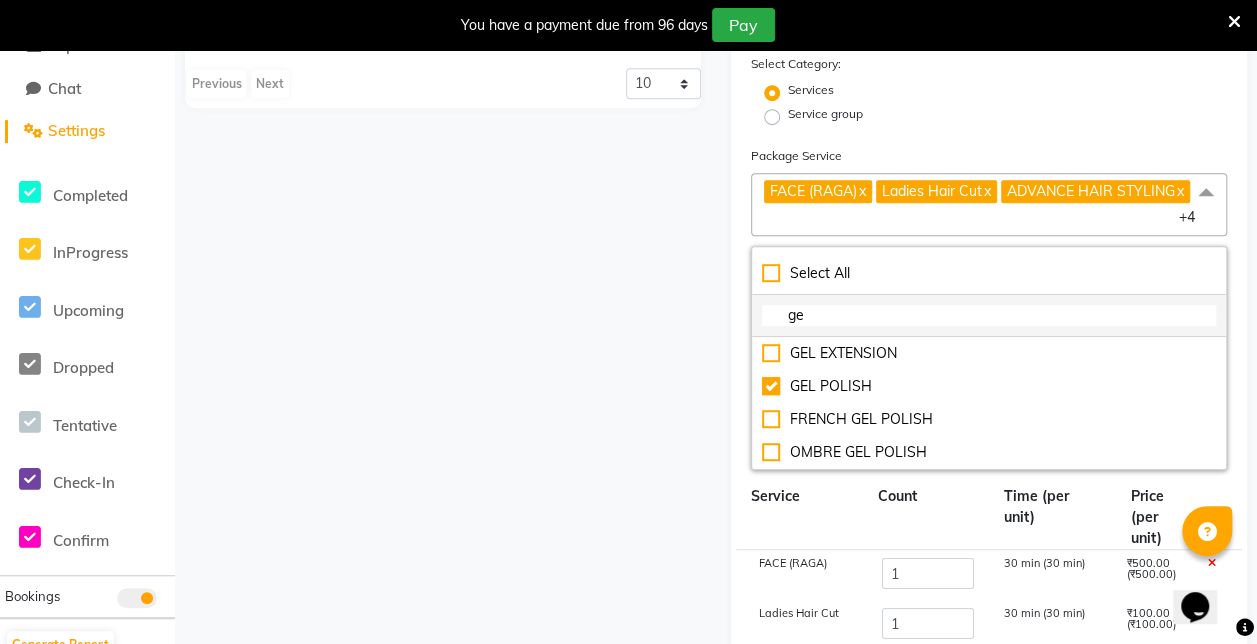 type on "g" 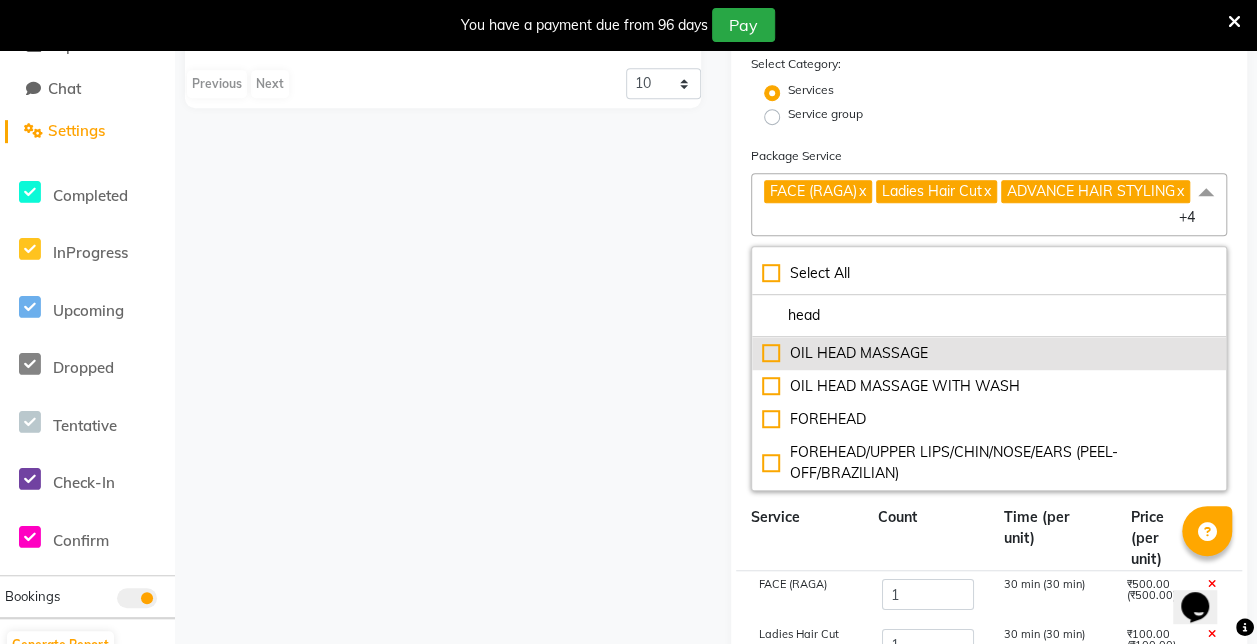 type on "head" 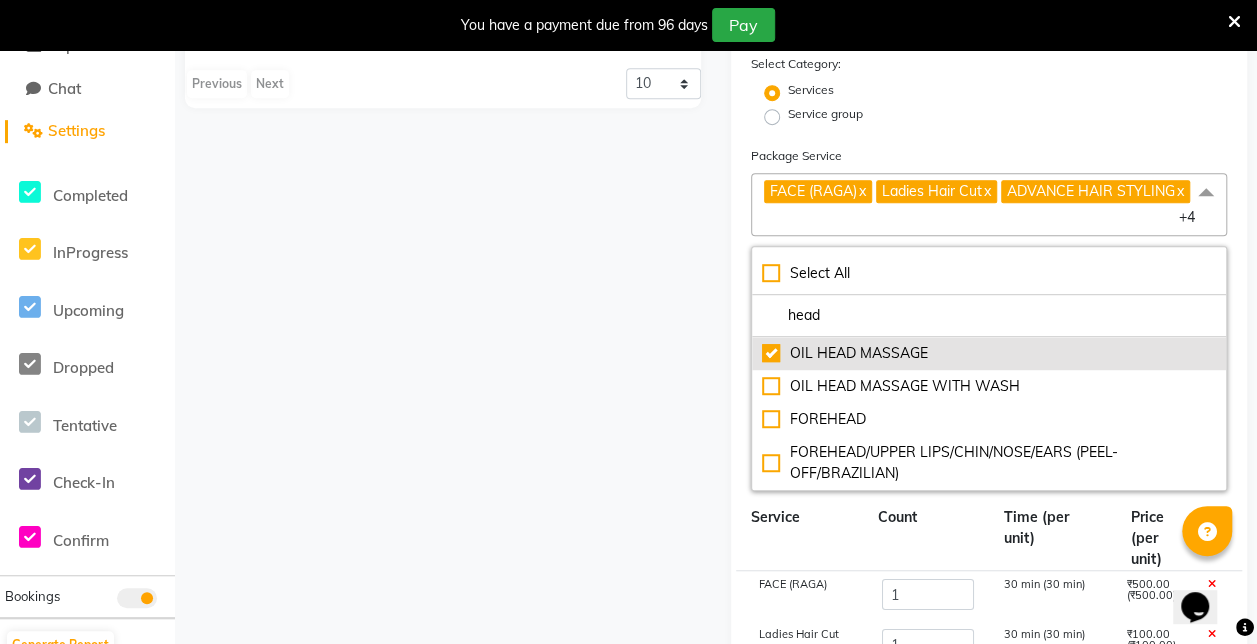 type on "5470" 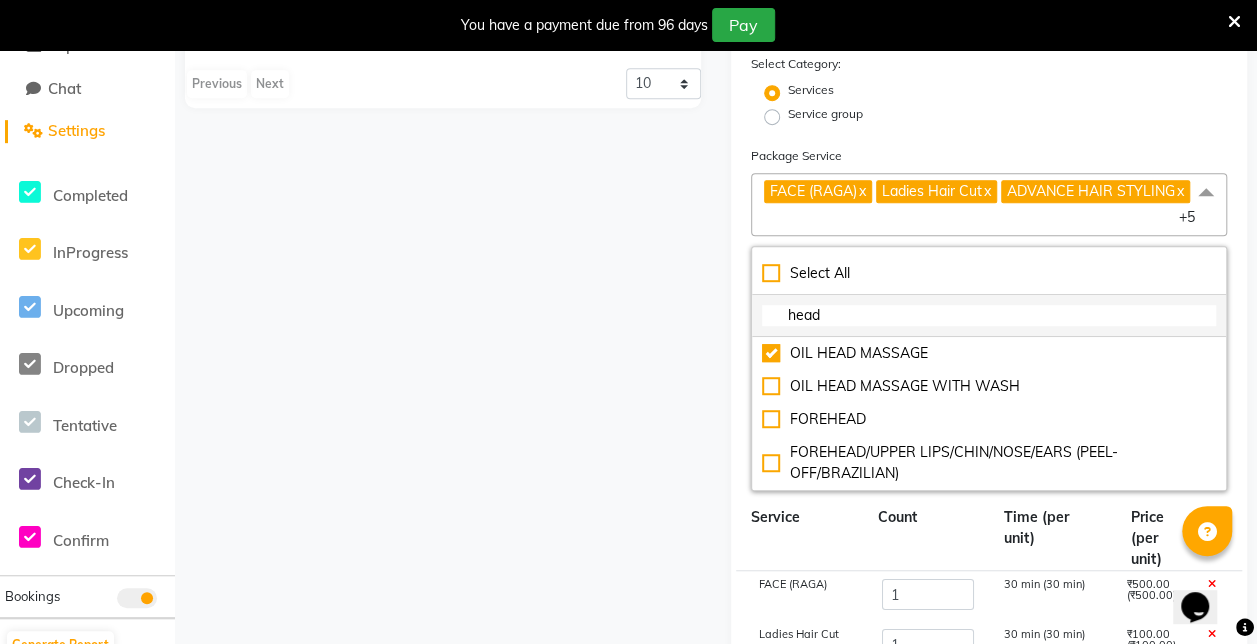 click on "head" 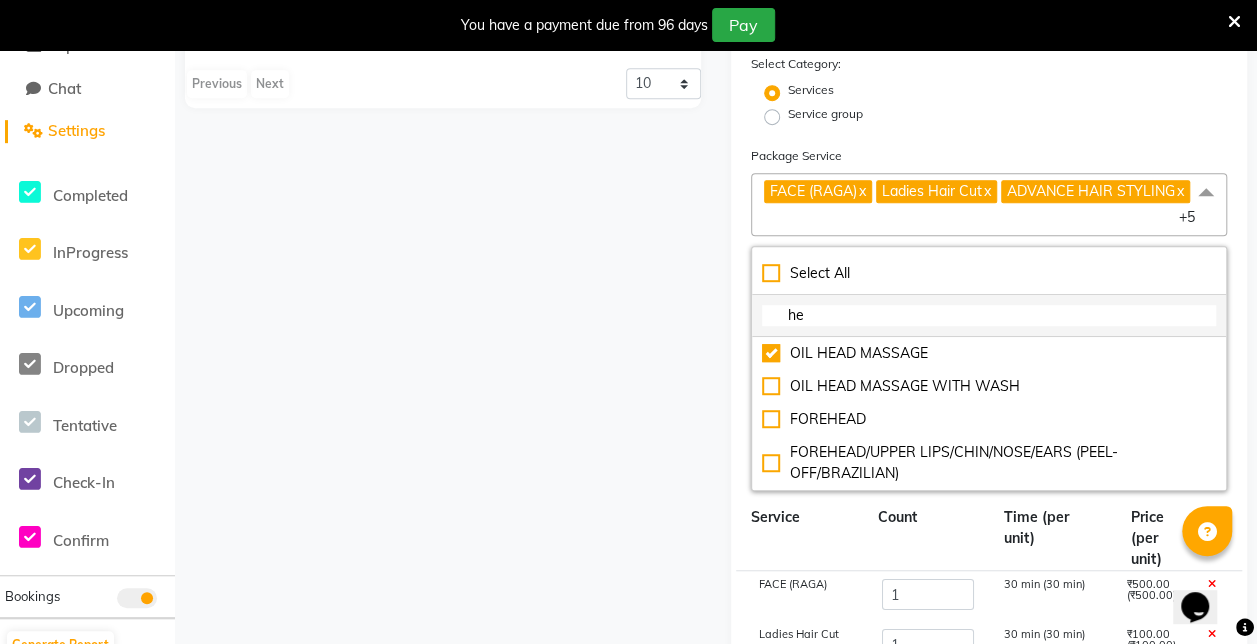 type on "h" 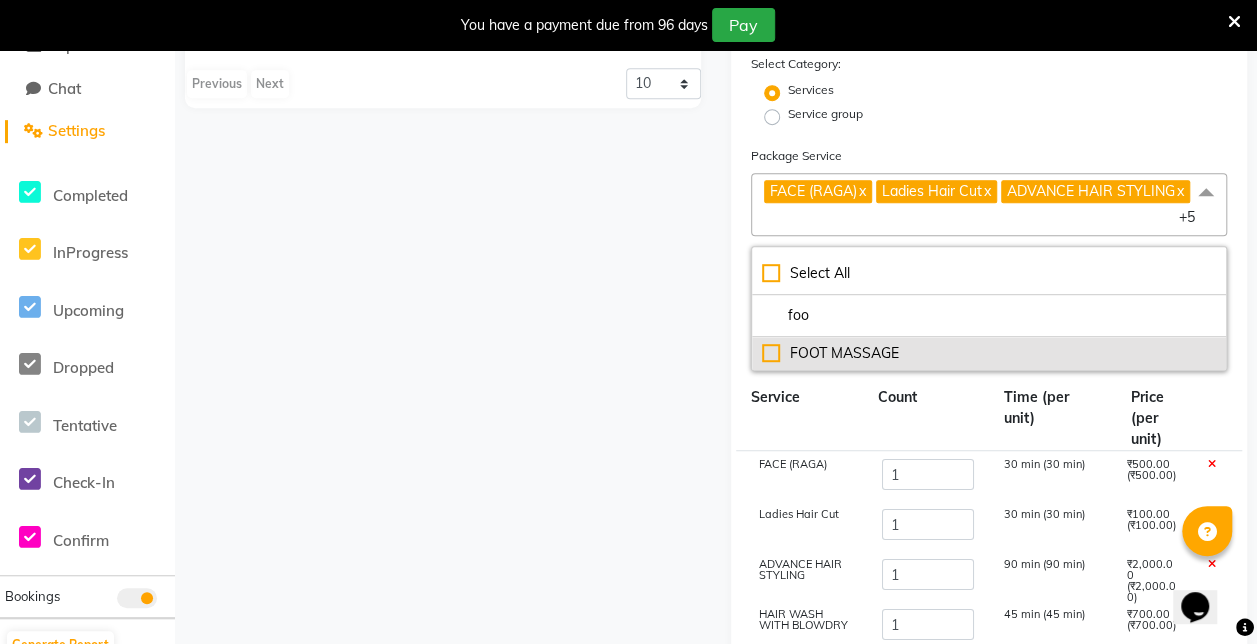 type on "foo" 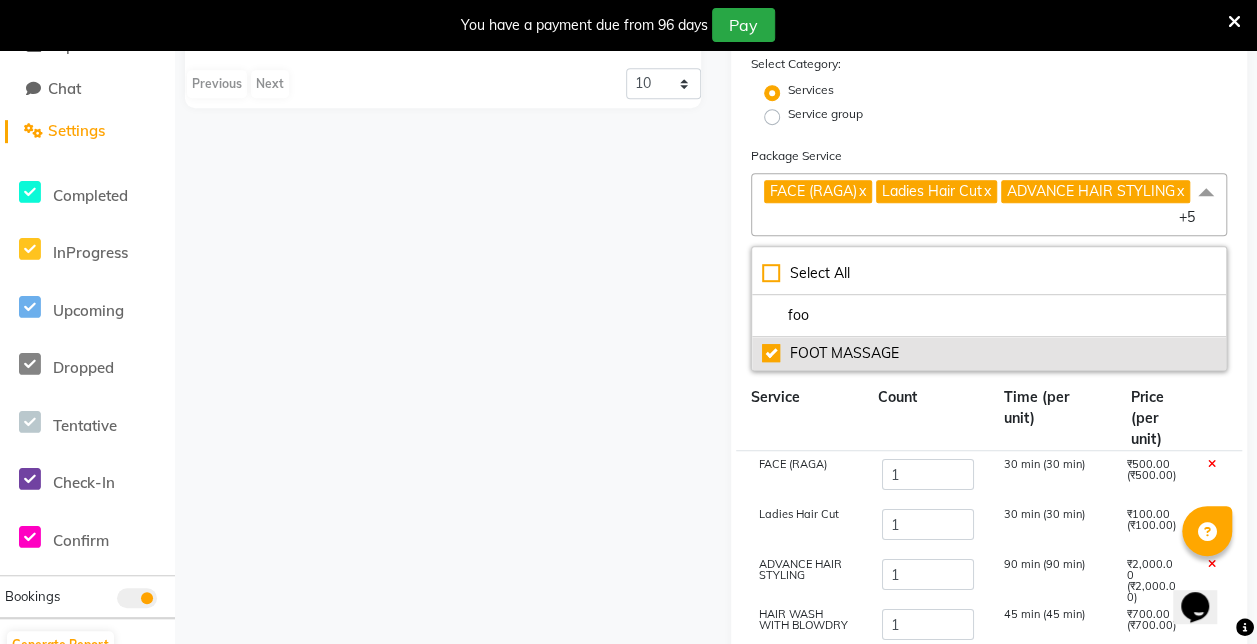 type on "6270" 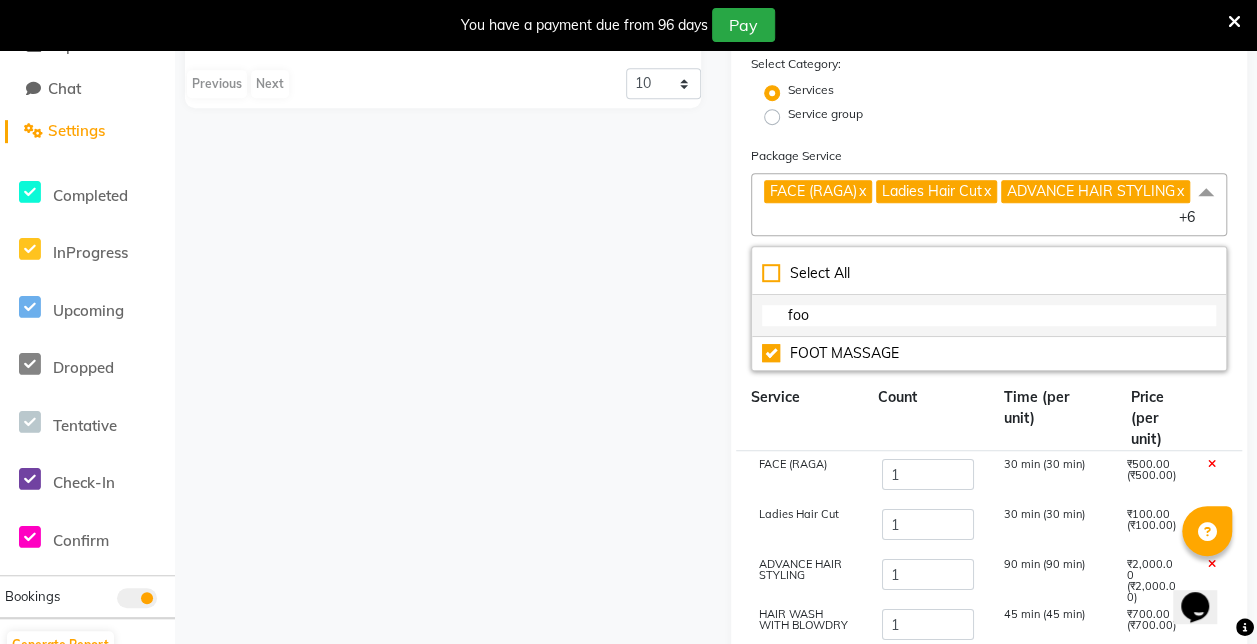 click on "foo" 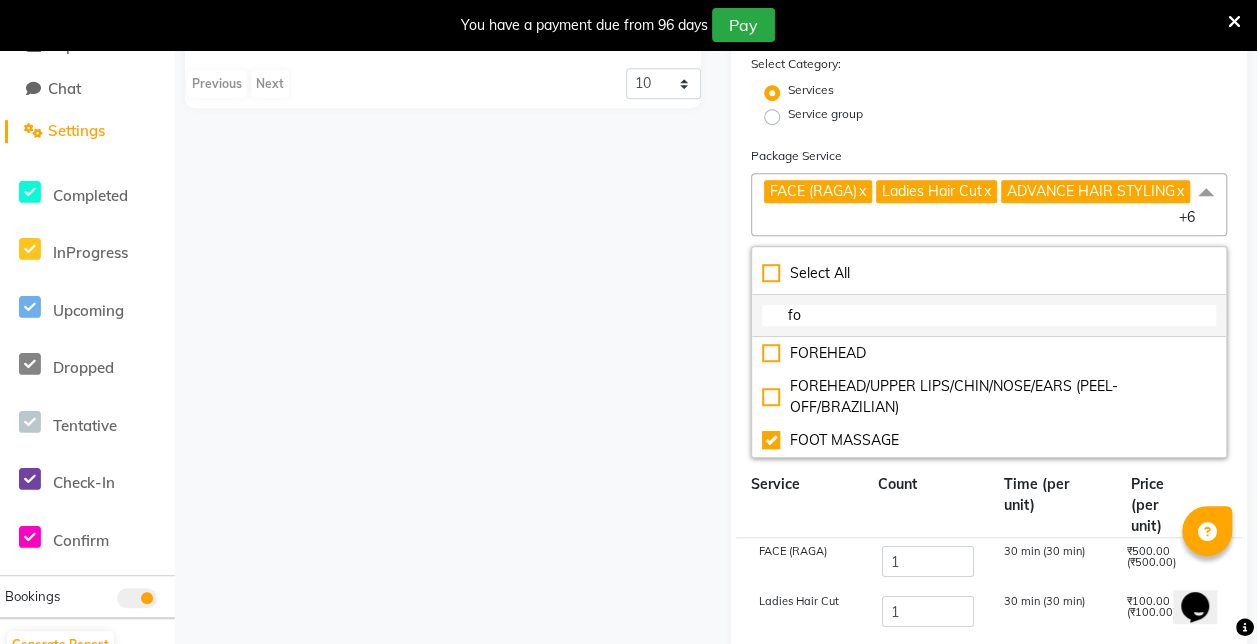 type on "f" 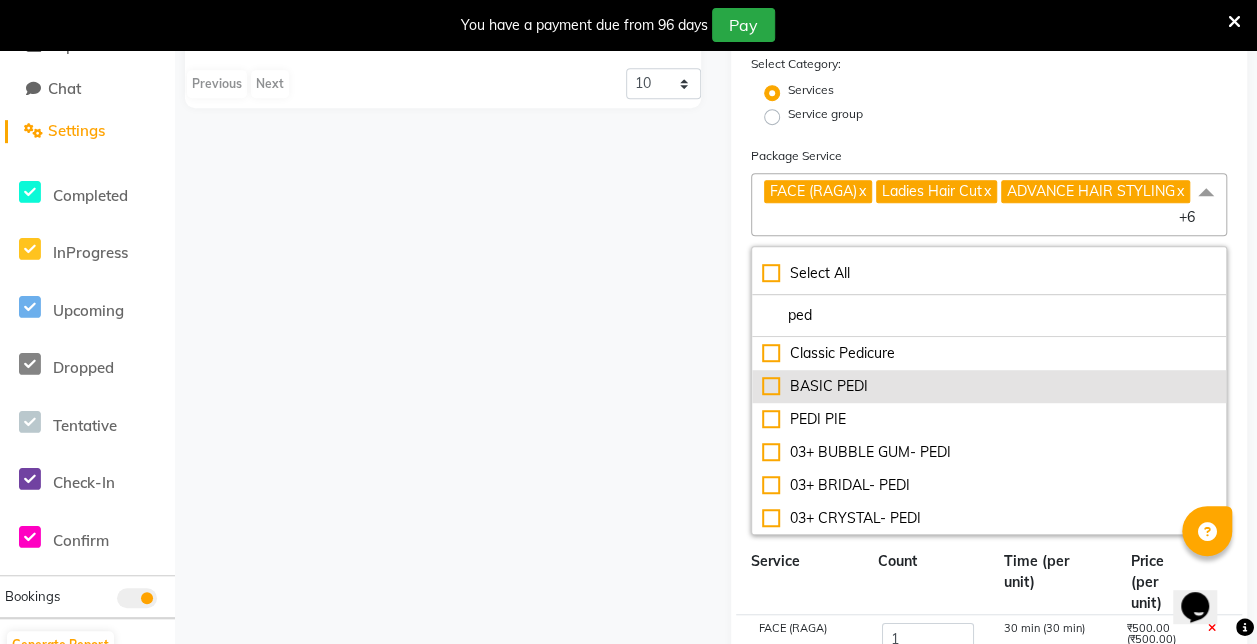 type on "ped" 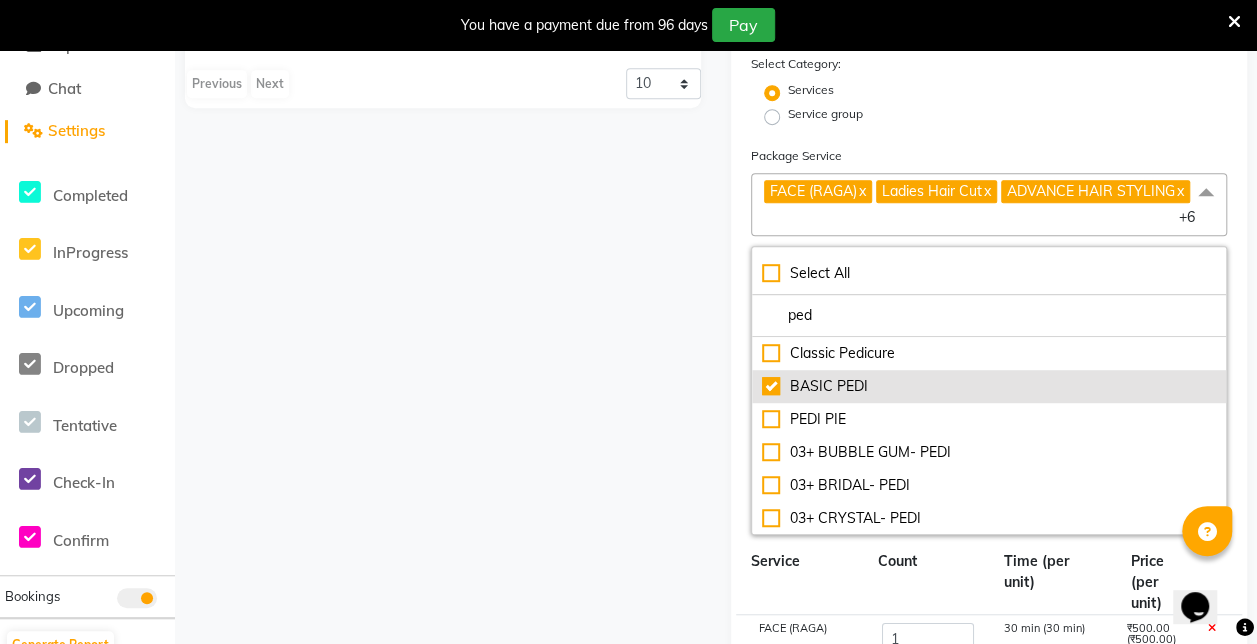 type on "7070" 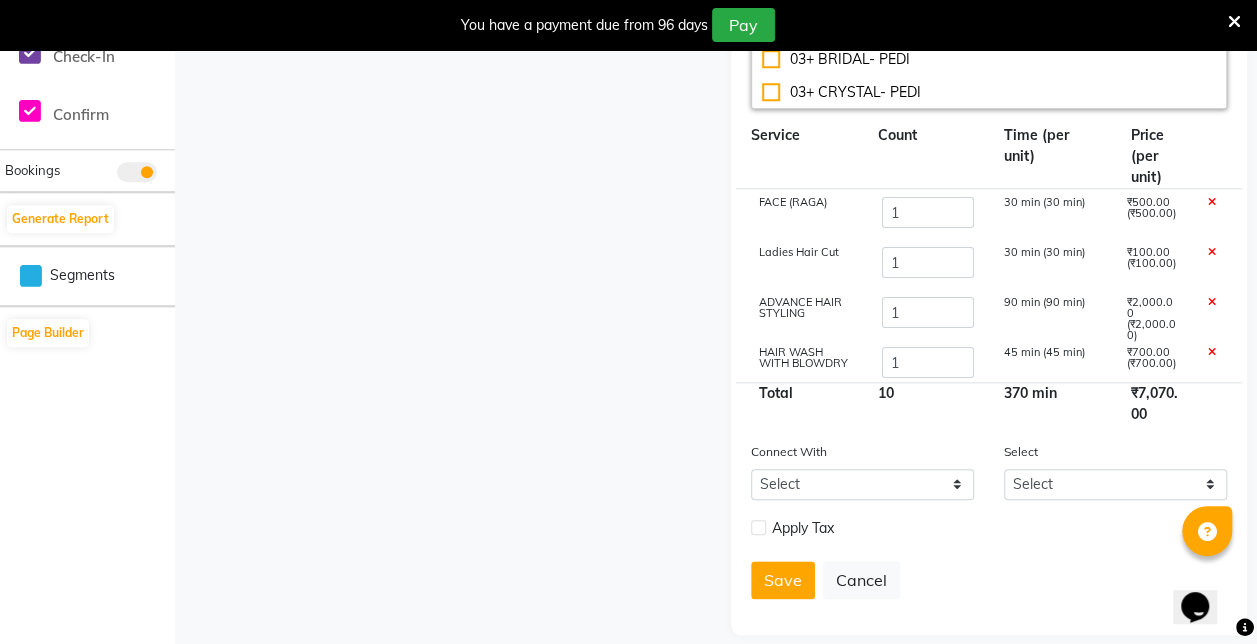 scroll, scrollTop: 874, scrollLeft: 0, axis: vertical 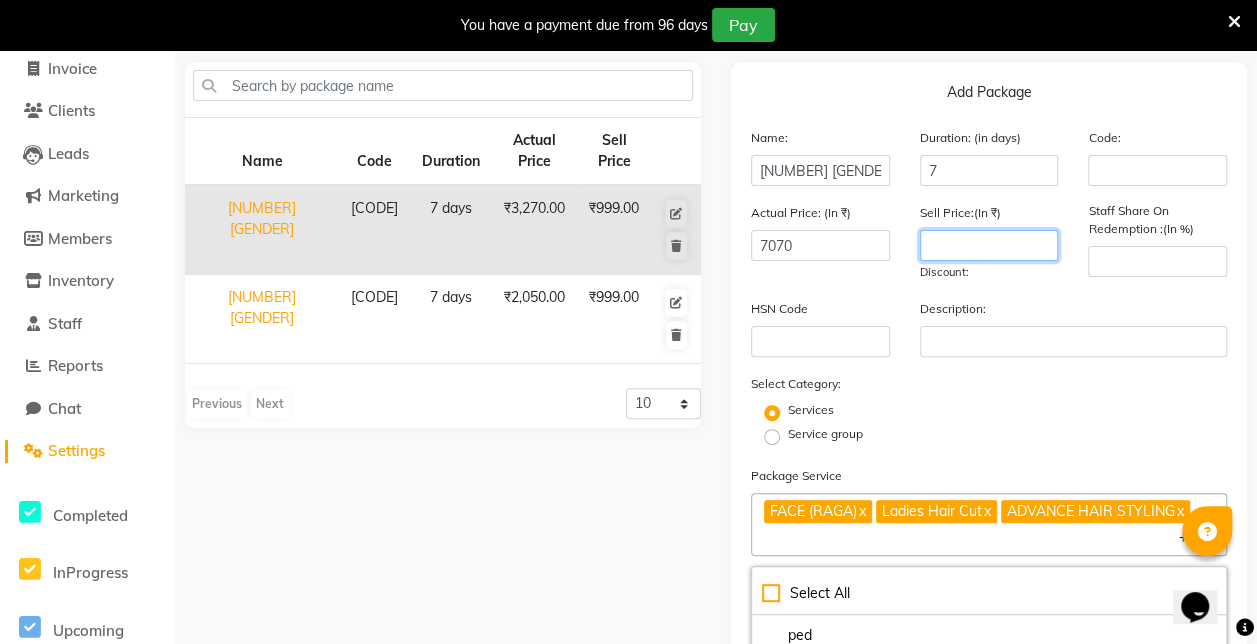 click 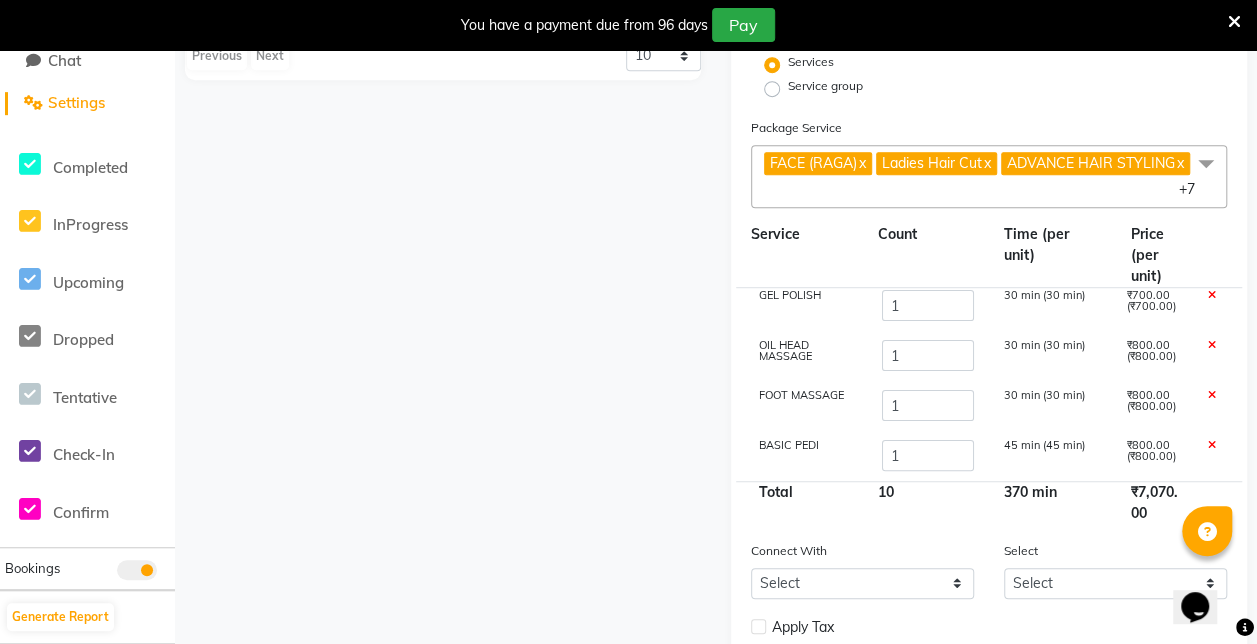 scroll, scrollTop: 591, scrollLeft: 0, axis: vertical 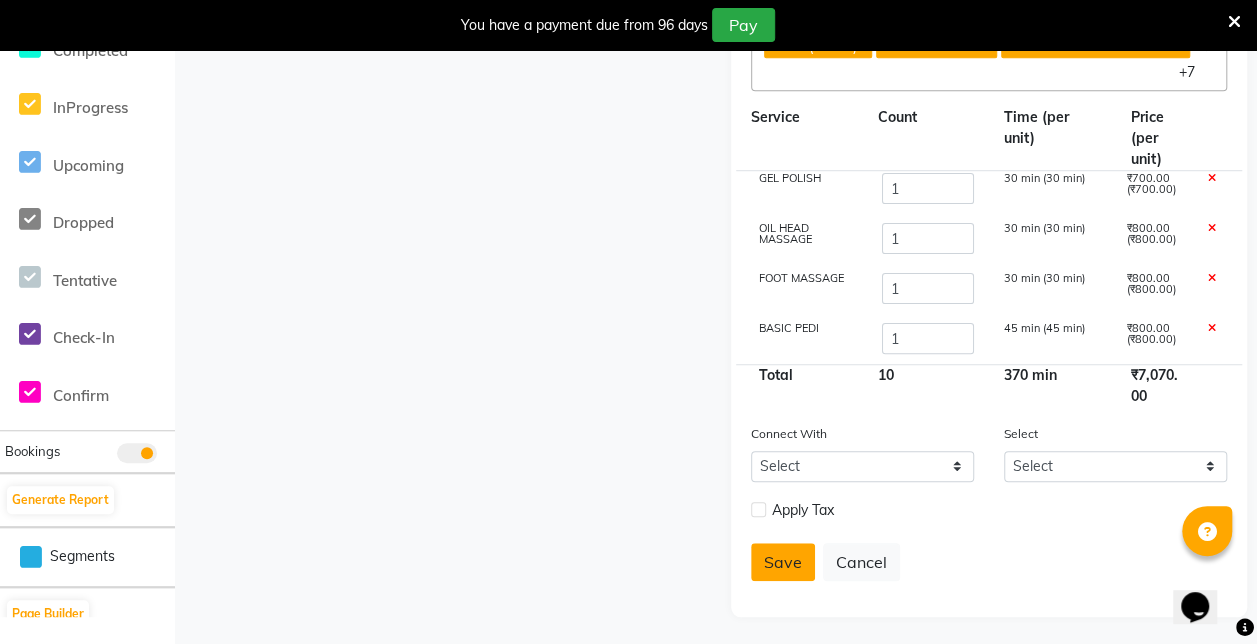 type on "1597" 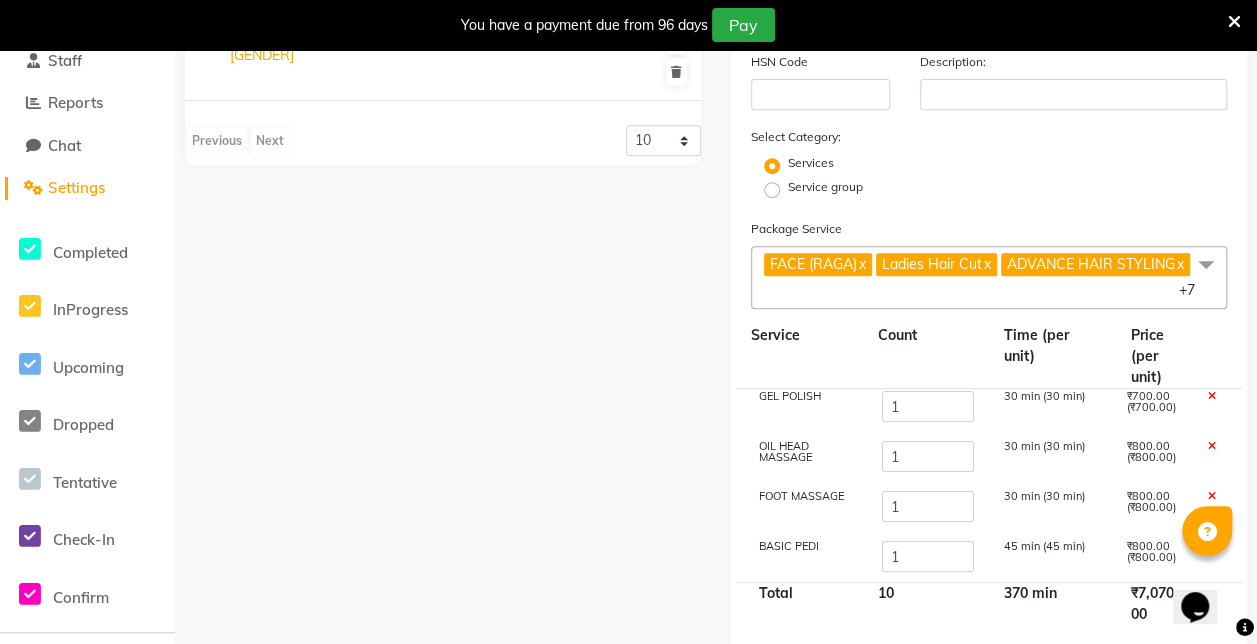 scroll, scrollTop: 386, scrollLeft: 0, axis: vertical 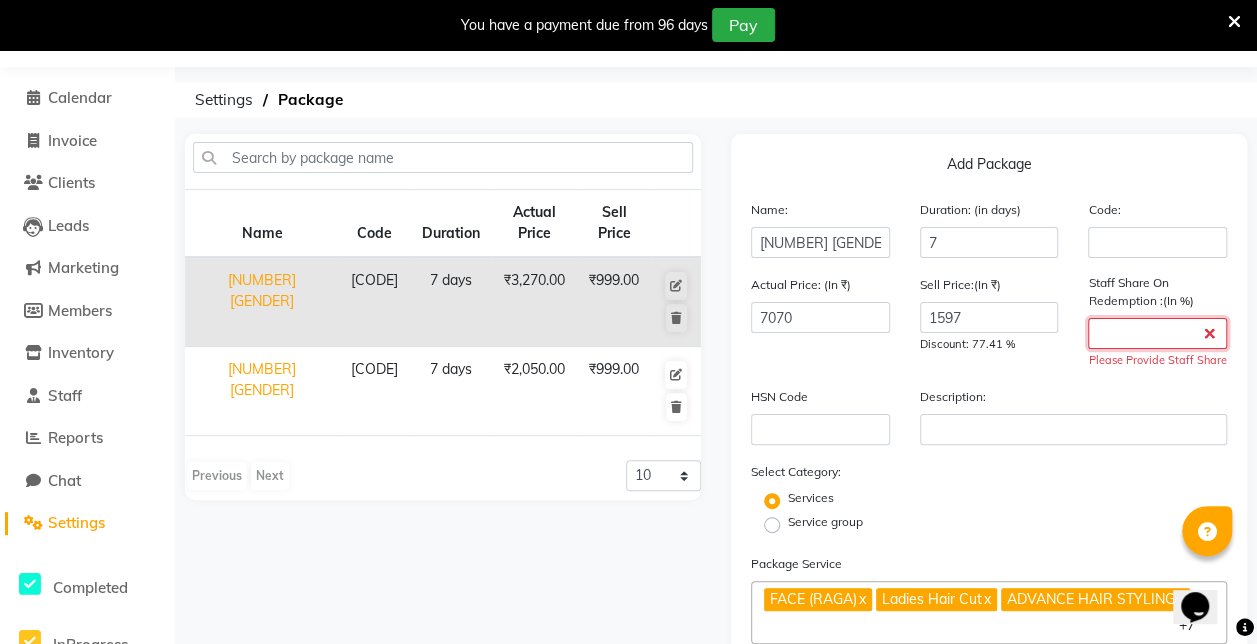 click 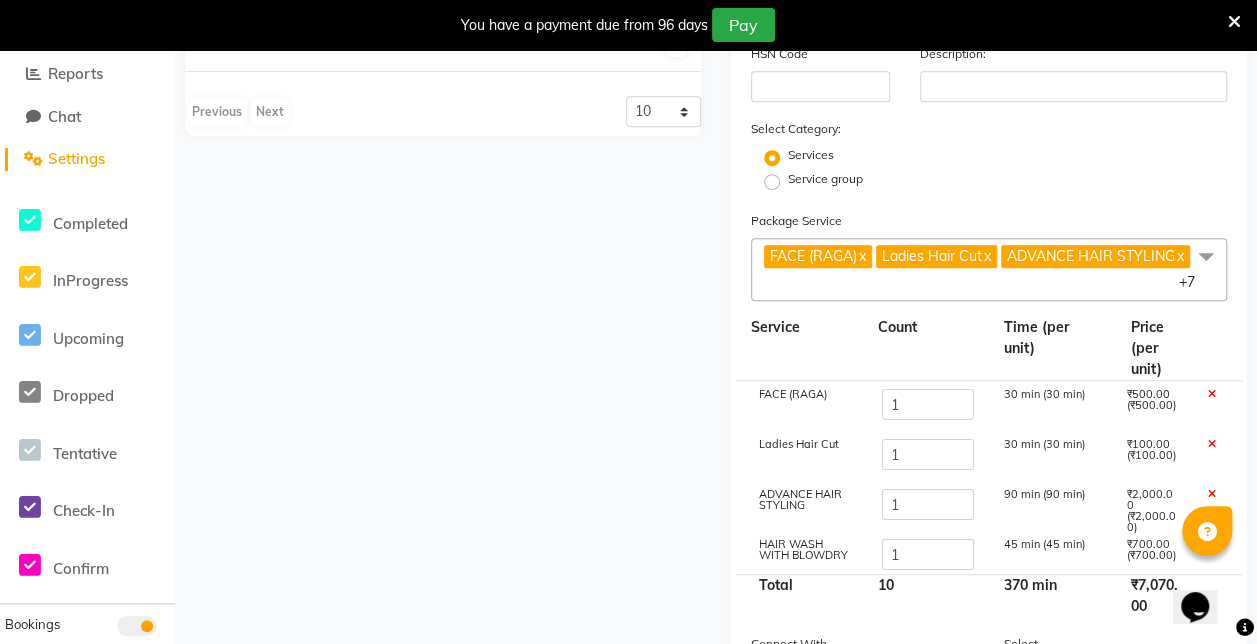 scroll, scrollTop: 628, scrollLeft: 0, axis: vertical 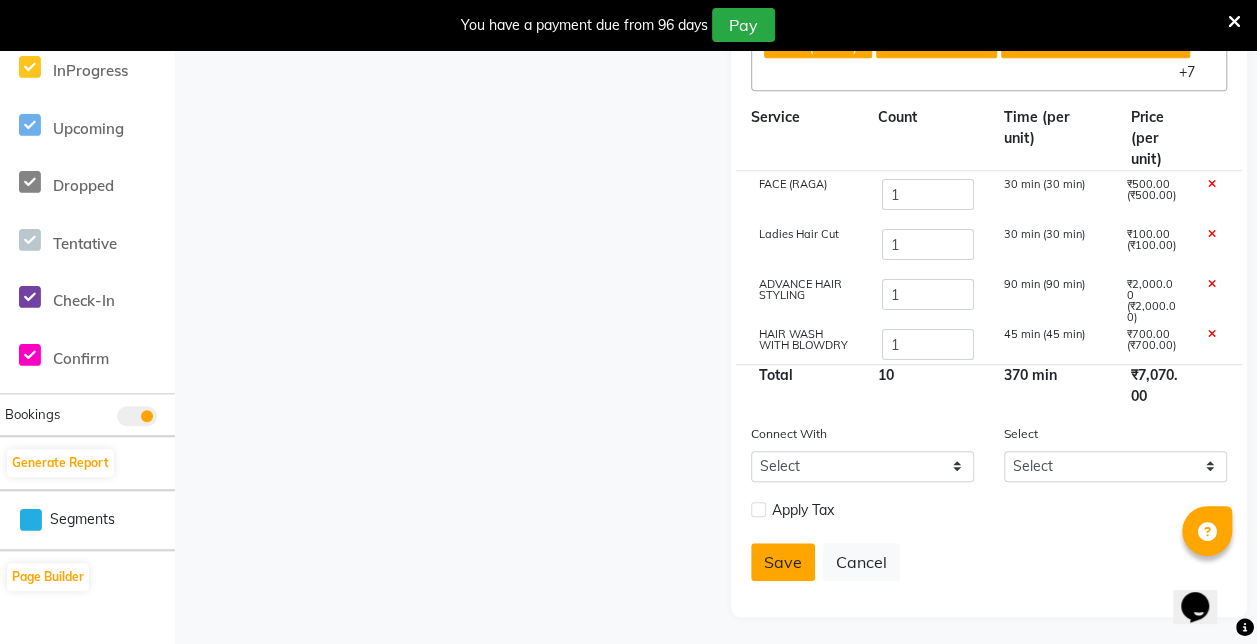 type on "-1" 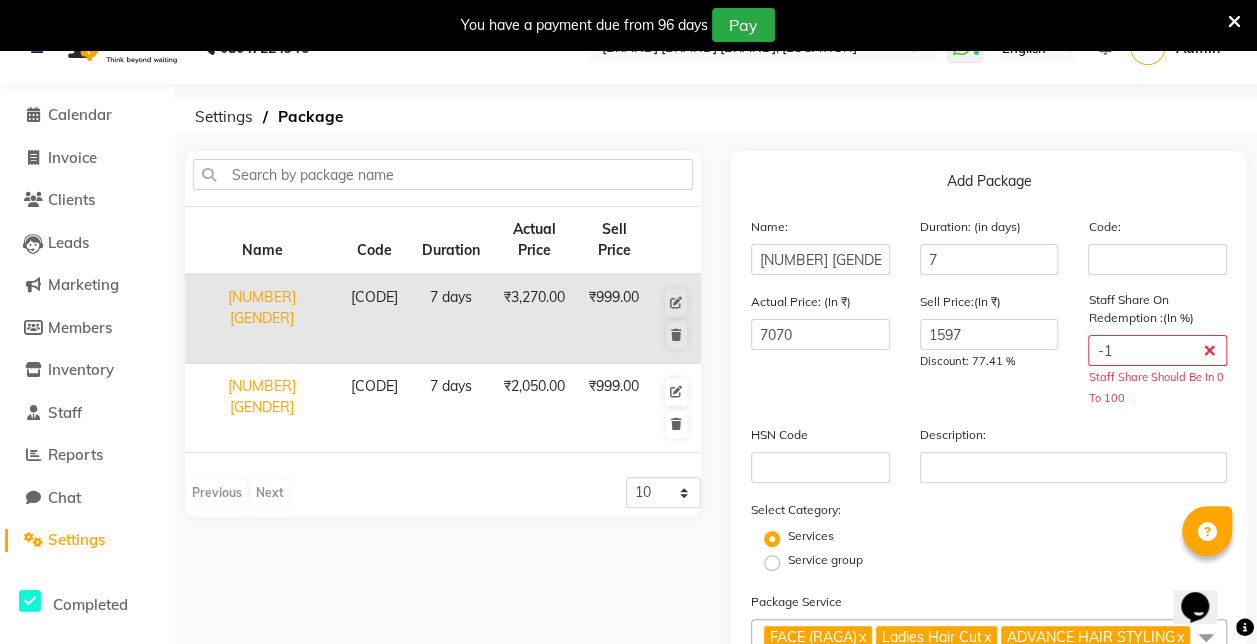 scroll, scrollTop: 38, scrollLeft: 0, axis: vertical 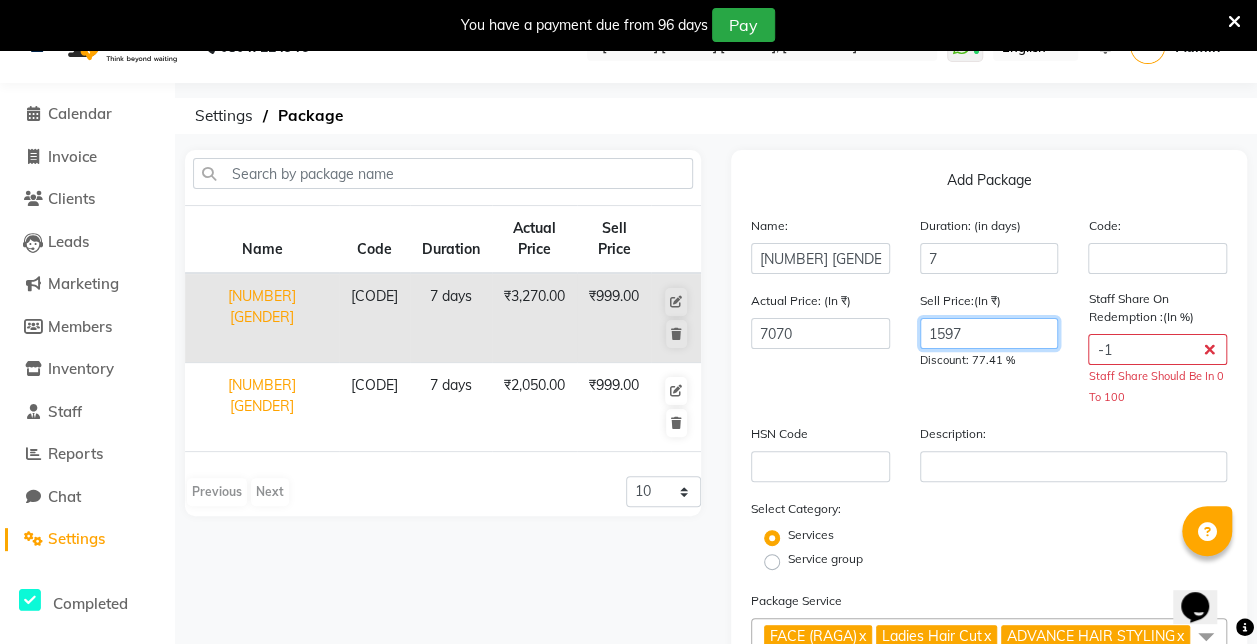 click on "1597" 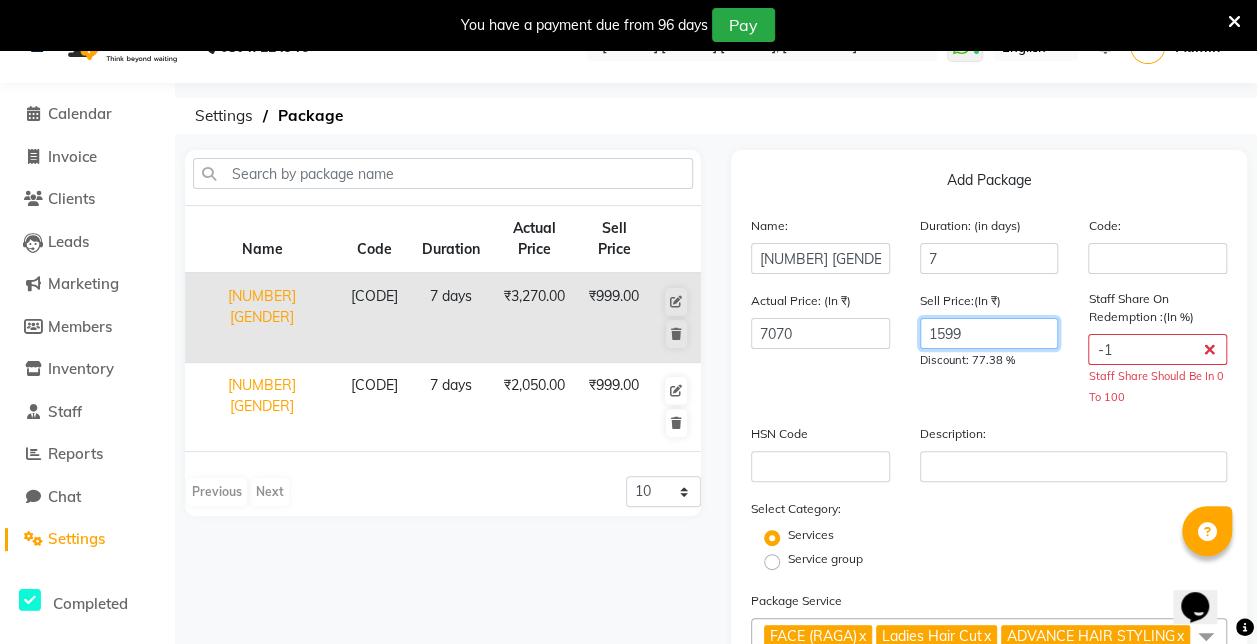 type on "1599" 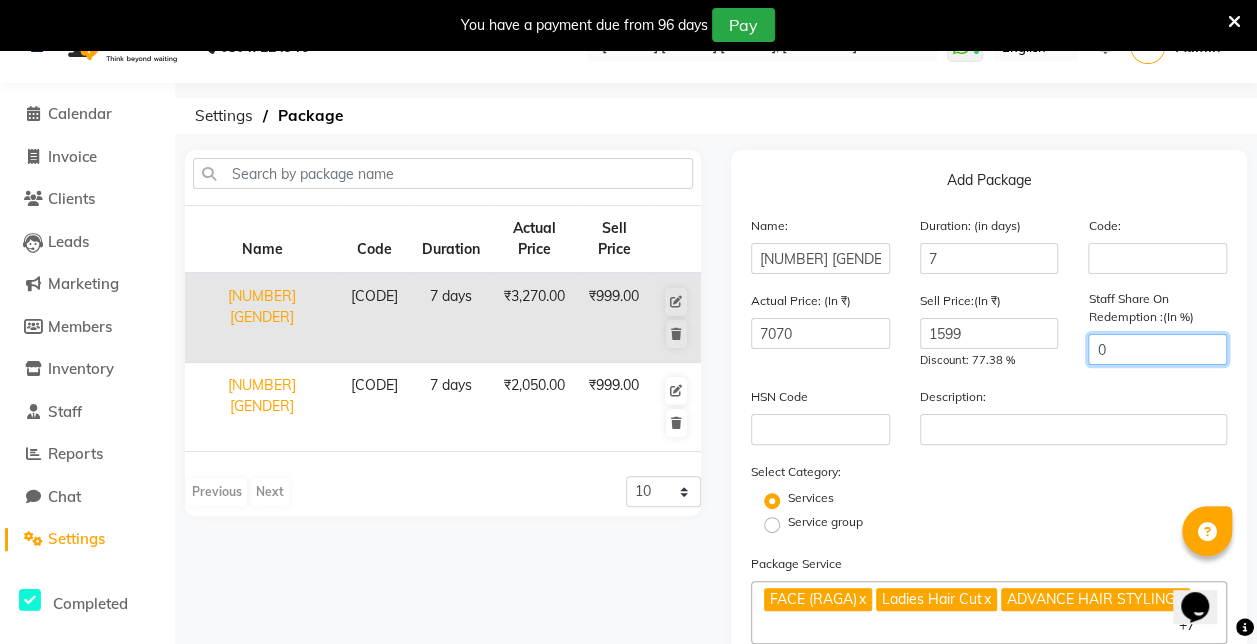 type on "0" 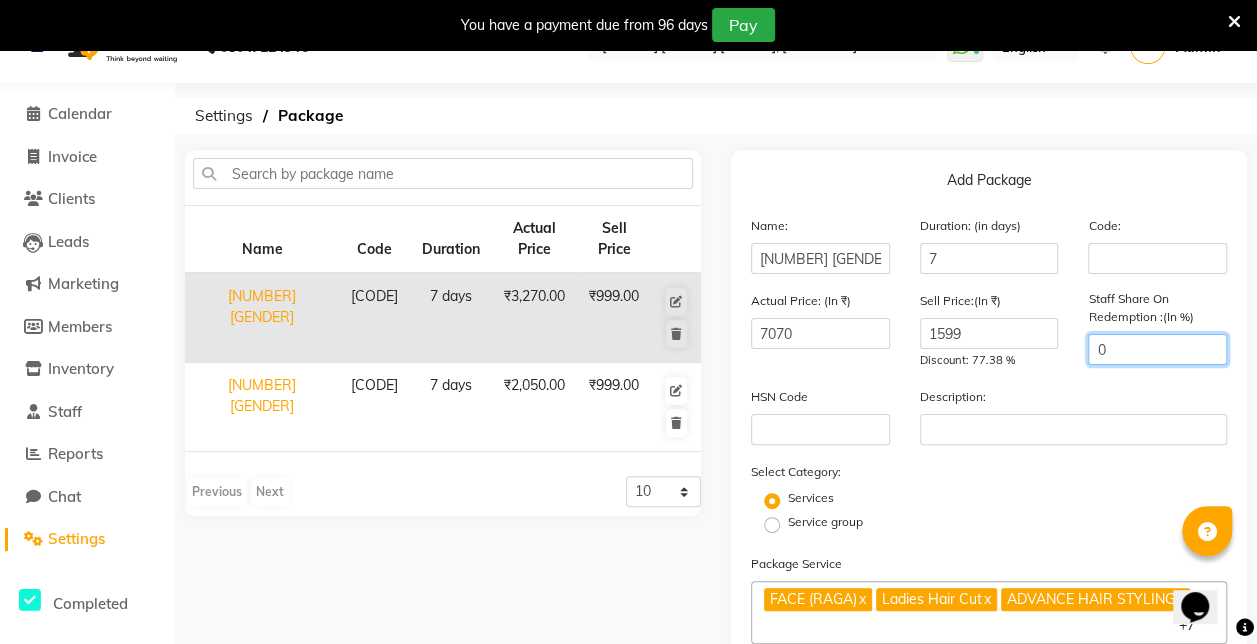 click on "Save" 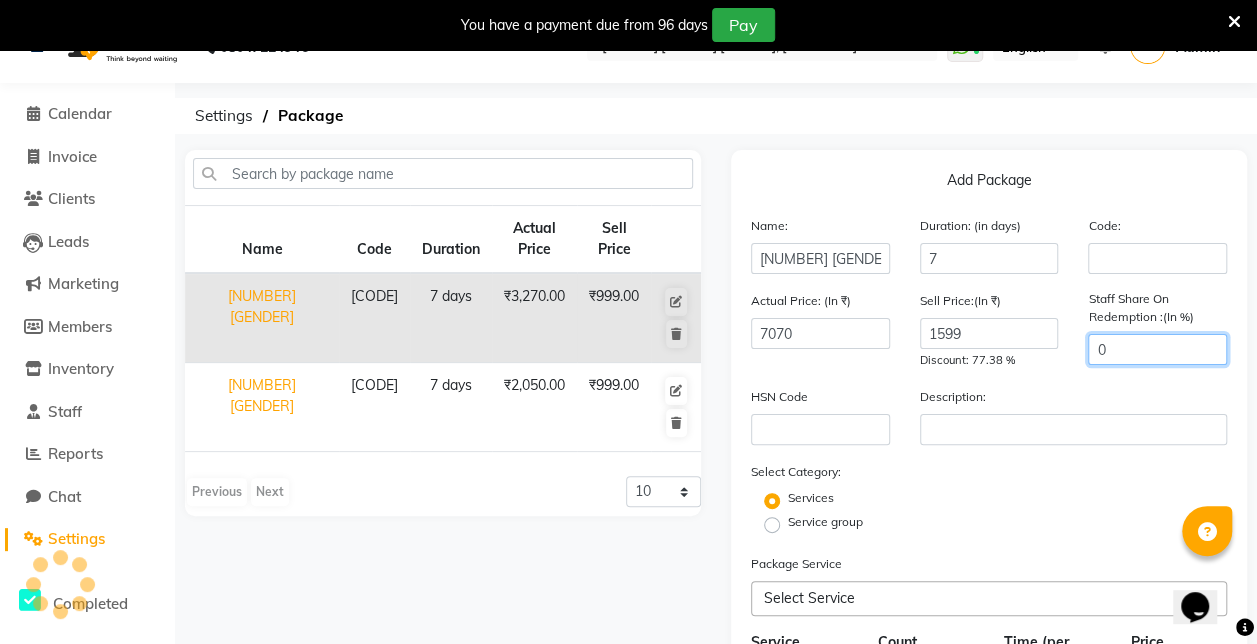 type 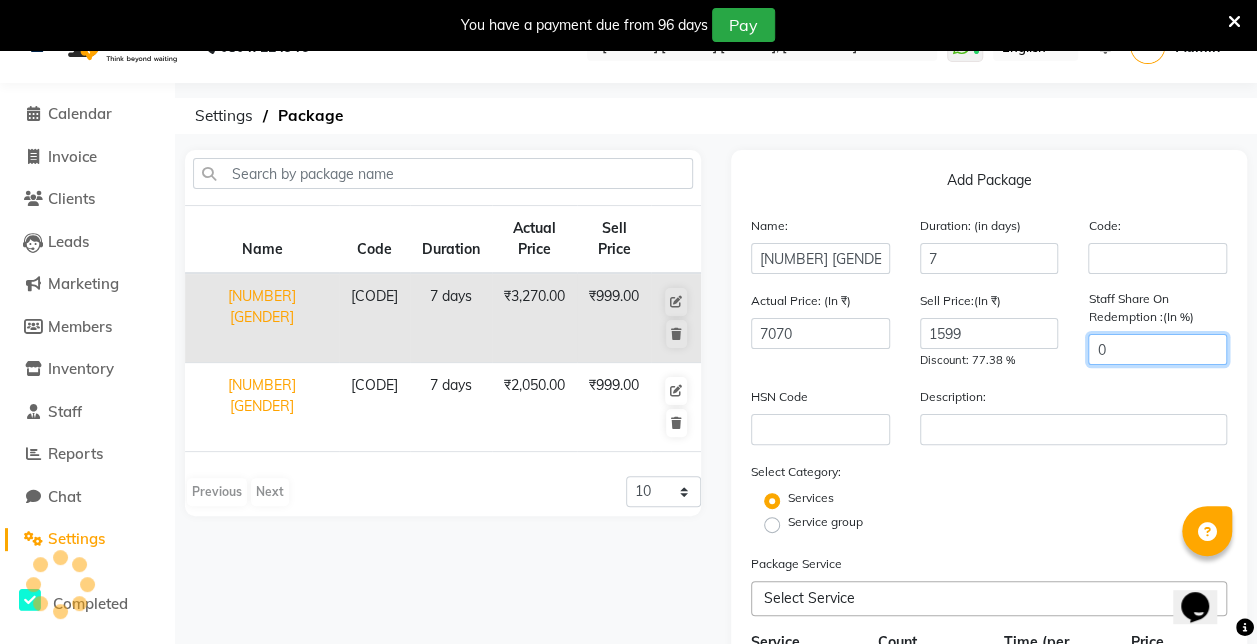type 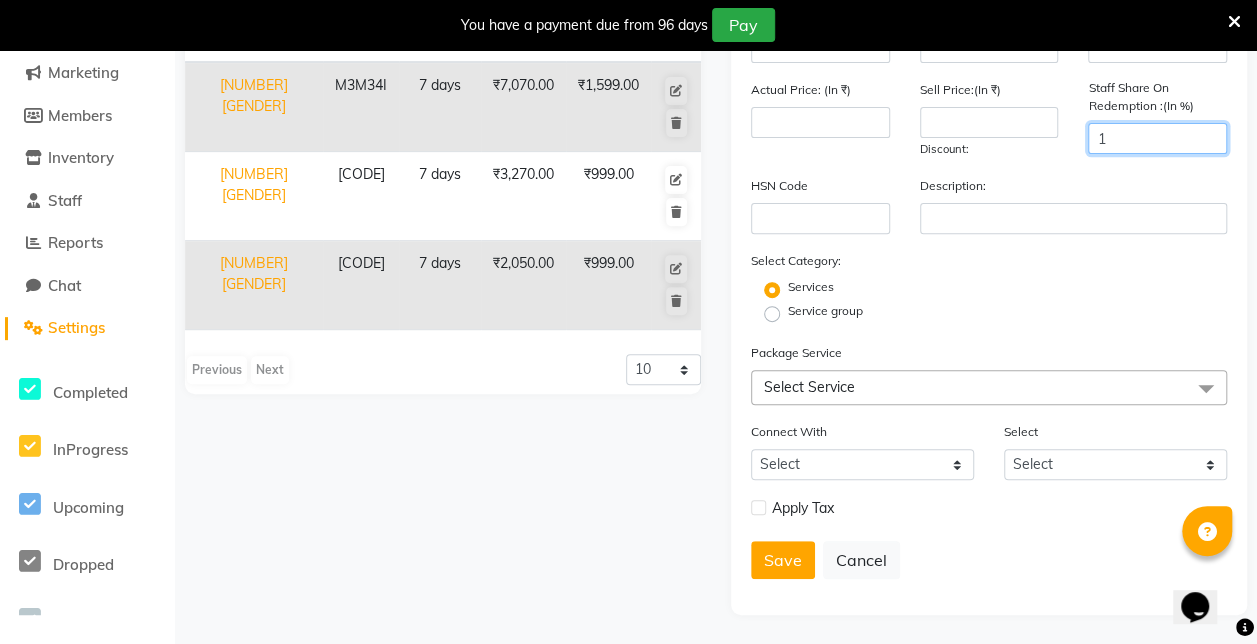 scroll, scrollTop: 0, scrollLeft: 0, axis: both 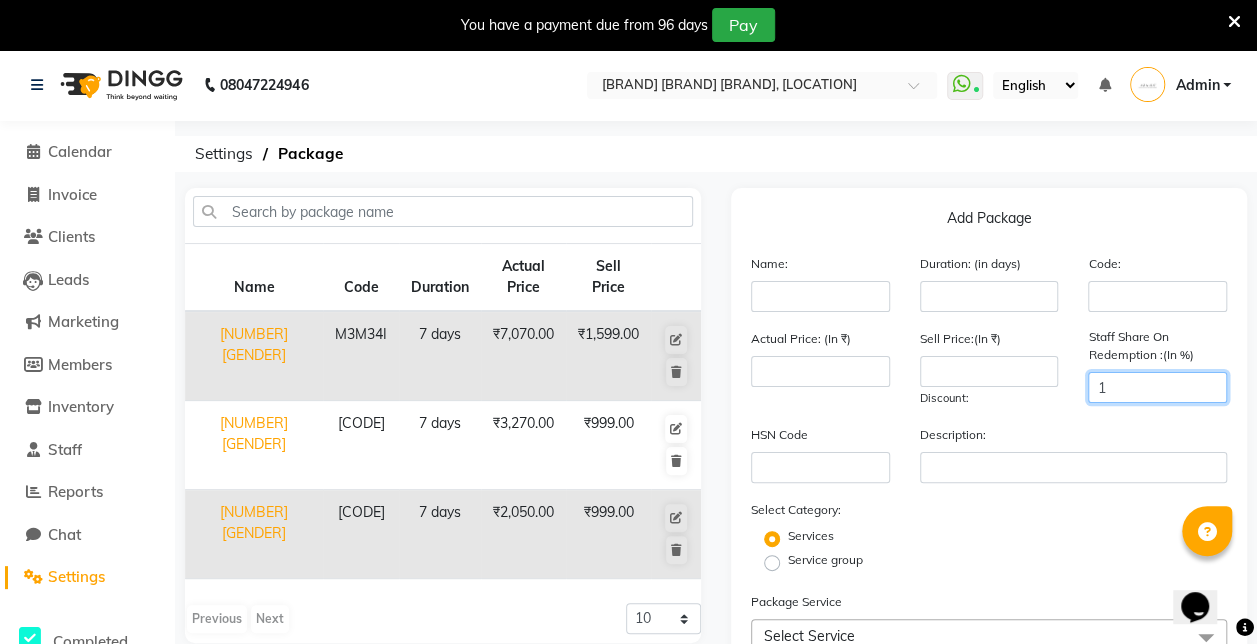 type on "1" 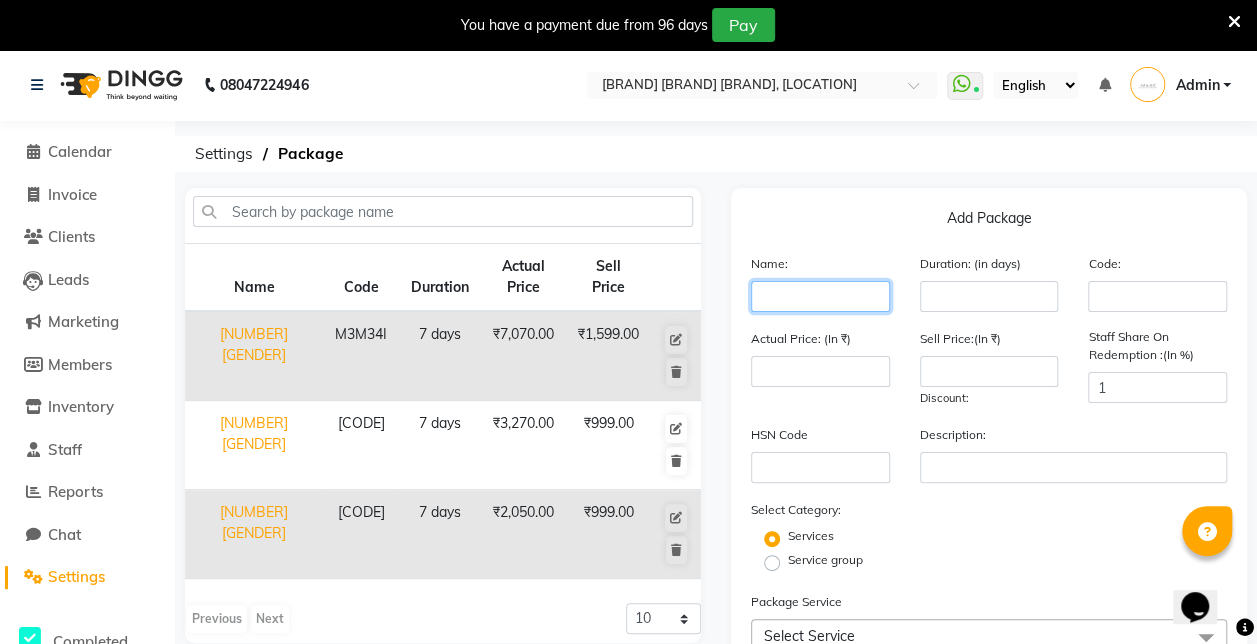 click 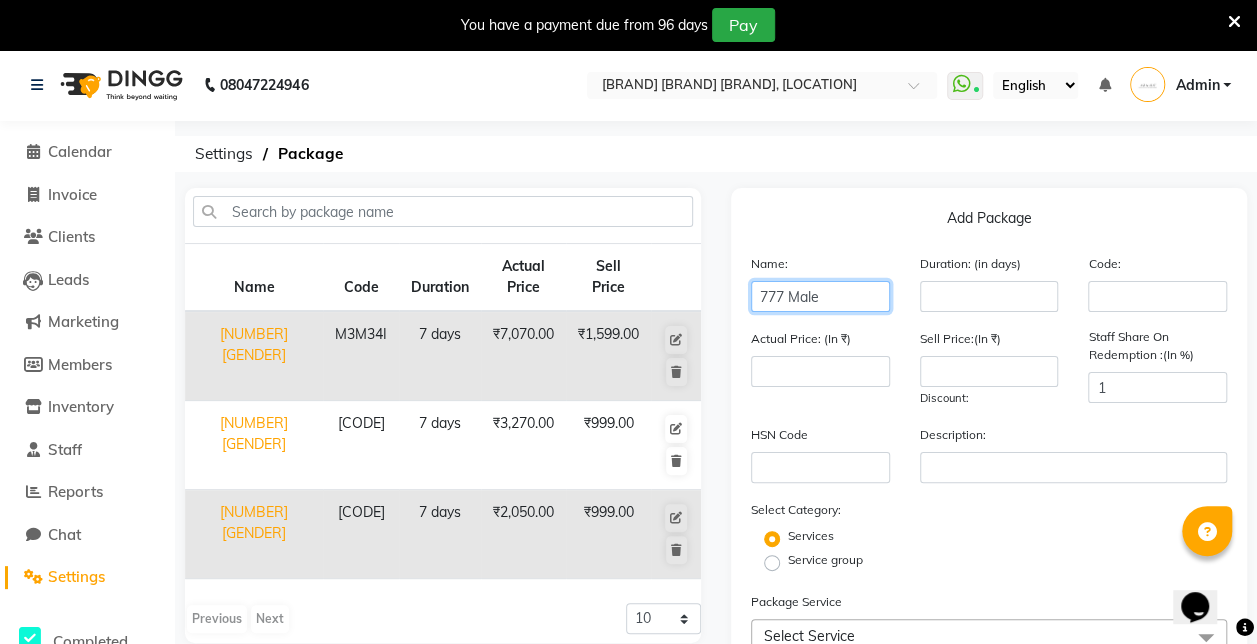type on "777 Male" 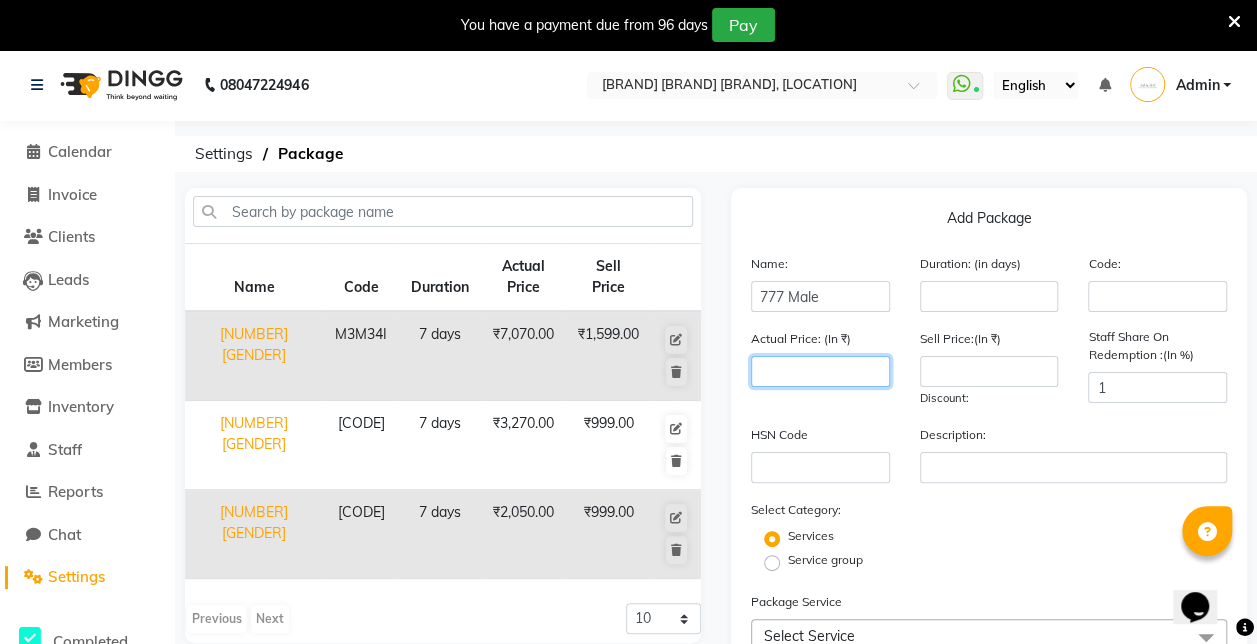 scroll, scrollTop: 249, scrollLeft: 0, axis: vertical 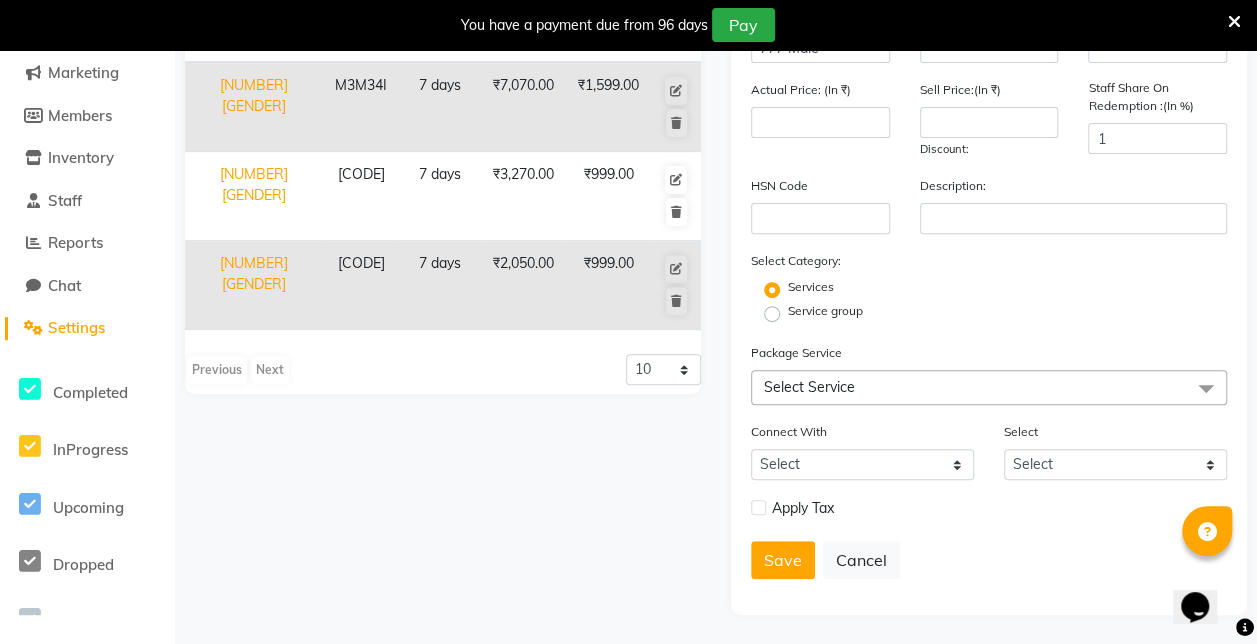 click on "Select Service" 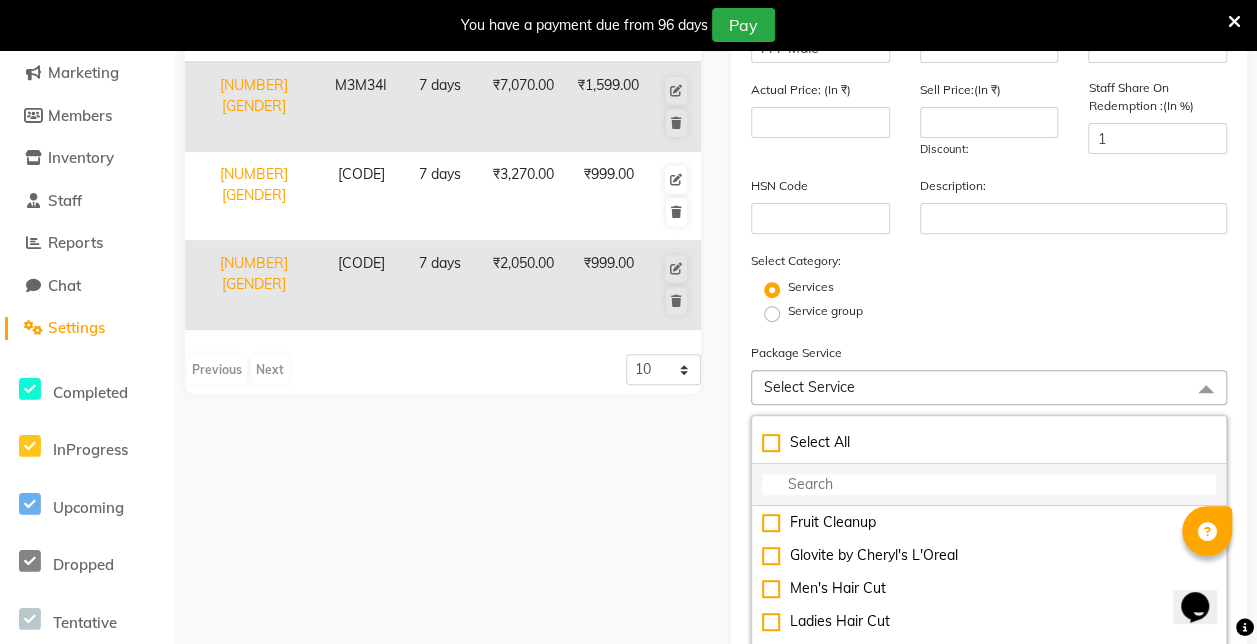 click 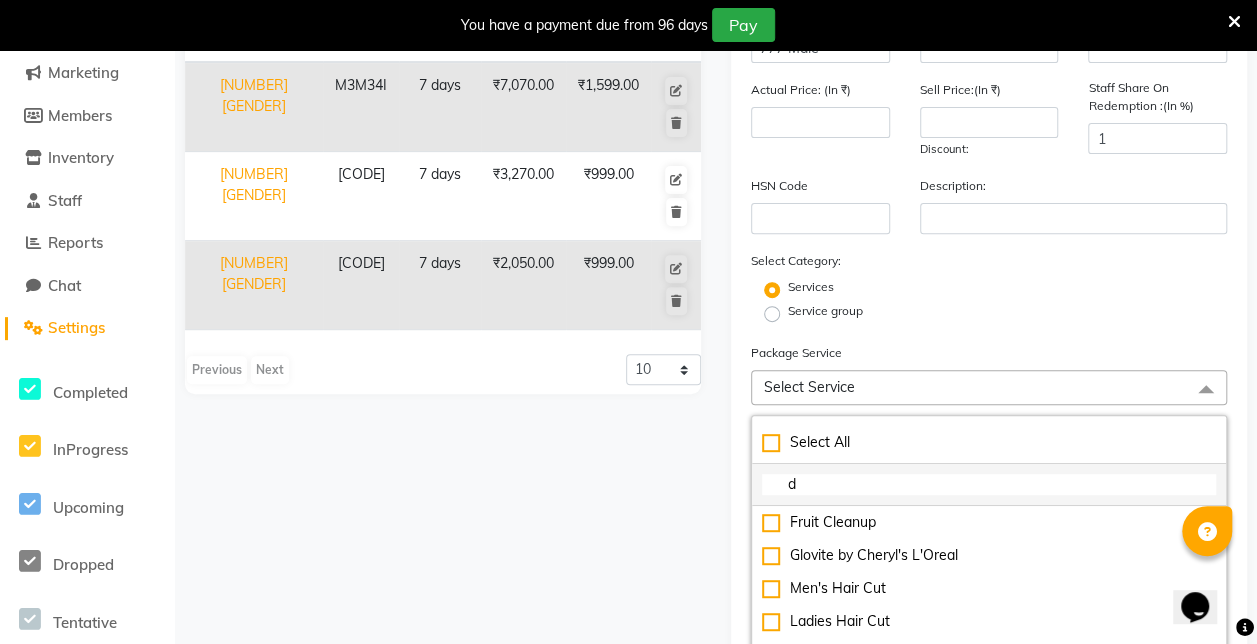 type on "de" 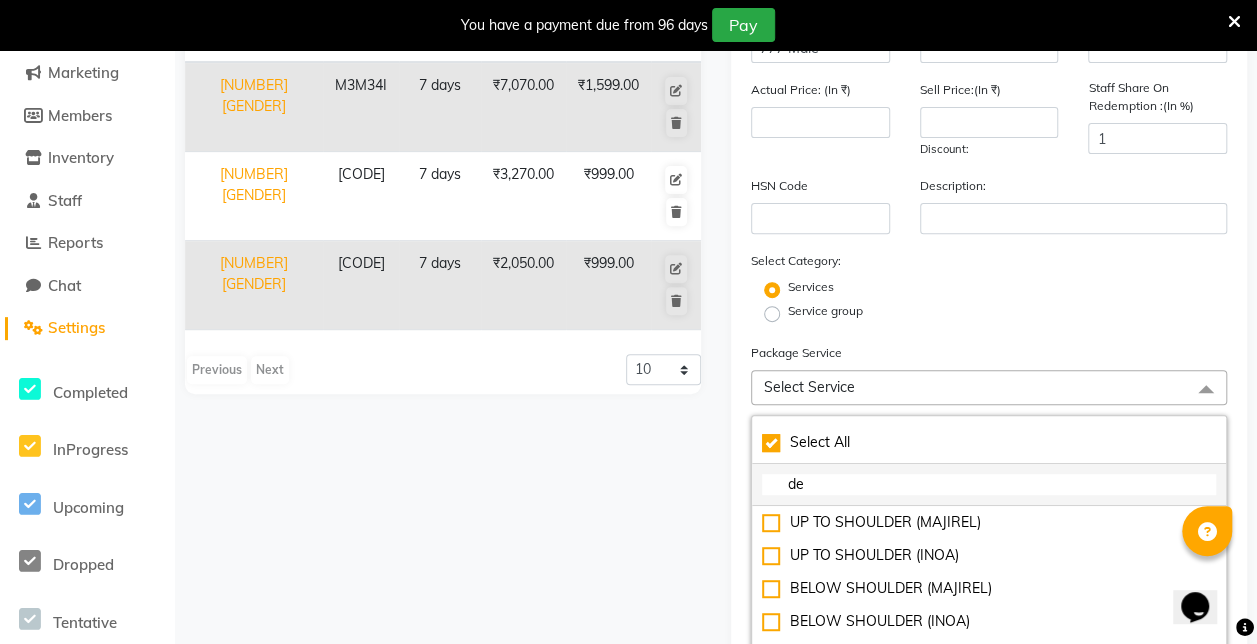checkbox on "true" 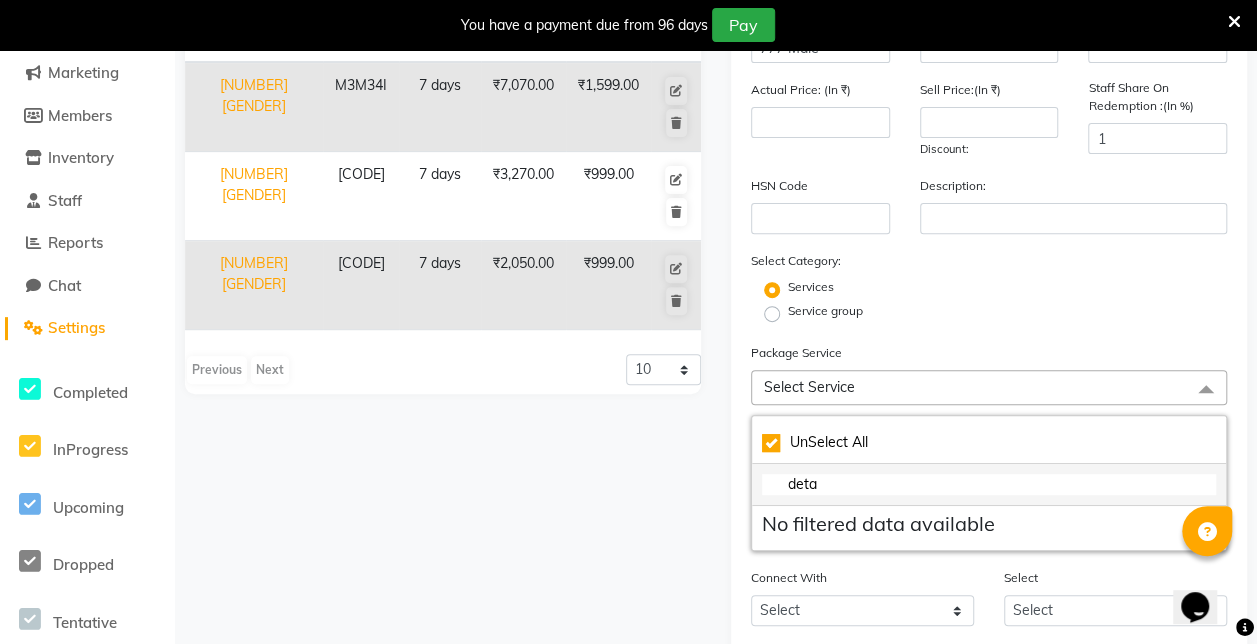 type on "det" 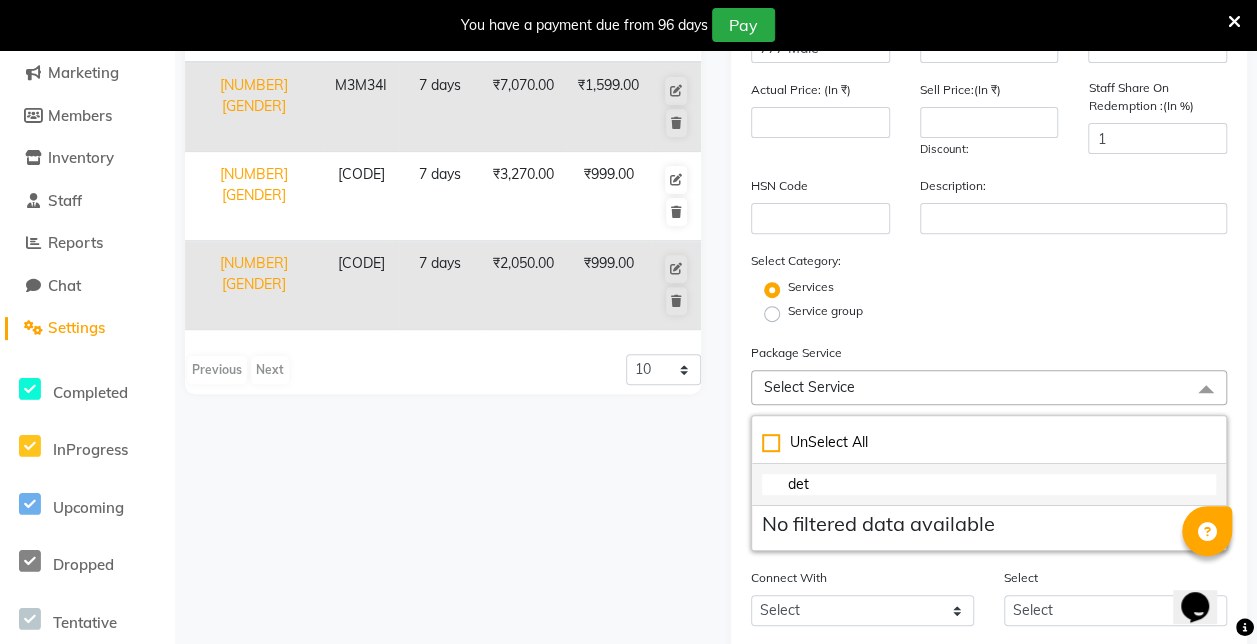 checkbox on "false" 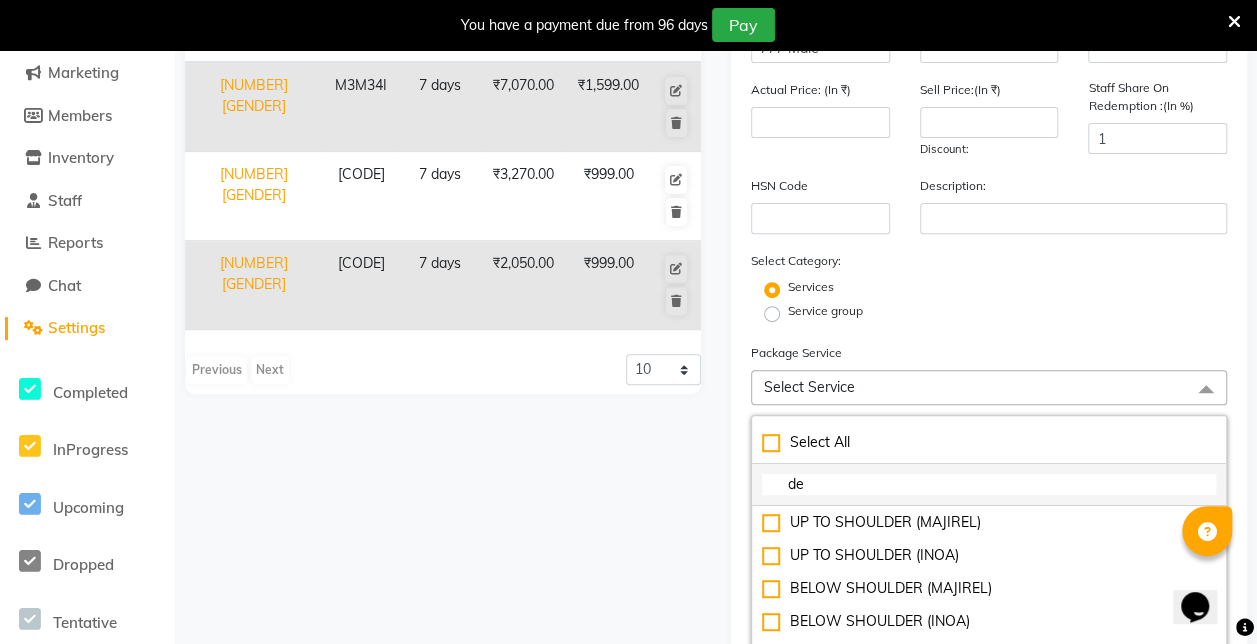 type on "d" 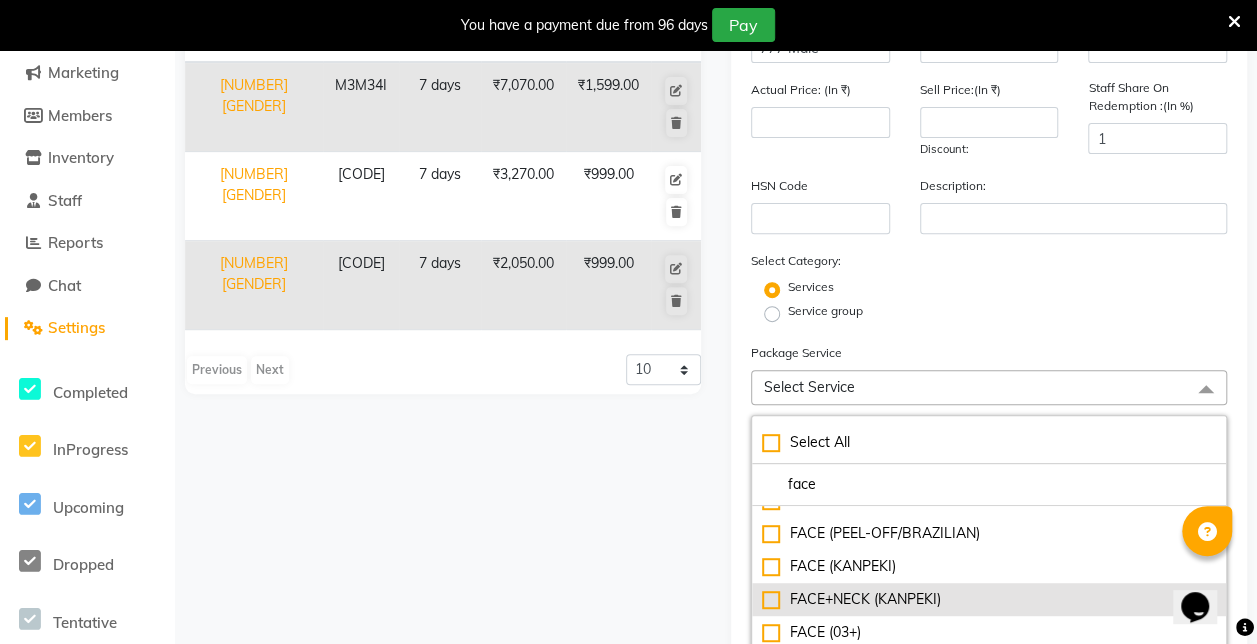 scroll, scrollTop: 0, scrollLeft: 0, axis: both 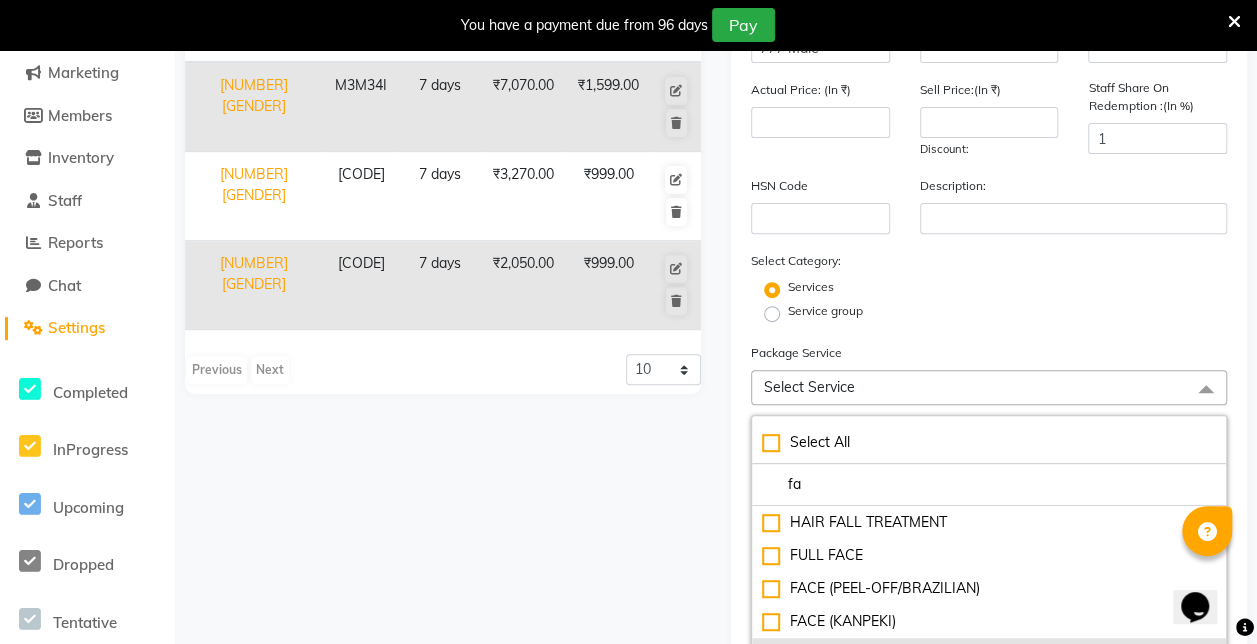 type on "f" 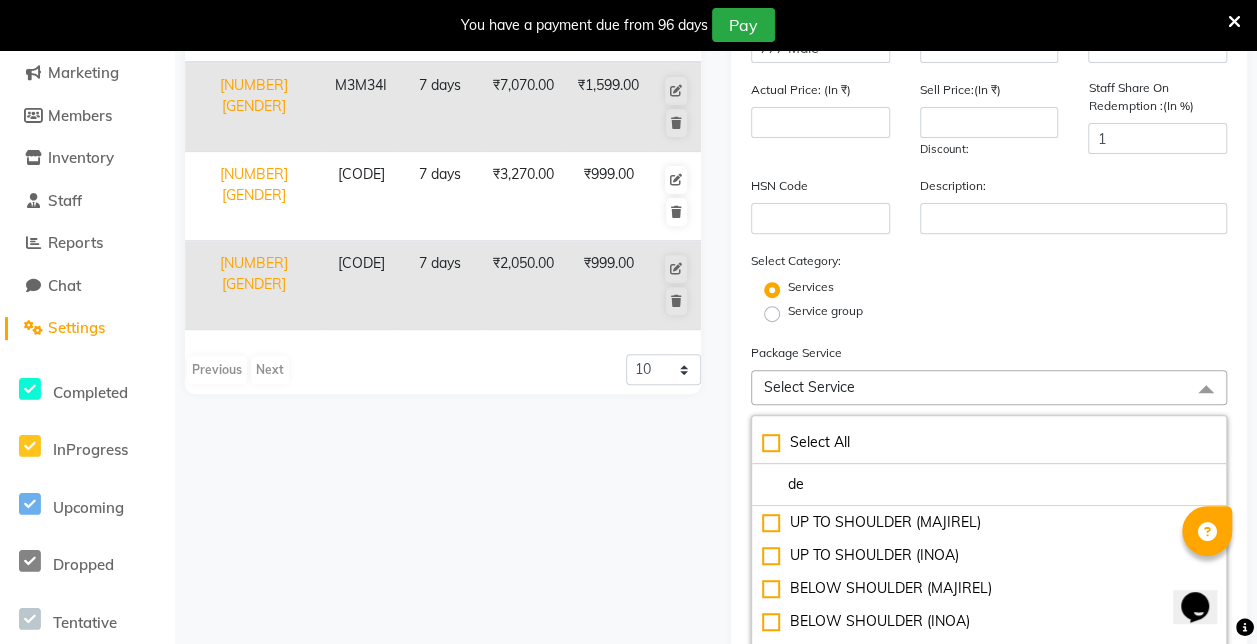 type on "d" 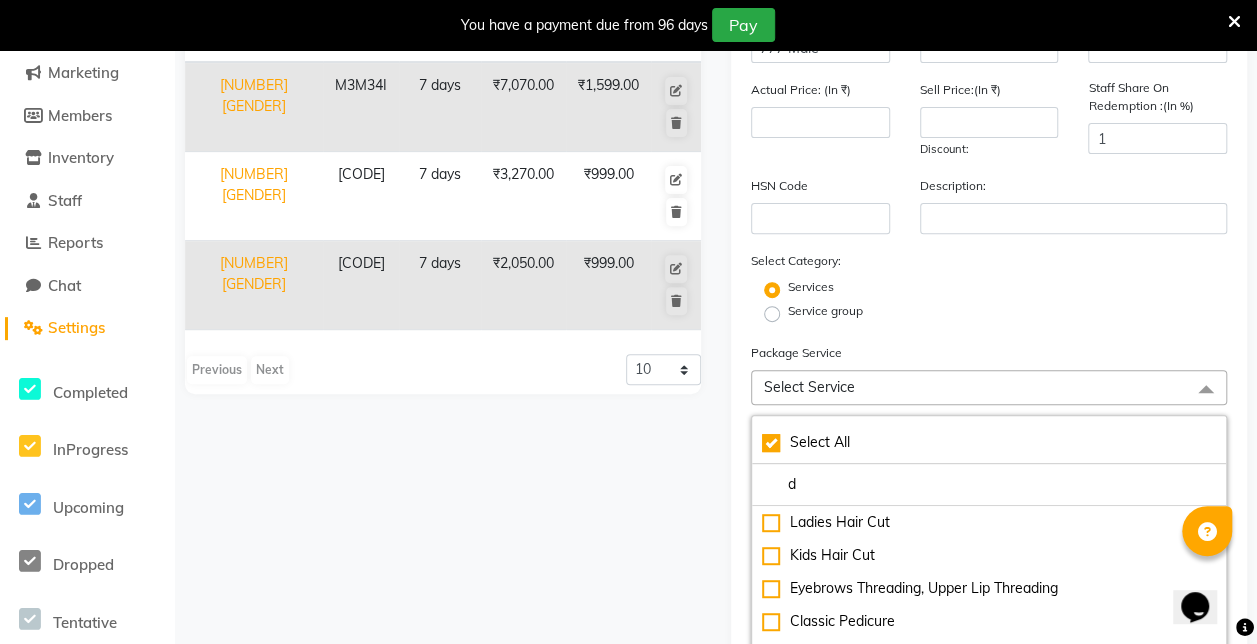 checkbox on "true" 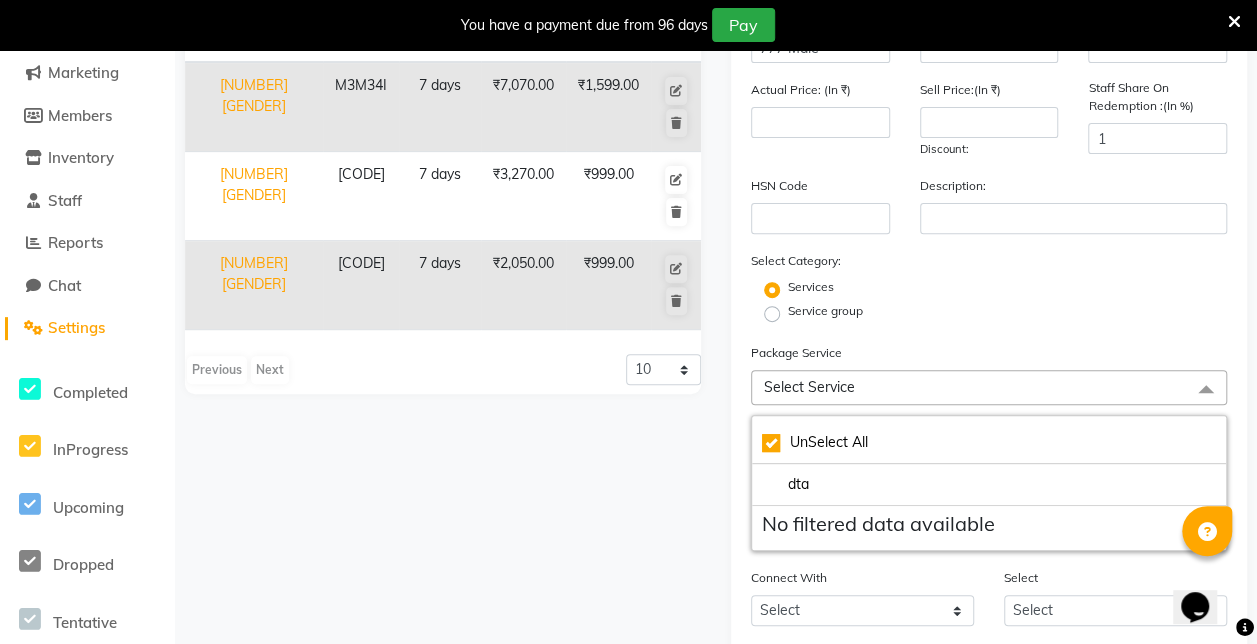type on "dt" 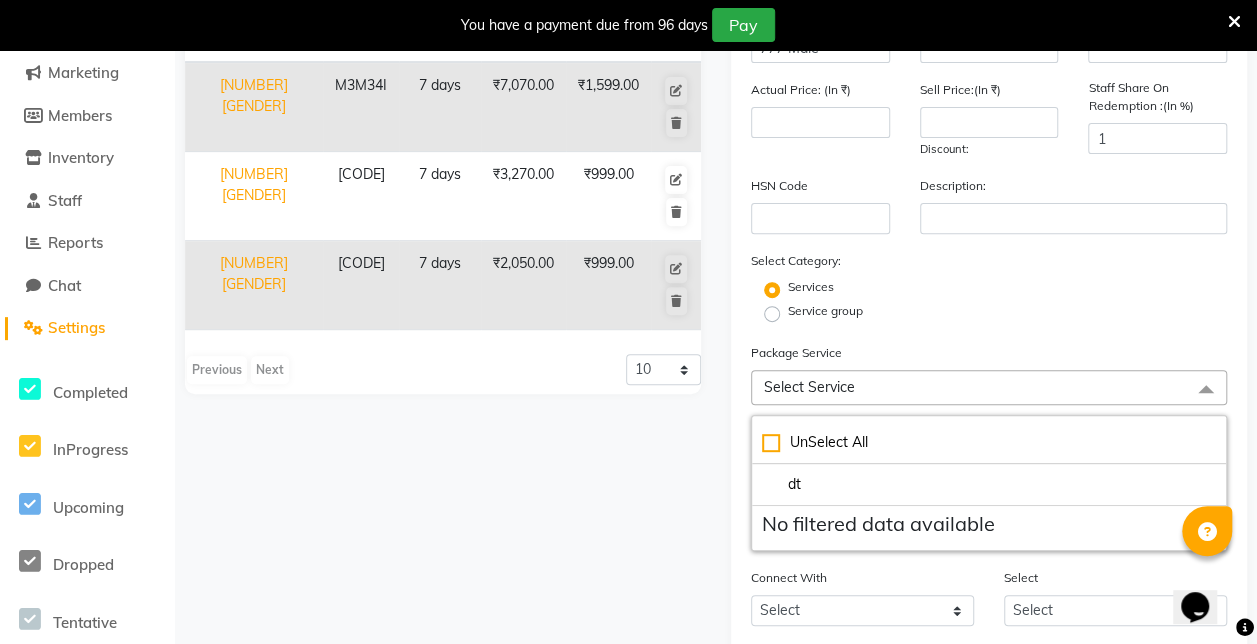checkbox on "false" 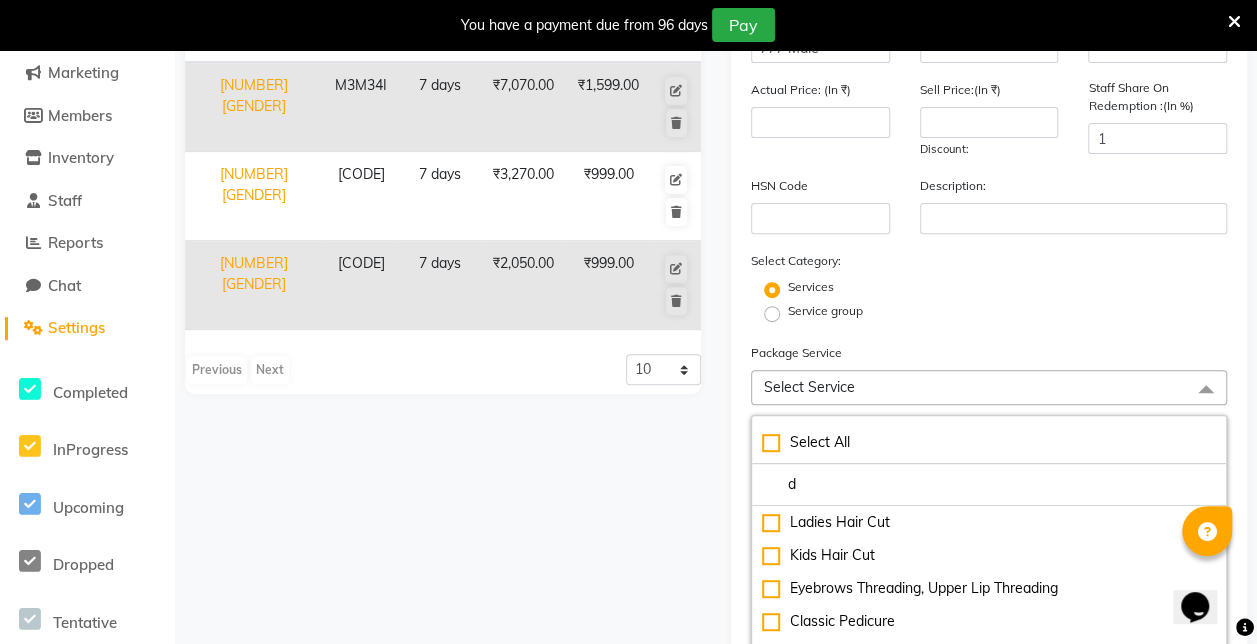 type on "de" 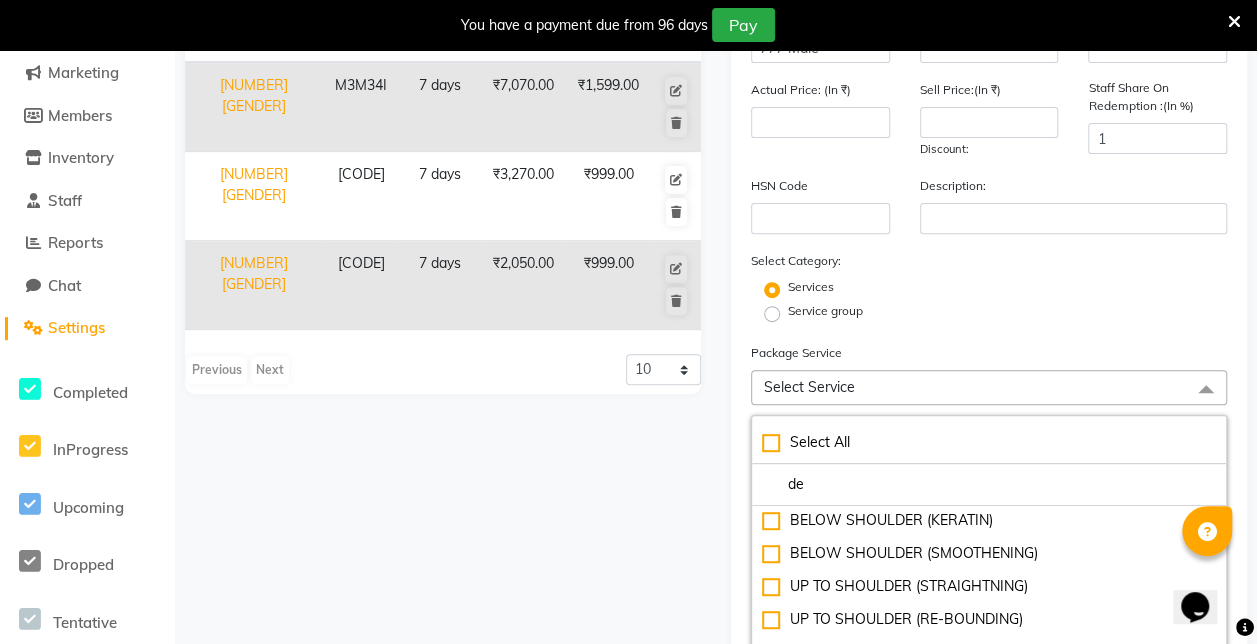 scroll, scrollTop: 333, scrollLeft: 0, axis: vertical 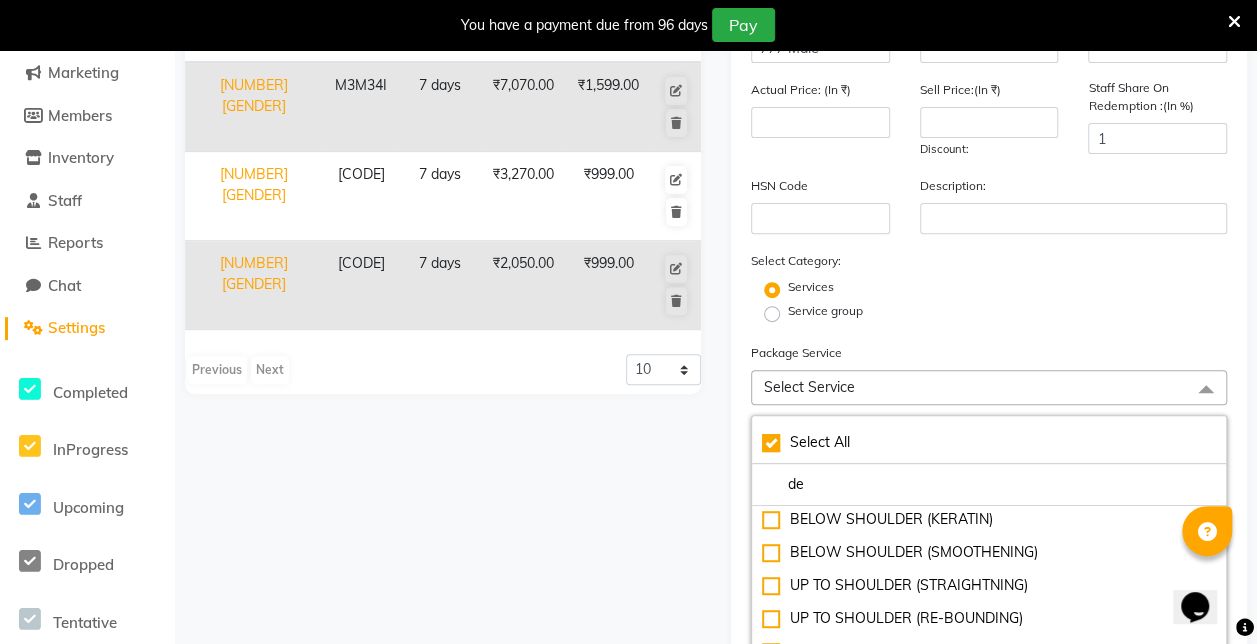 checkbox on "true" 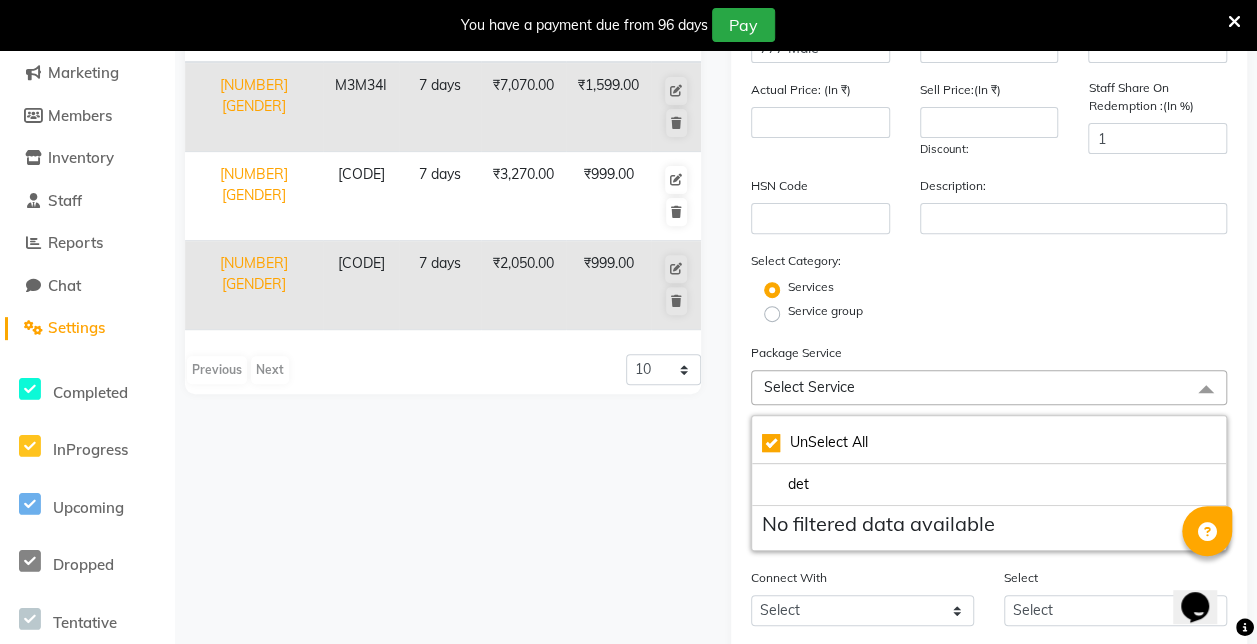 scroll, scrollTop: 0, scrollLeft: 0, axis: both 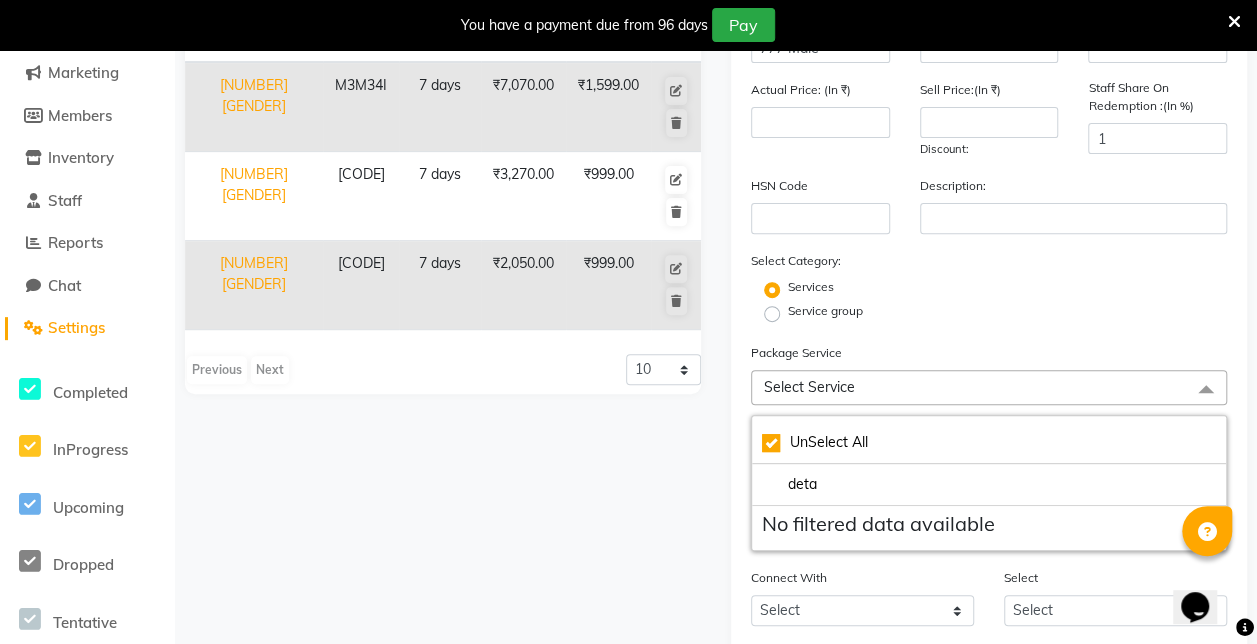 type on "det" 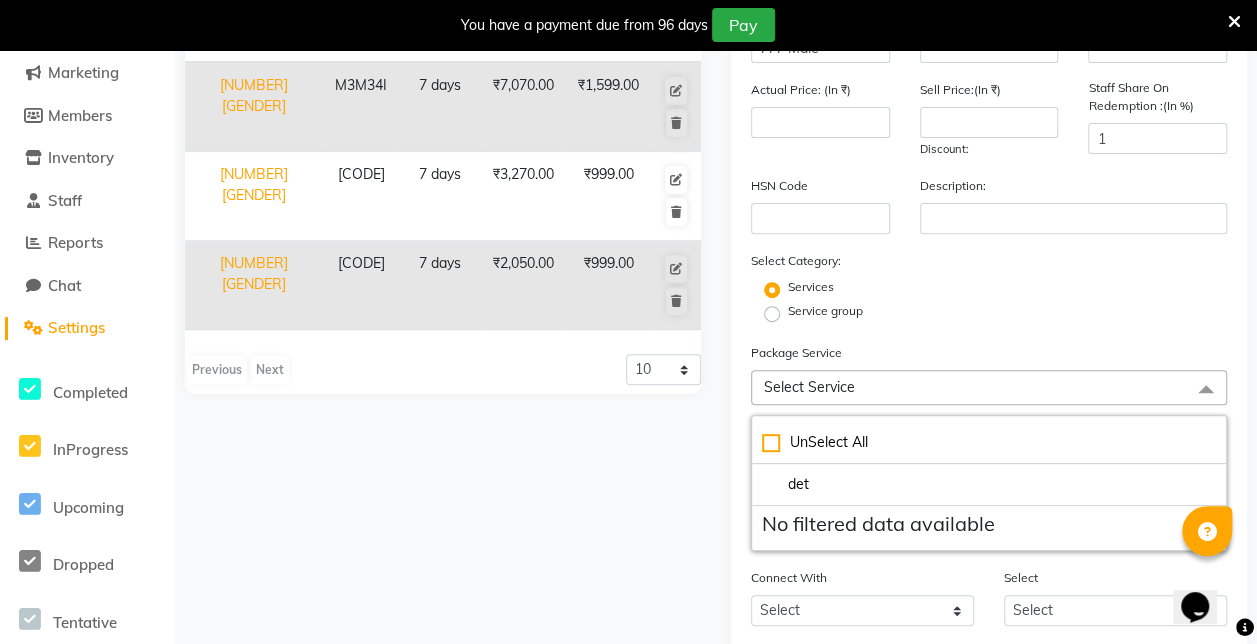 checkbox on "false" 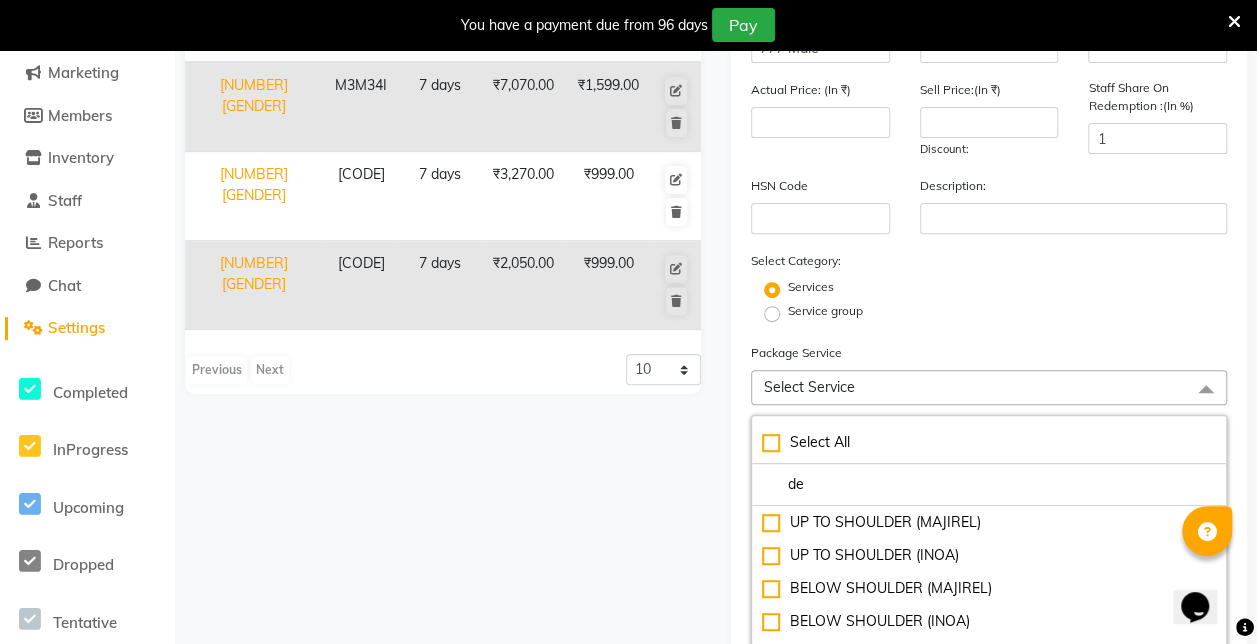 type on "d" 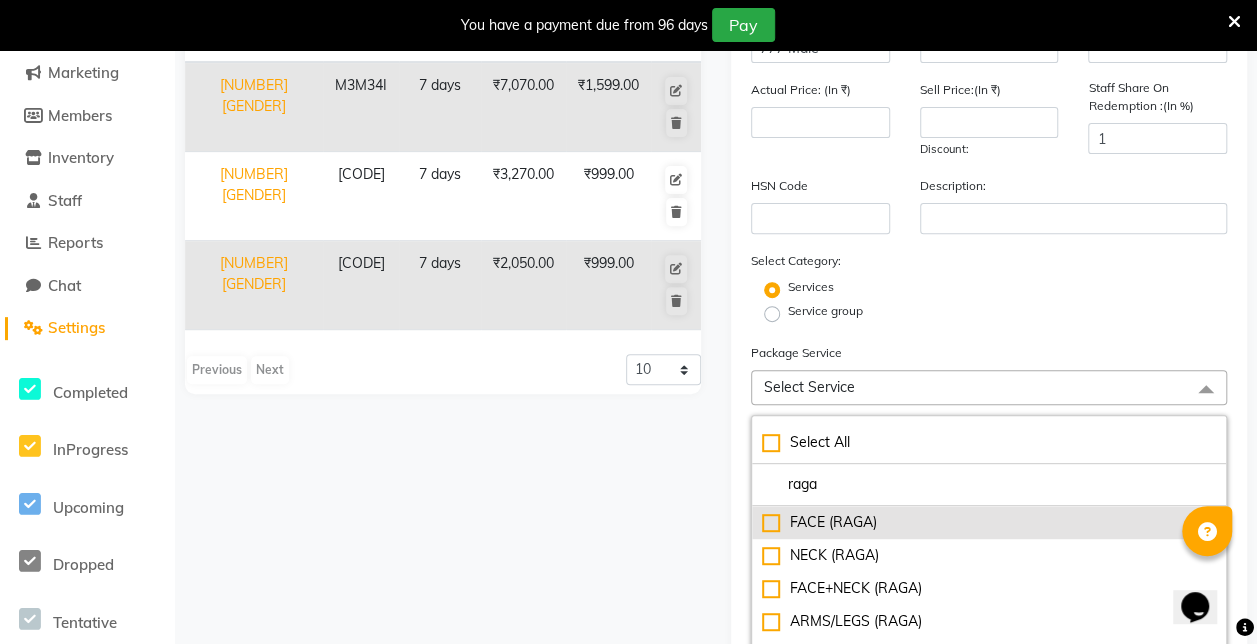 type on "raga" 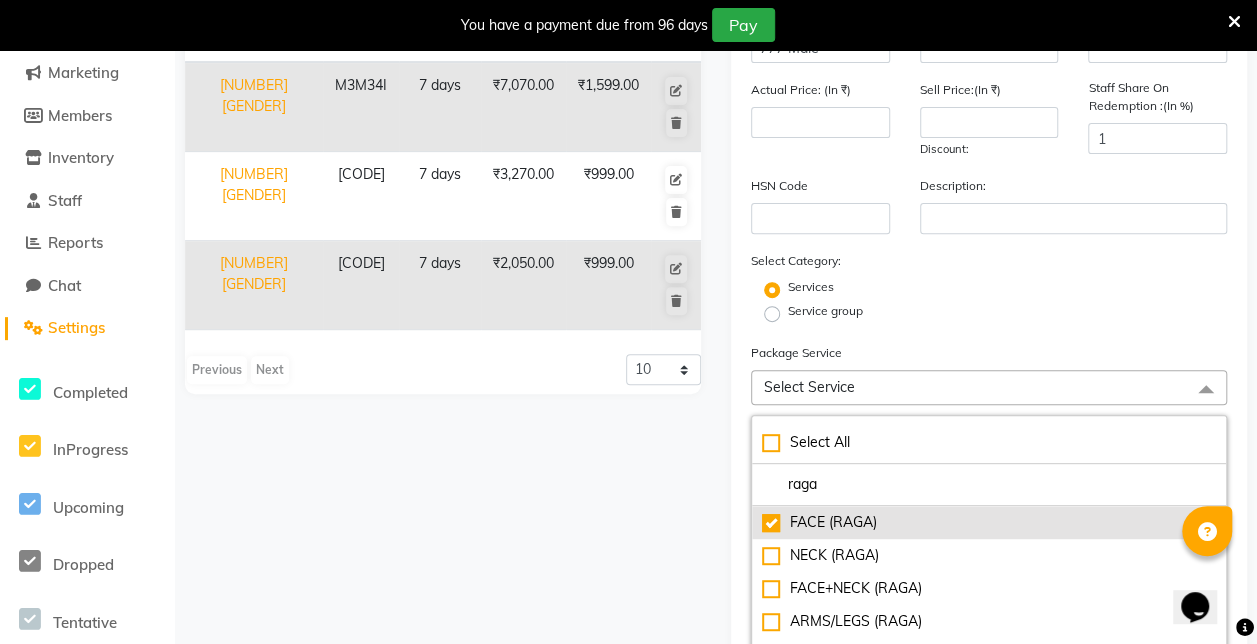 type on "500" 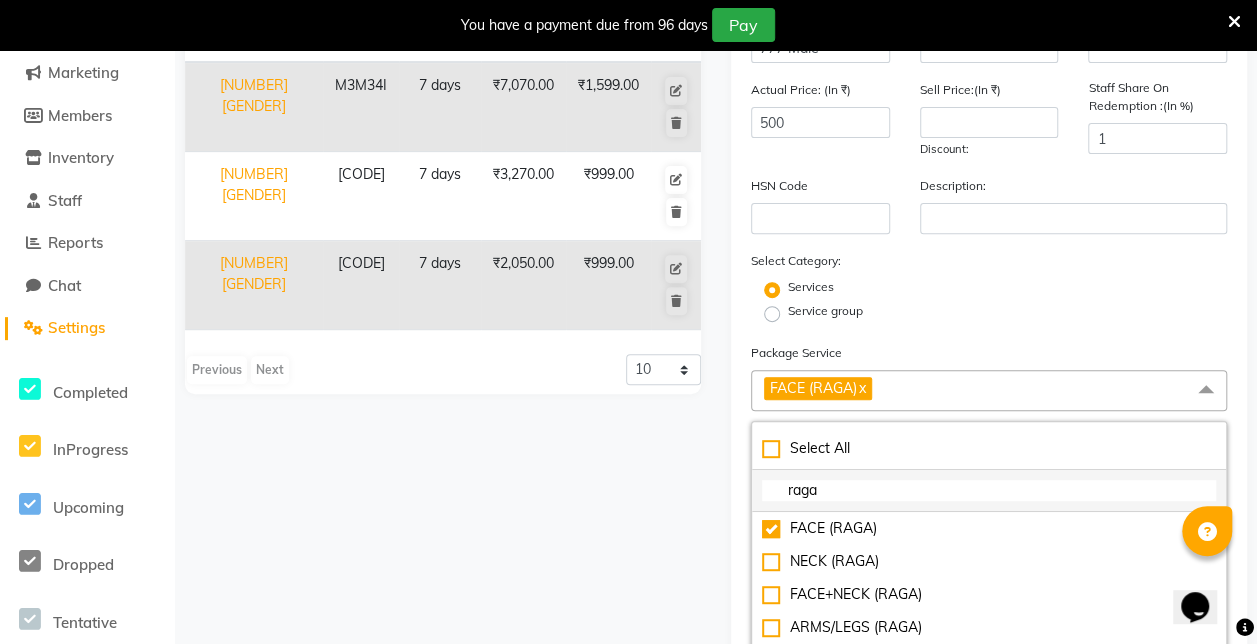 click on "raga" 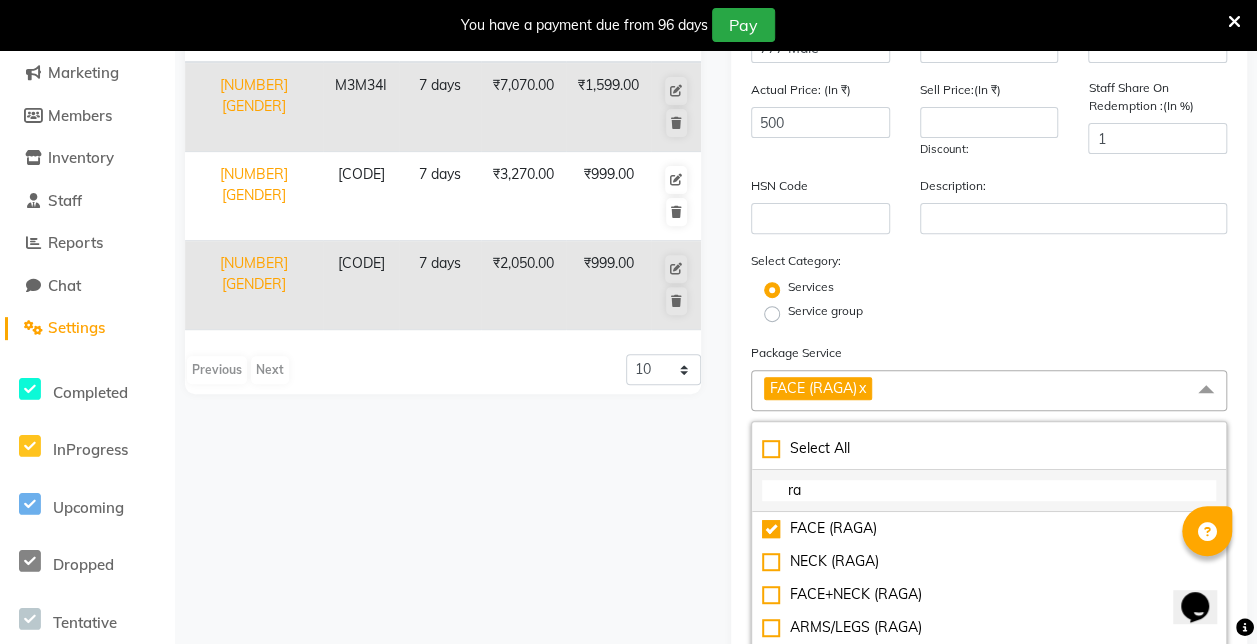 type on "r" 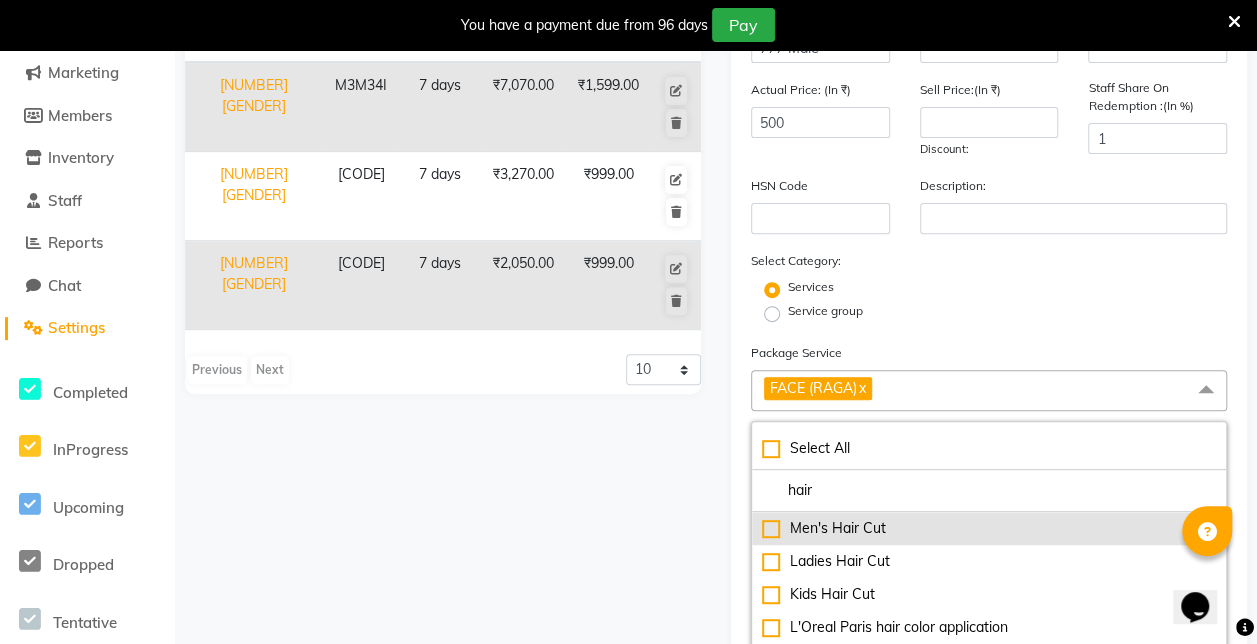 type on "hair" 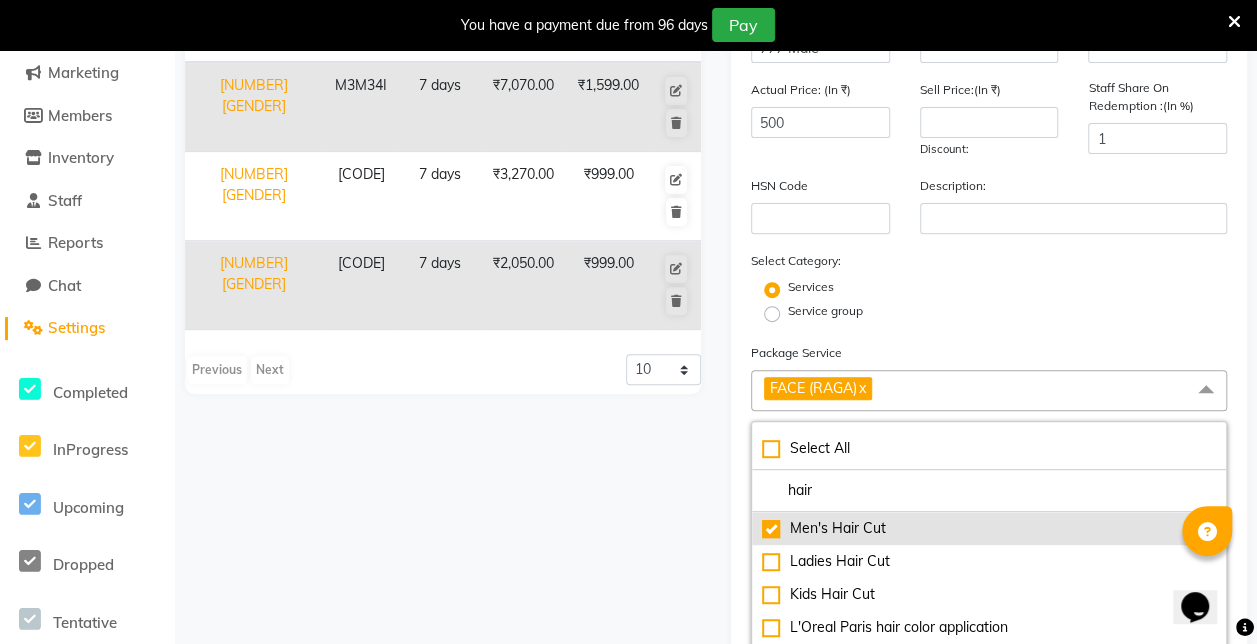 type on "600" 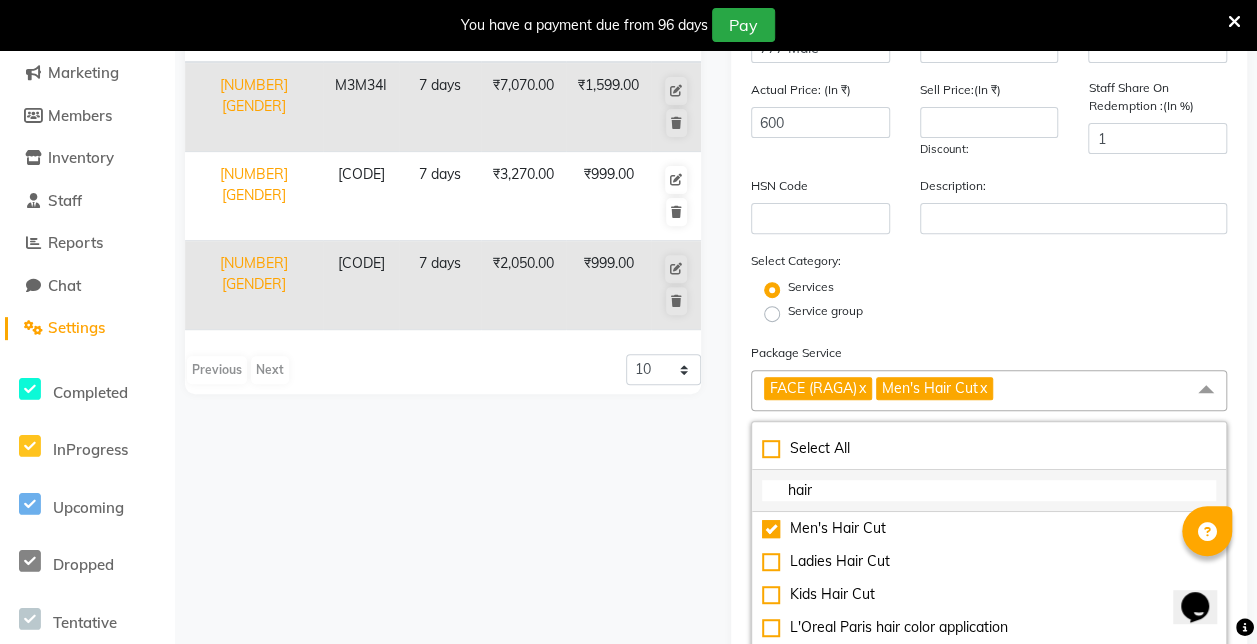 click on "hair" 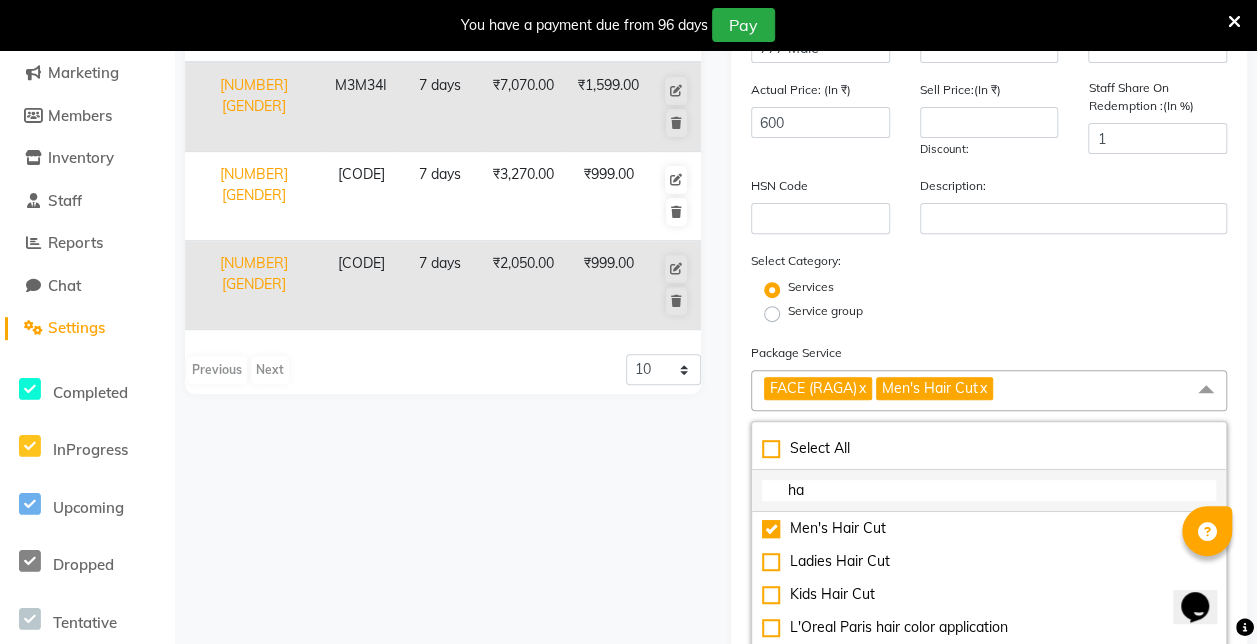 type on "h" 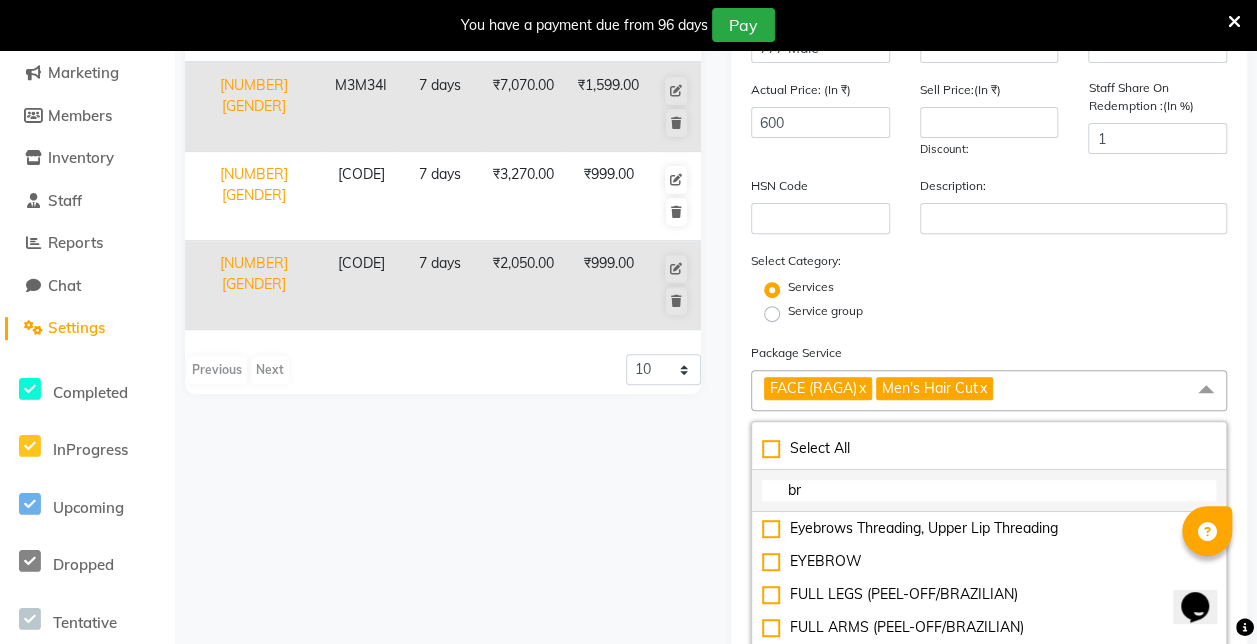 type on "b" 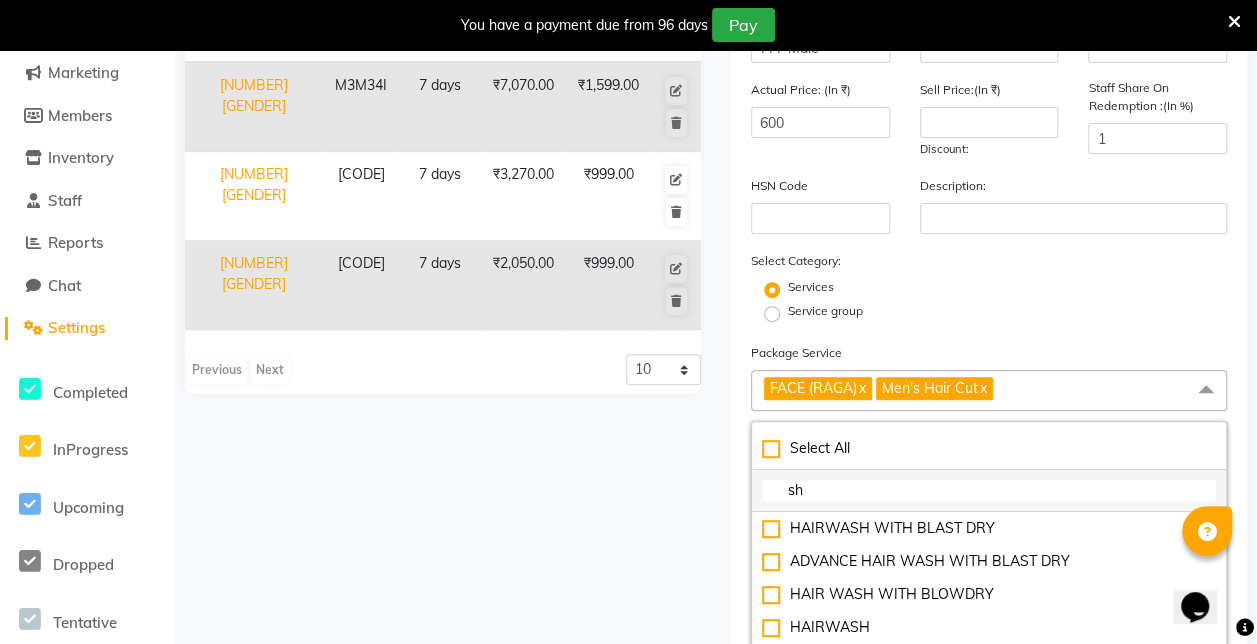 type on "s" 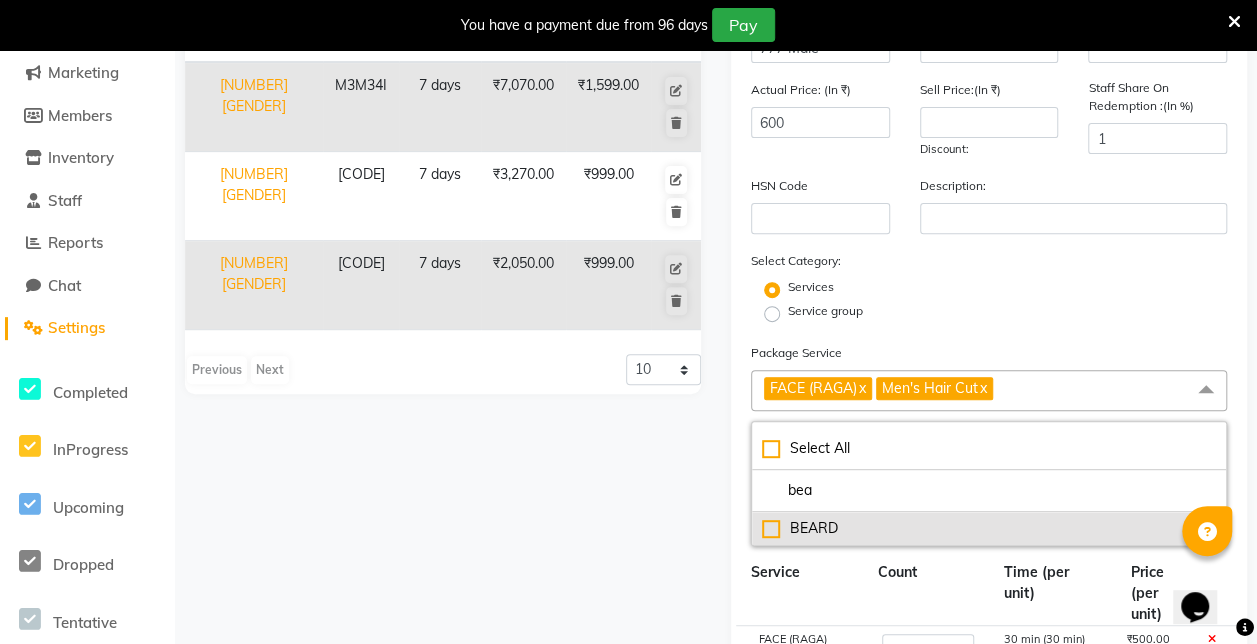 type on "bea" 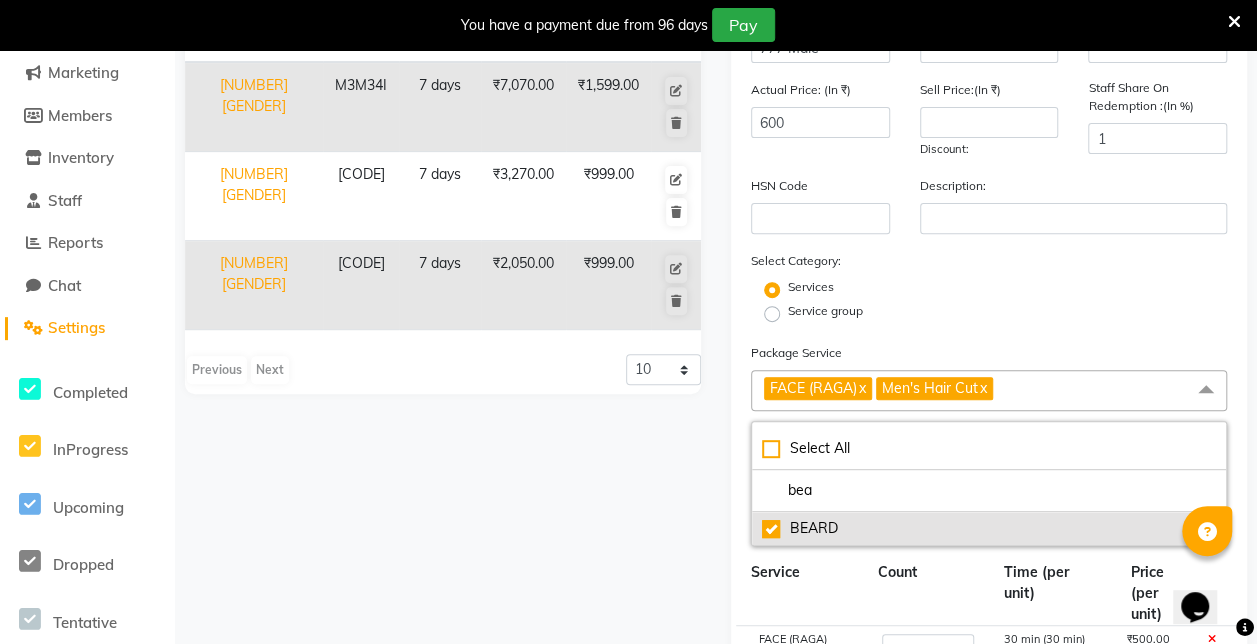 type on "900" 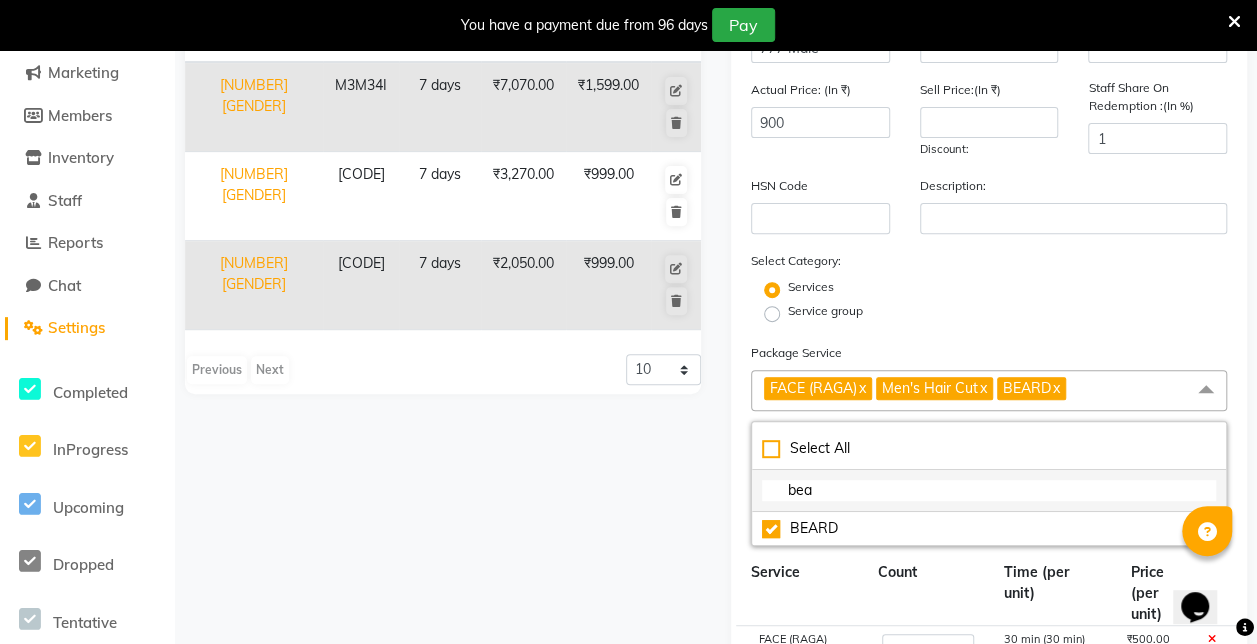 click on "bea" 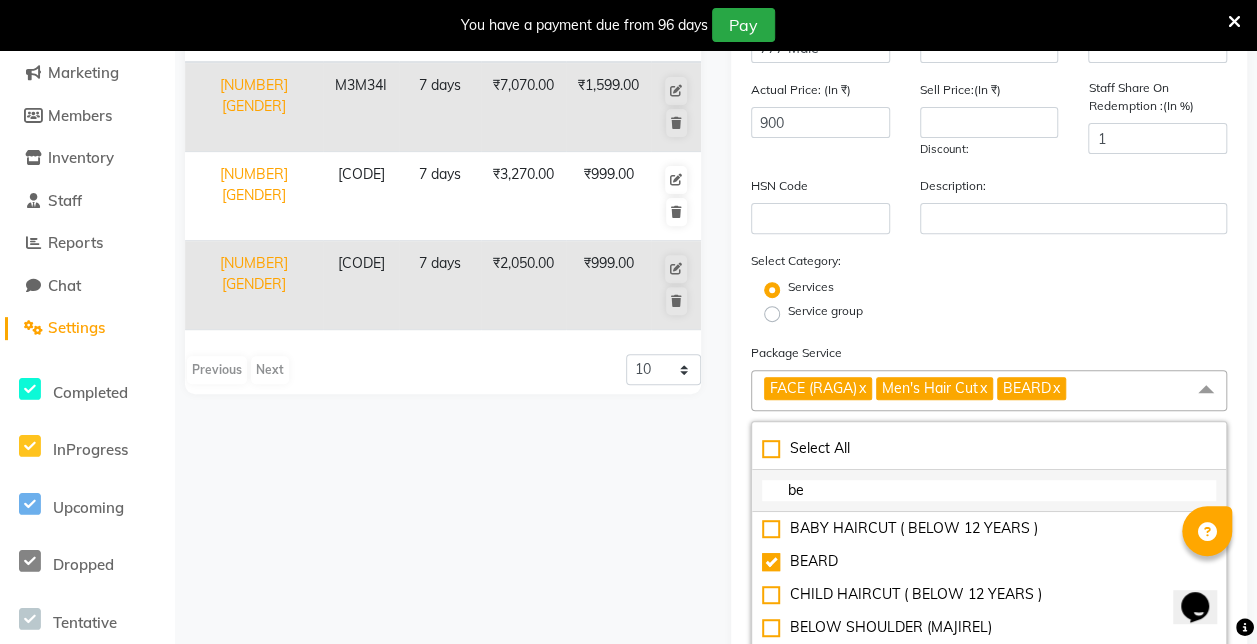 type on "b" 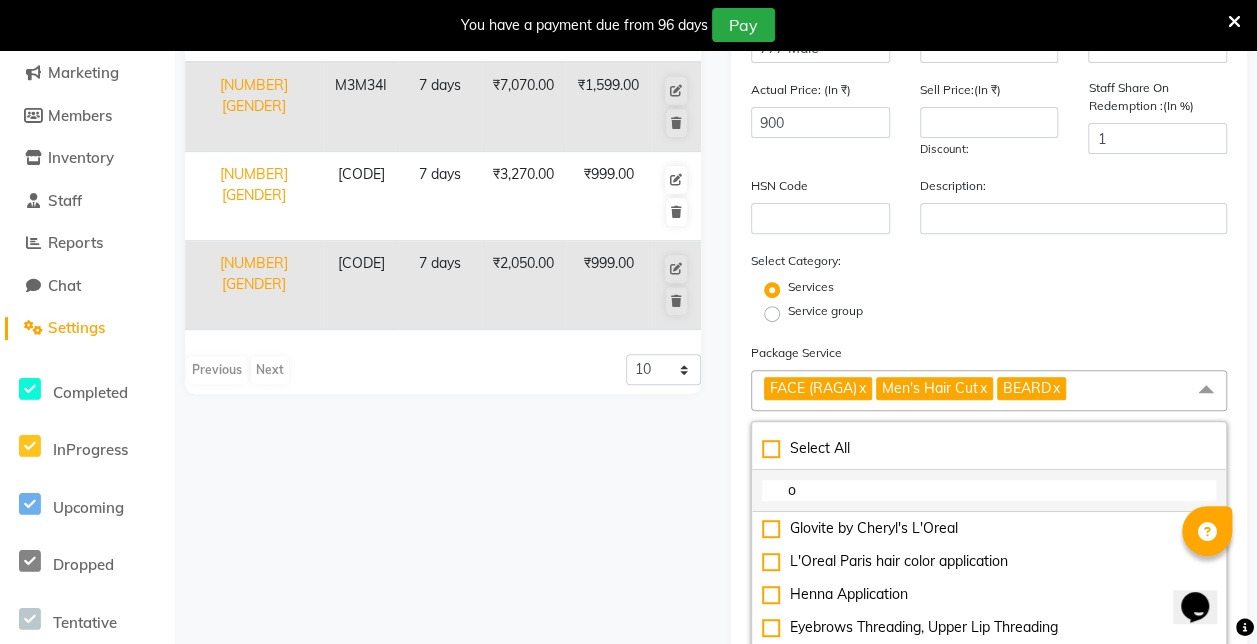 type on "oi" 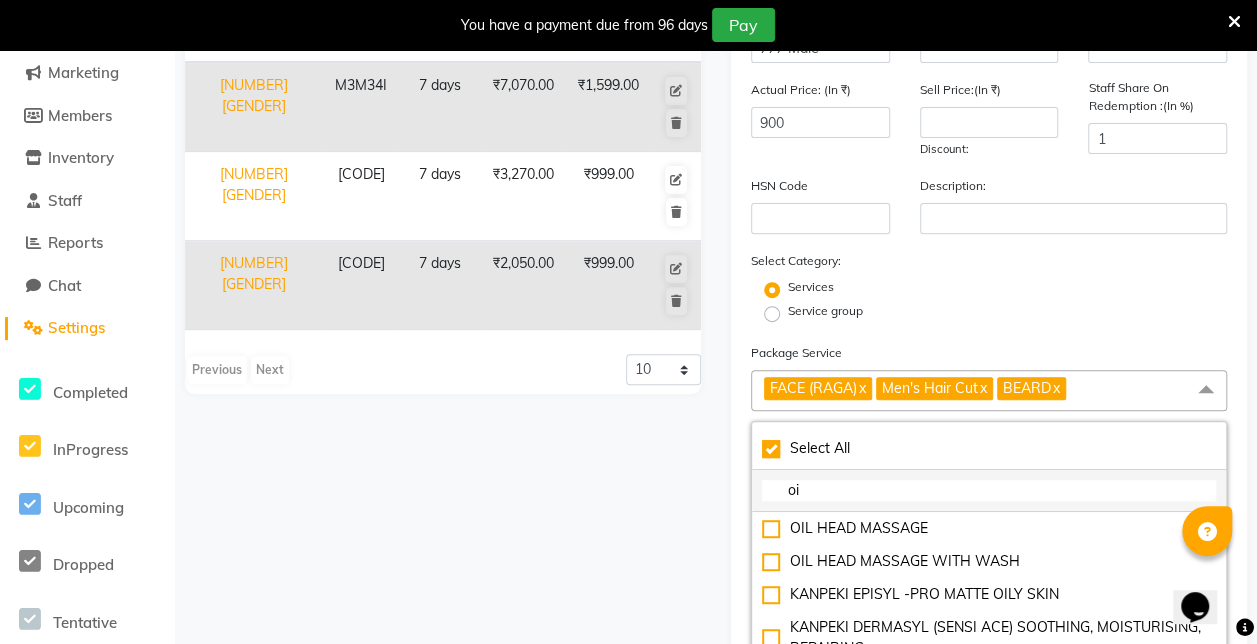 checkbox on "true" 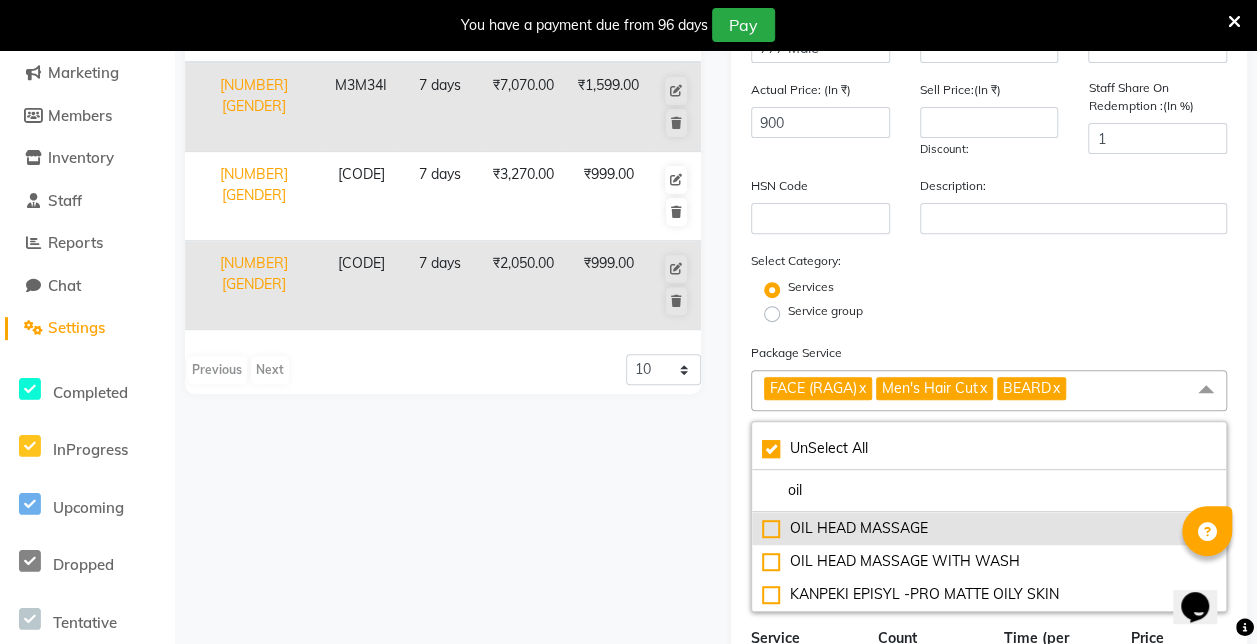 type on "oil" 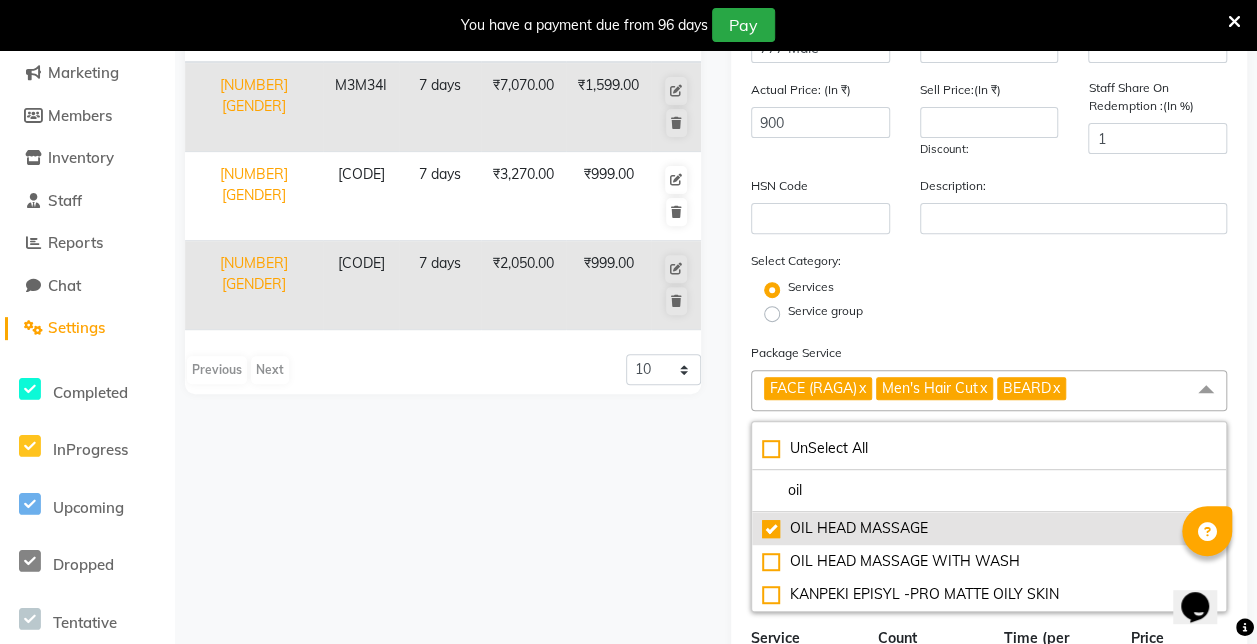 type on "1700" 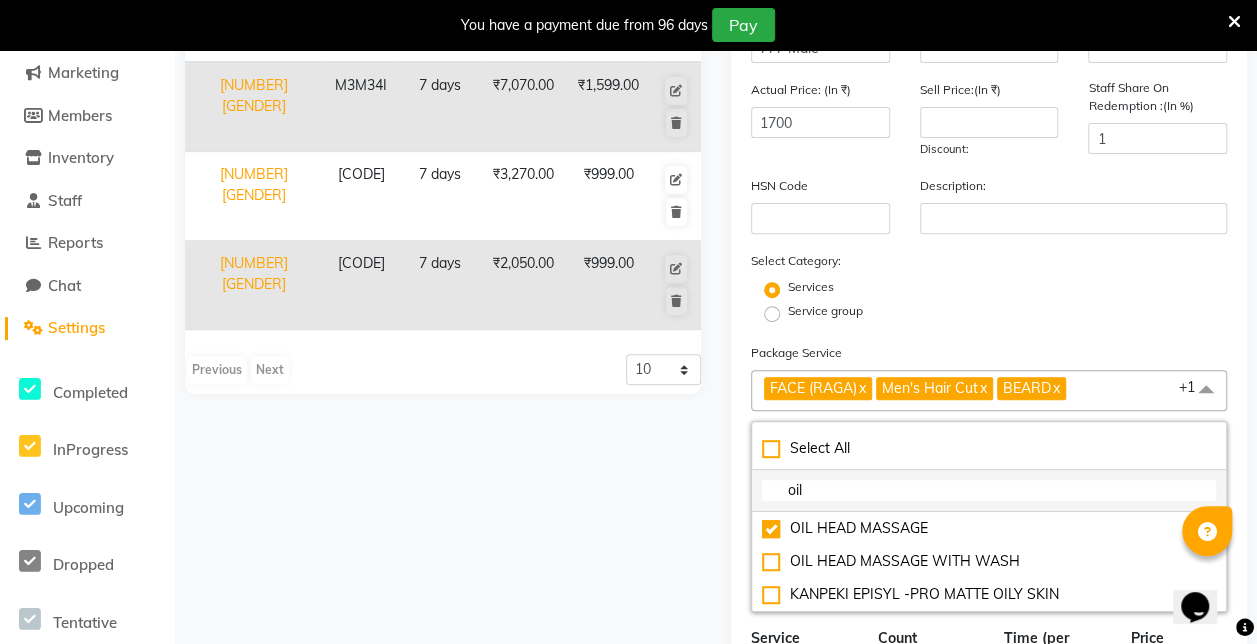 click on "oil" 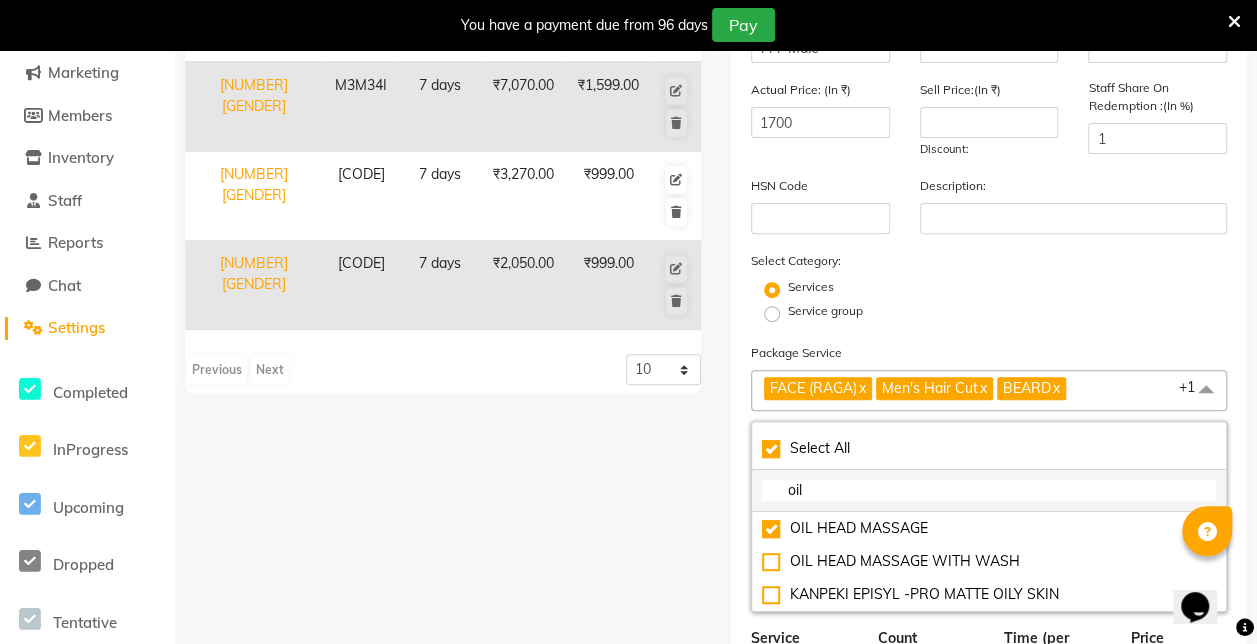 checkbox on "true" 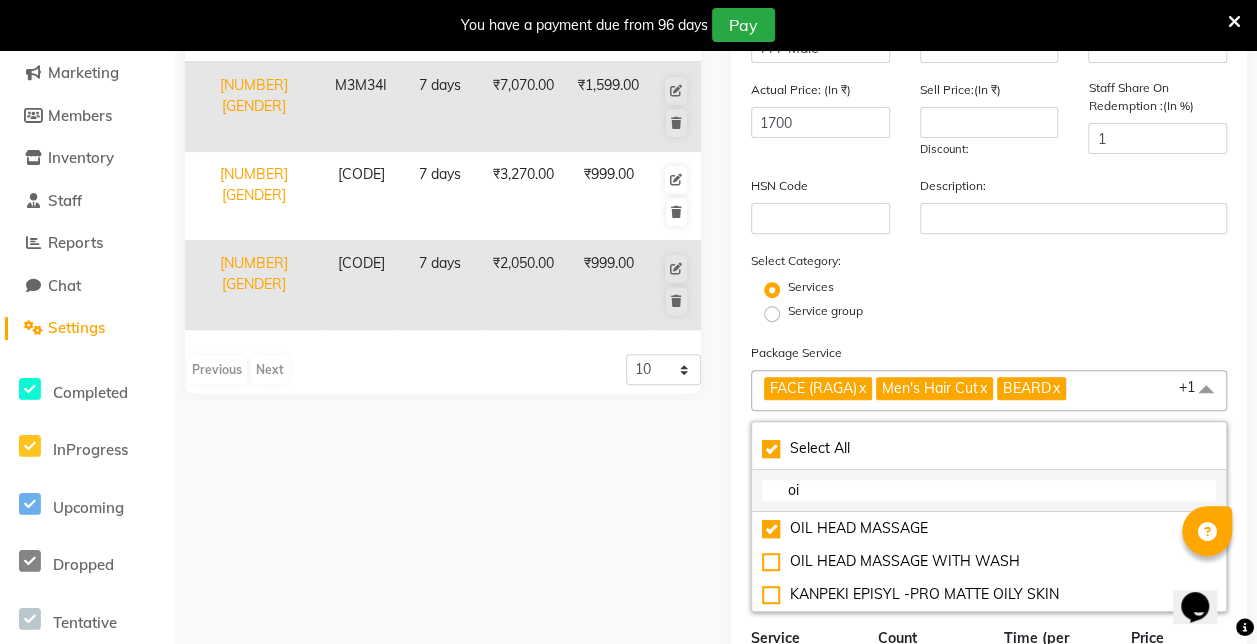 checkbox on "false" 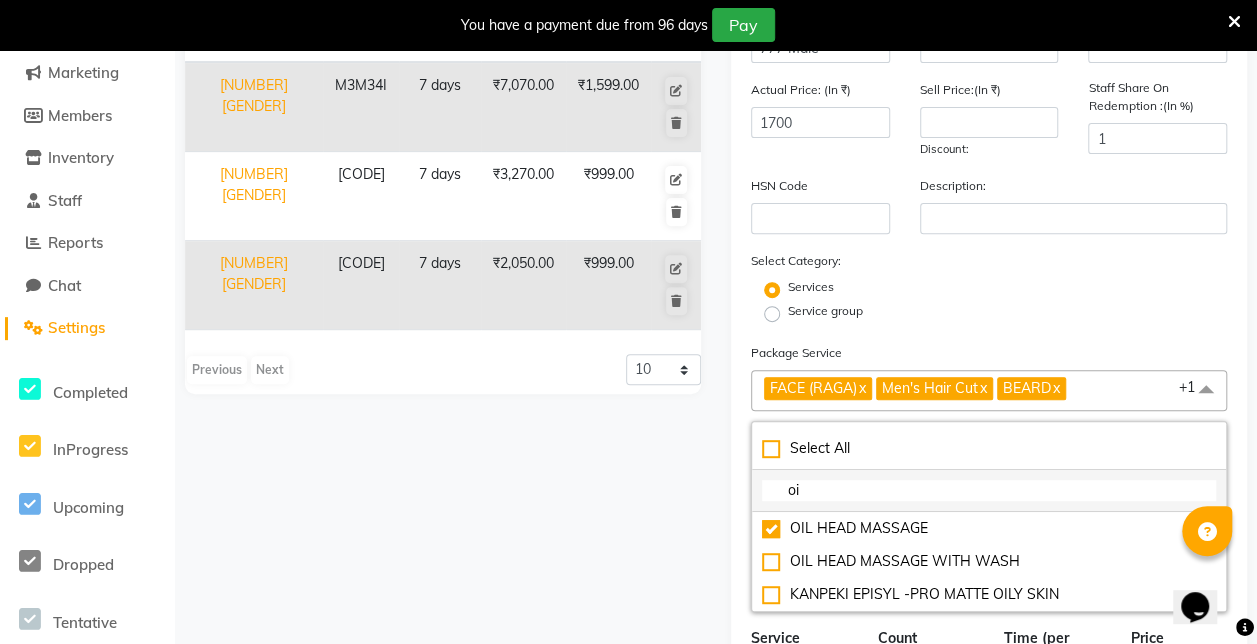 type on "o" 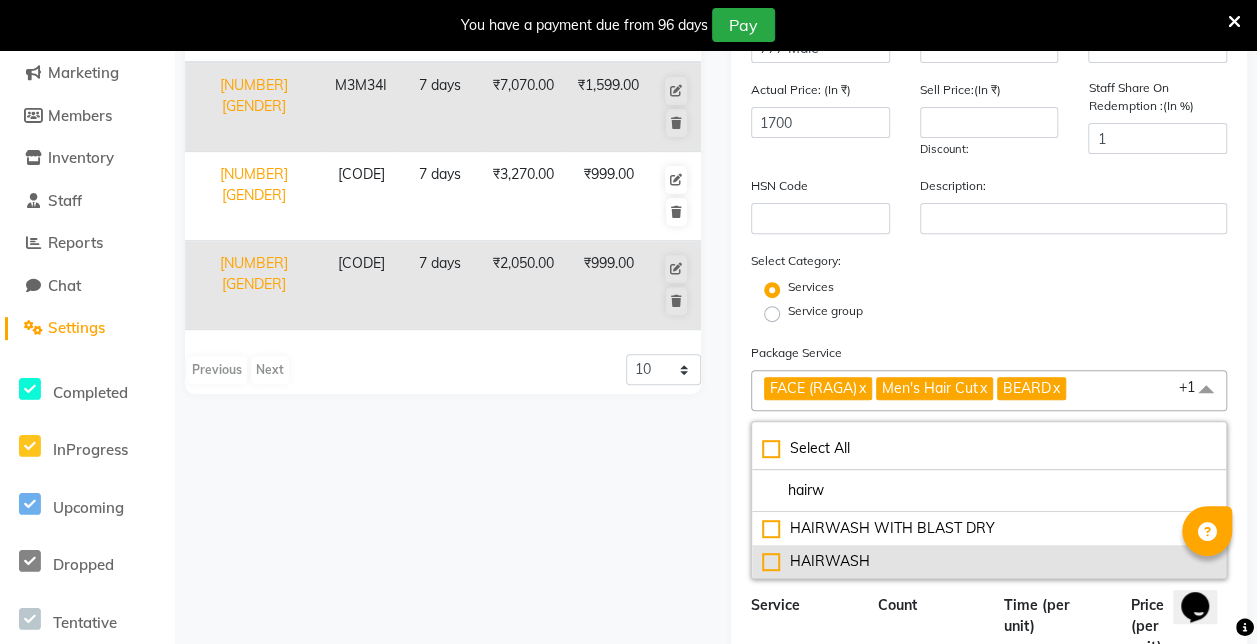 type on "hairw" 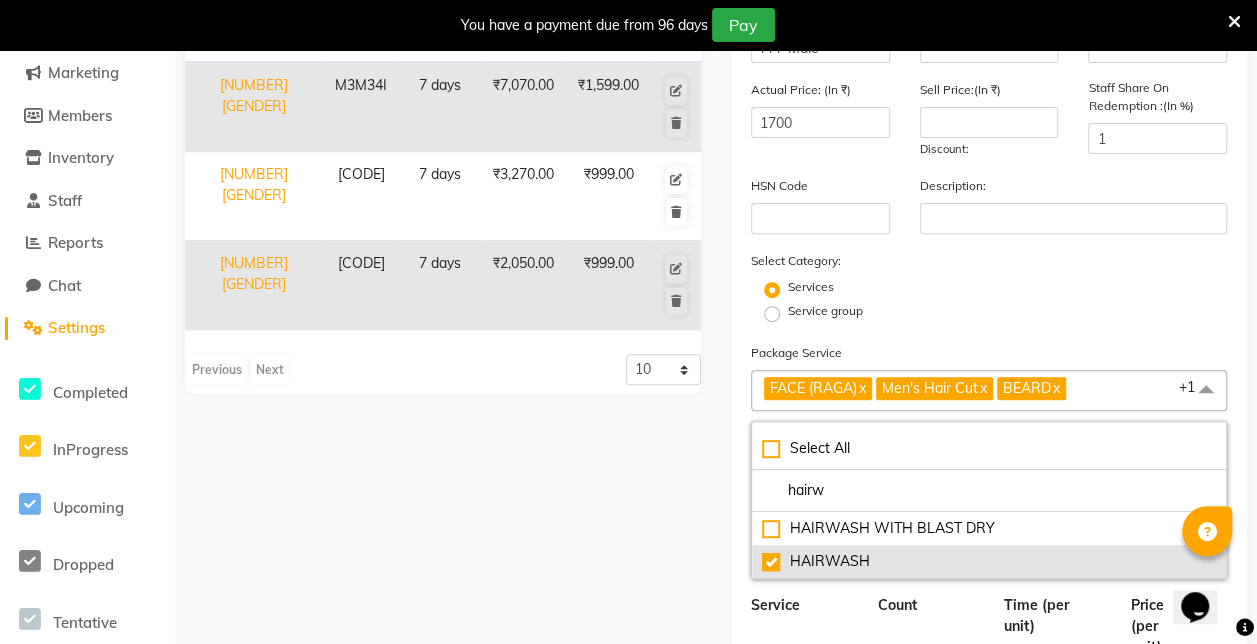 type on "1850" 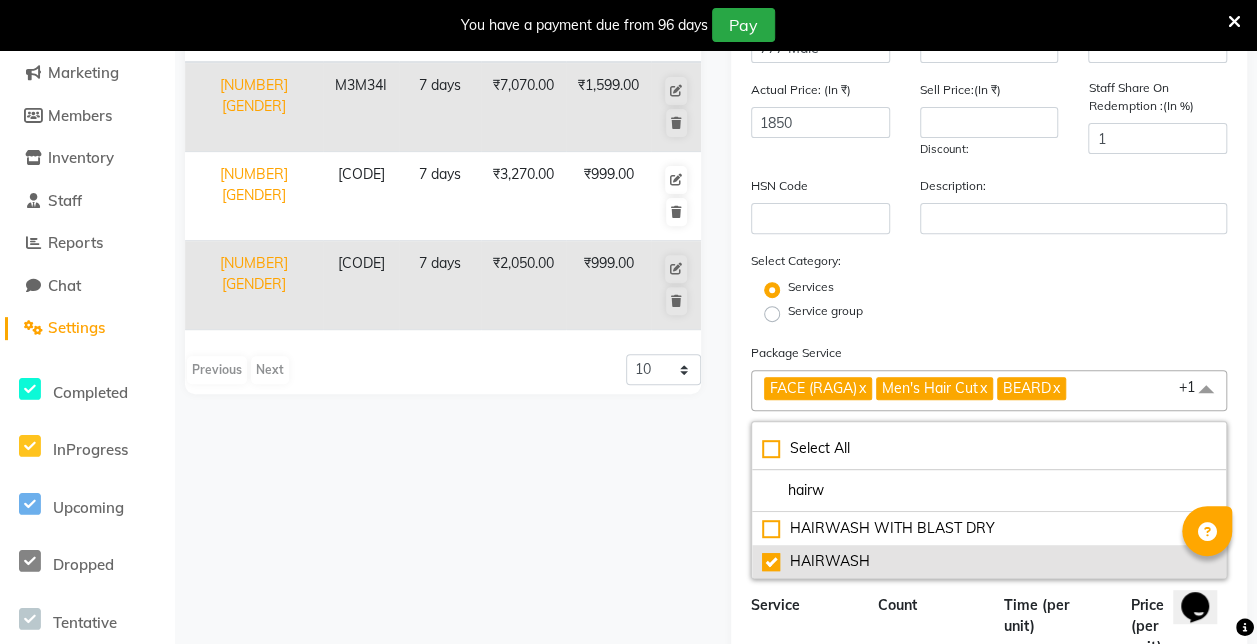 checkbox on "true" 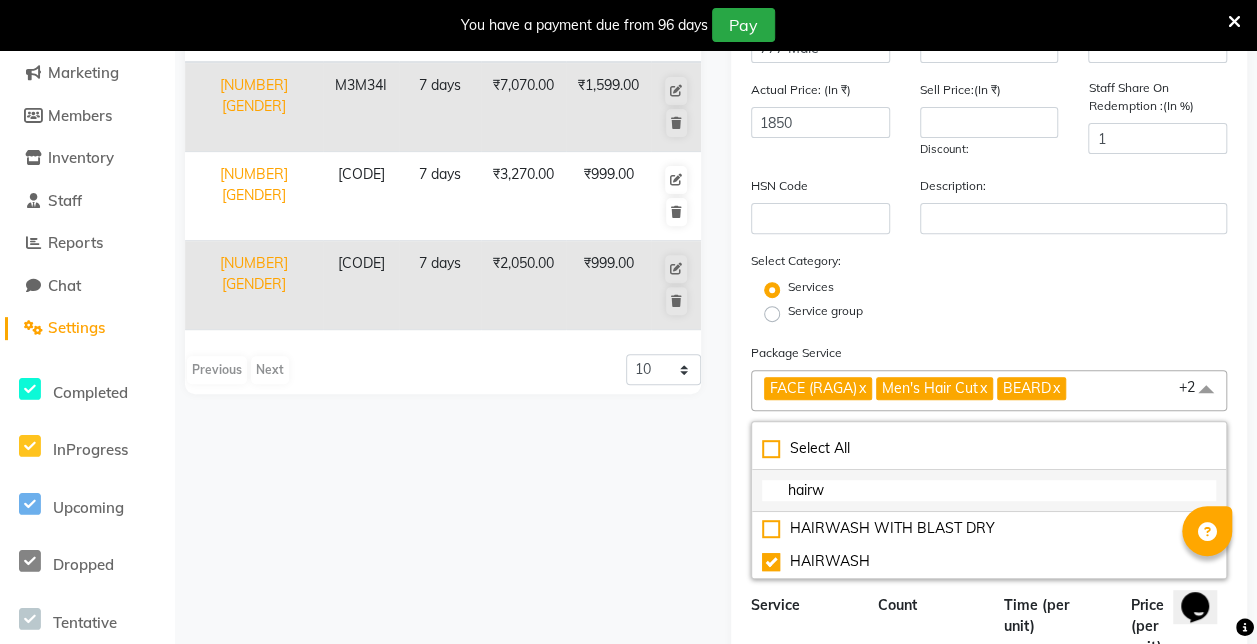 click on "hairw" 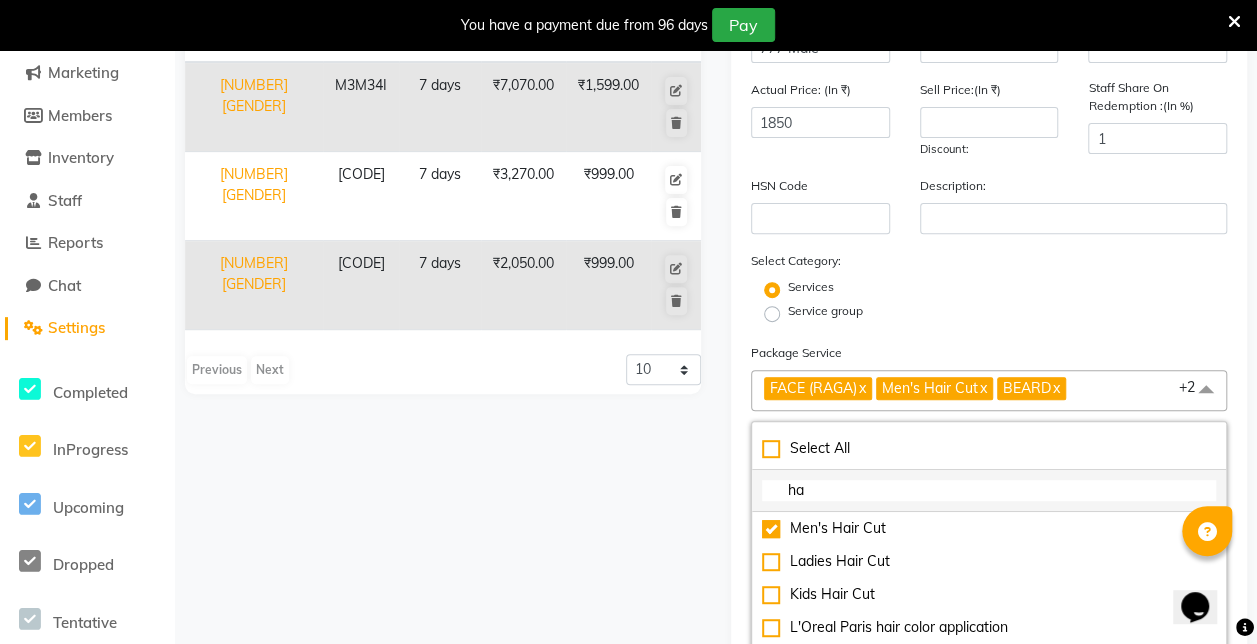 type on "h" 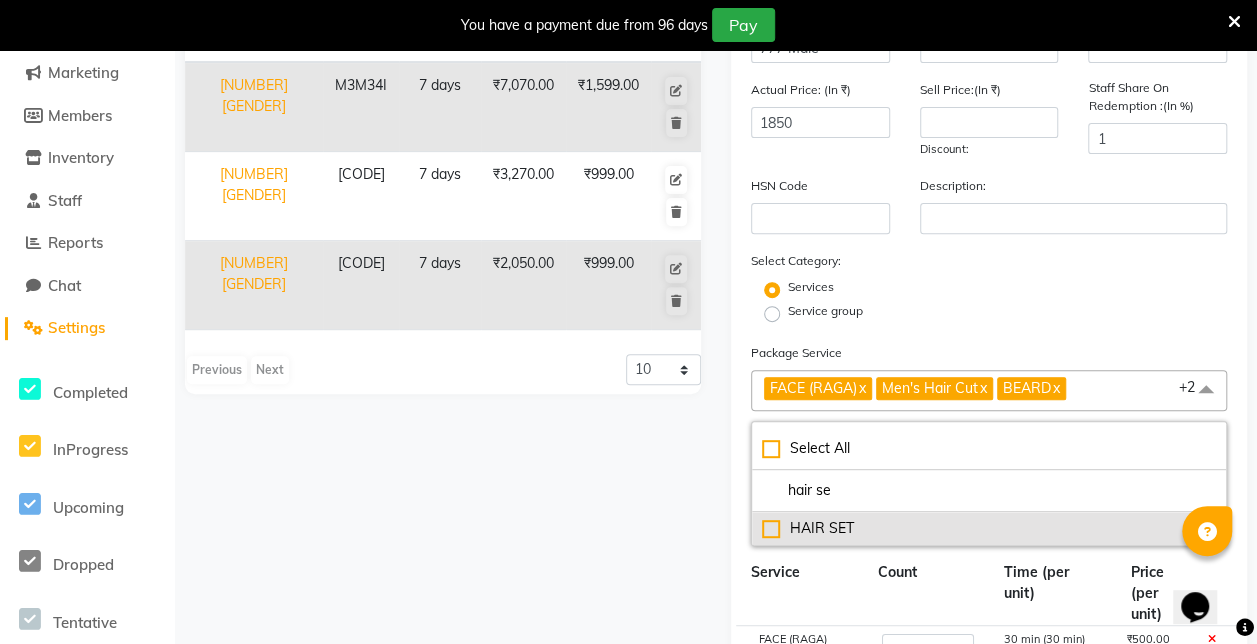 type on "hair se" 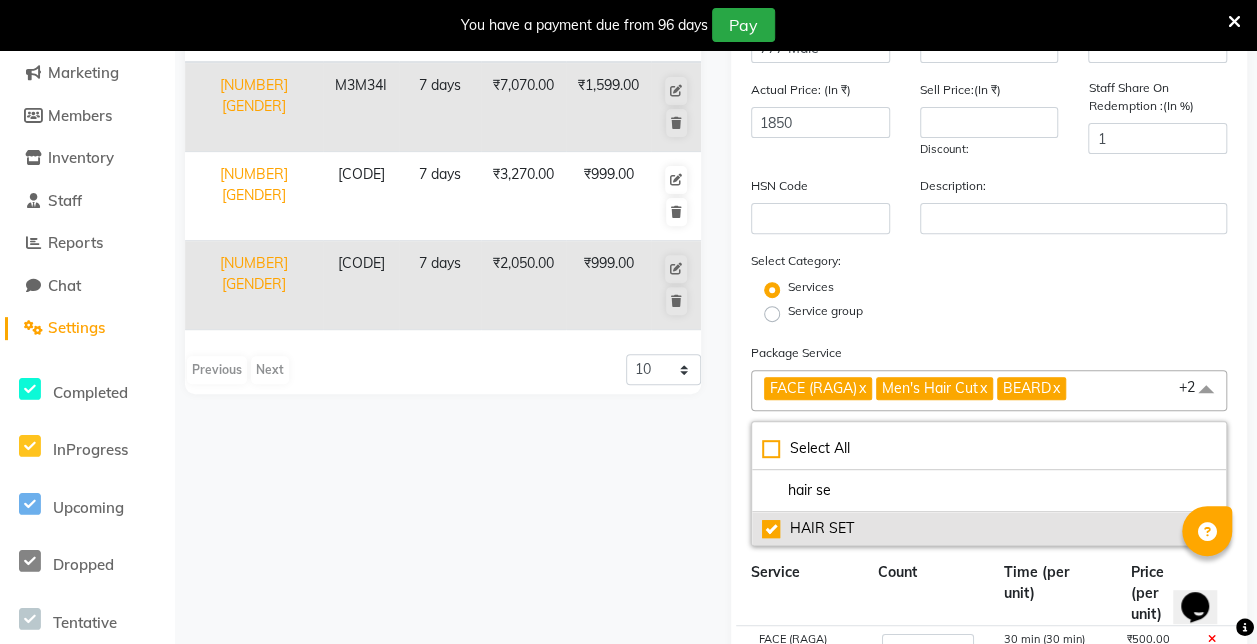 type on "2050" 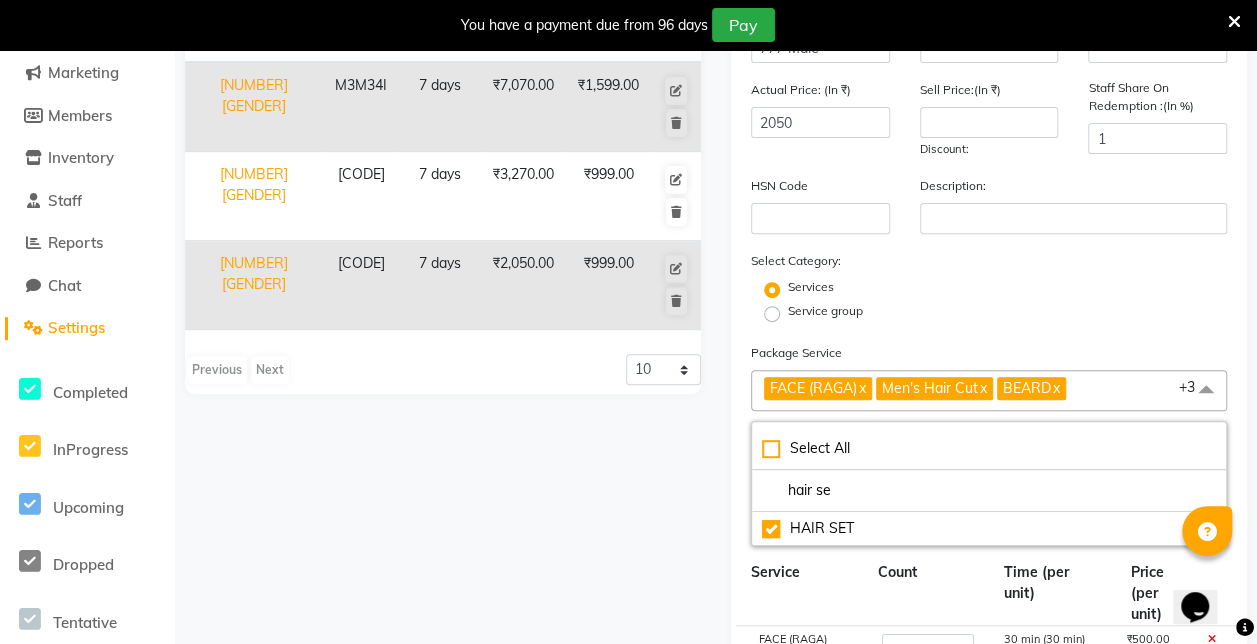 click on "[FIRST] [LAST]:" 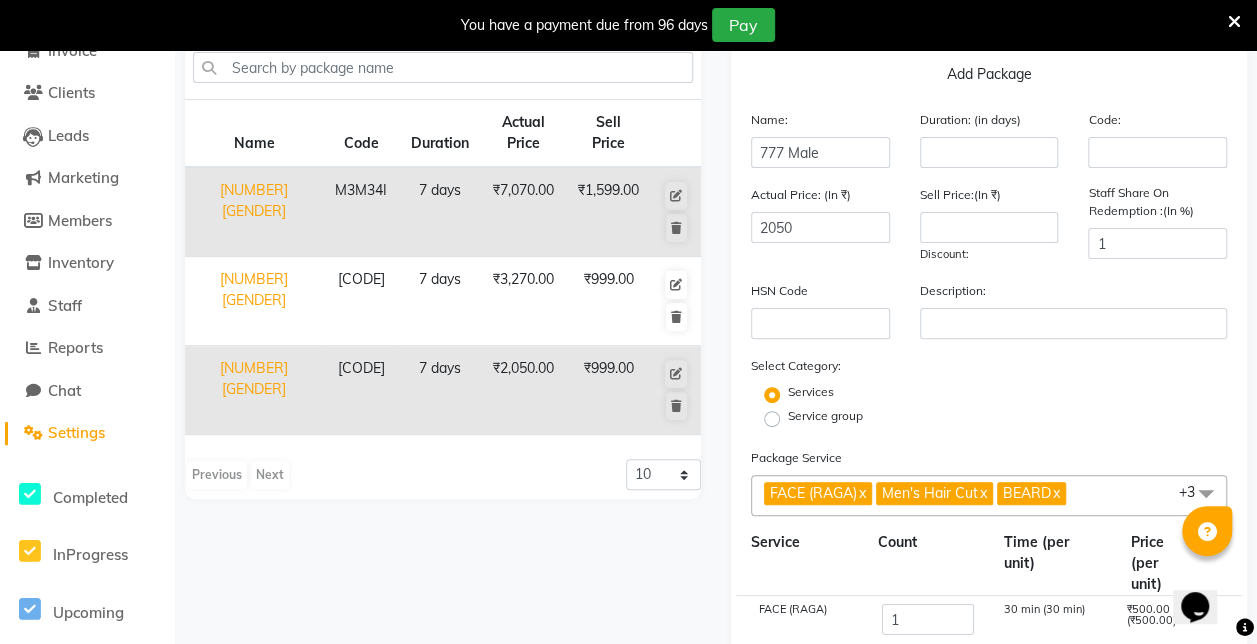 scroll, scrollTop: 139, scrollLeft: 0, axis: vertical 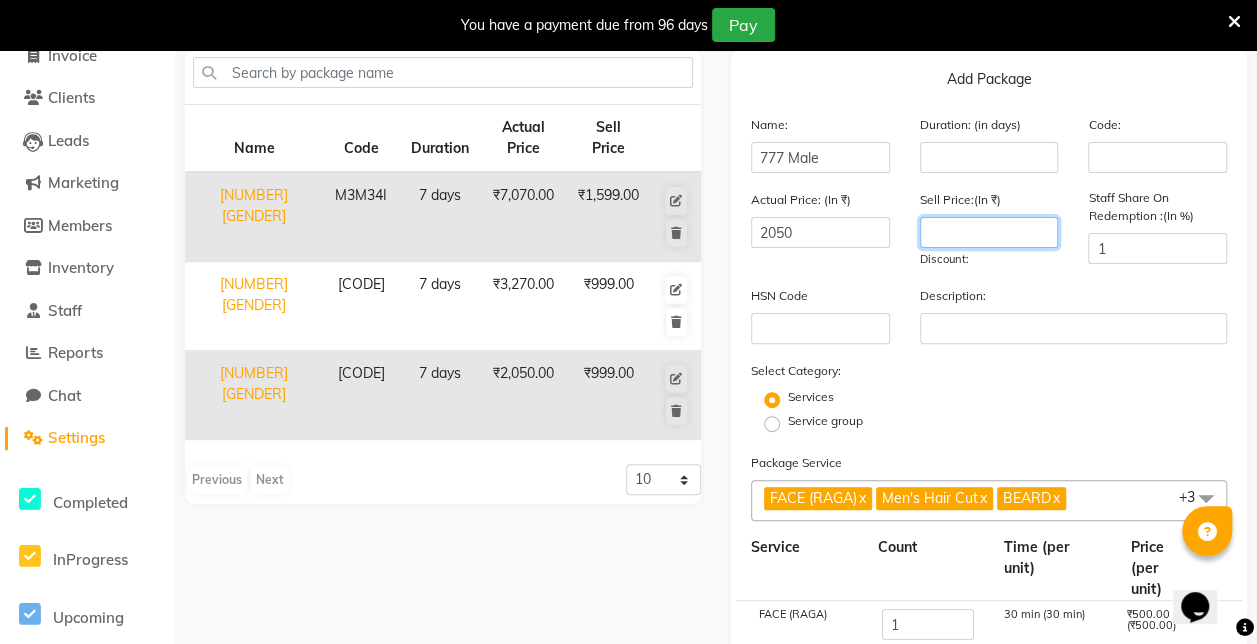 click 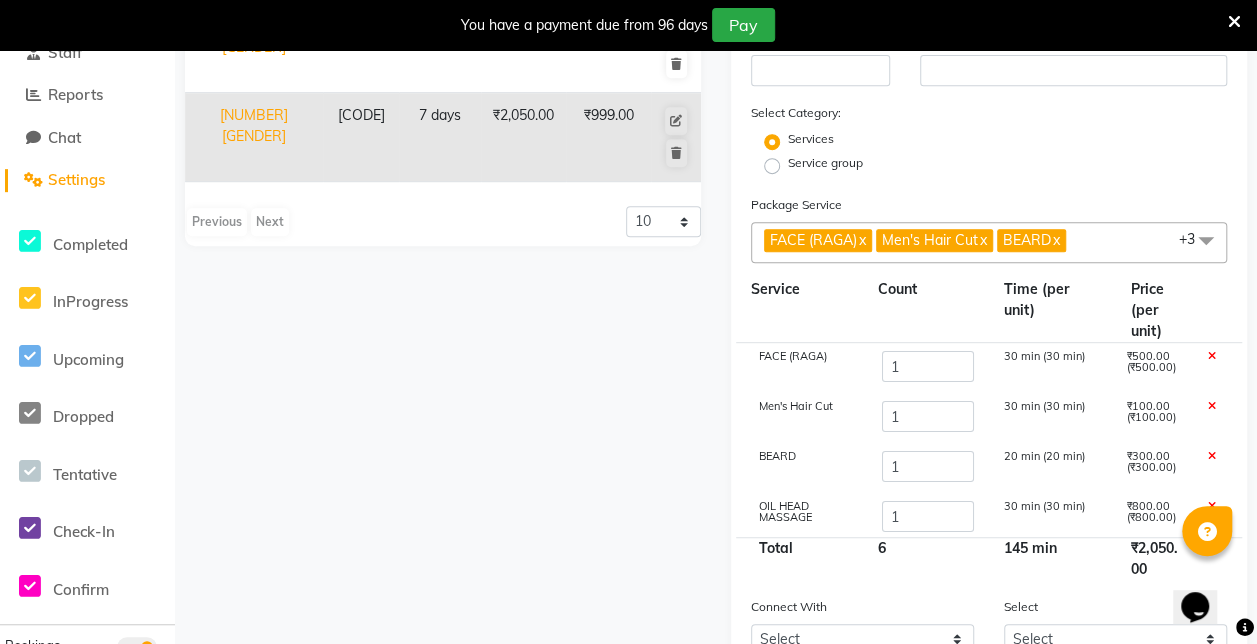 scroll, scrollTop: 405, scrollLeft: 0, axis: vertical 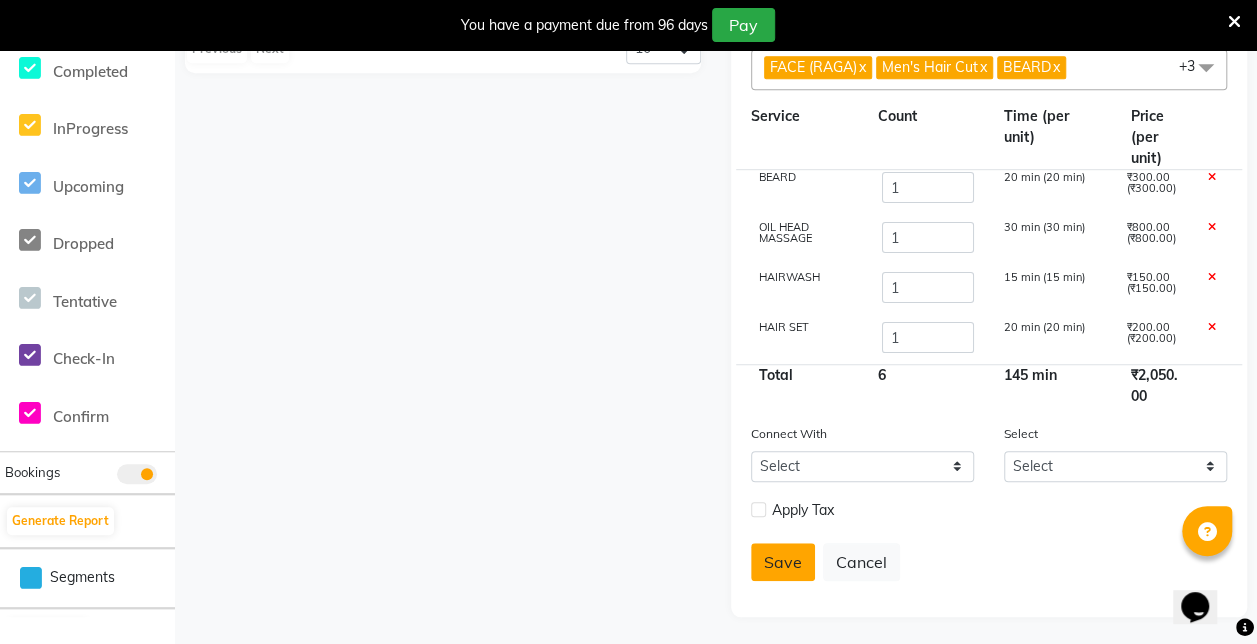 type on "777" 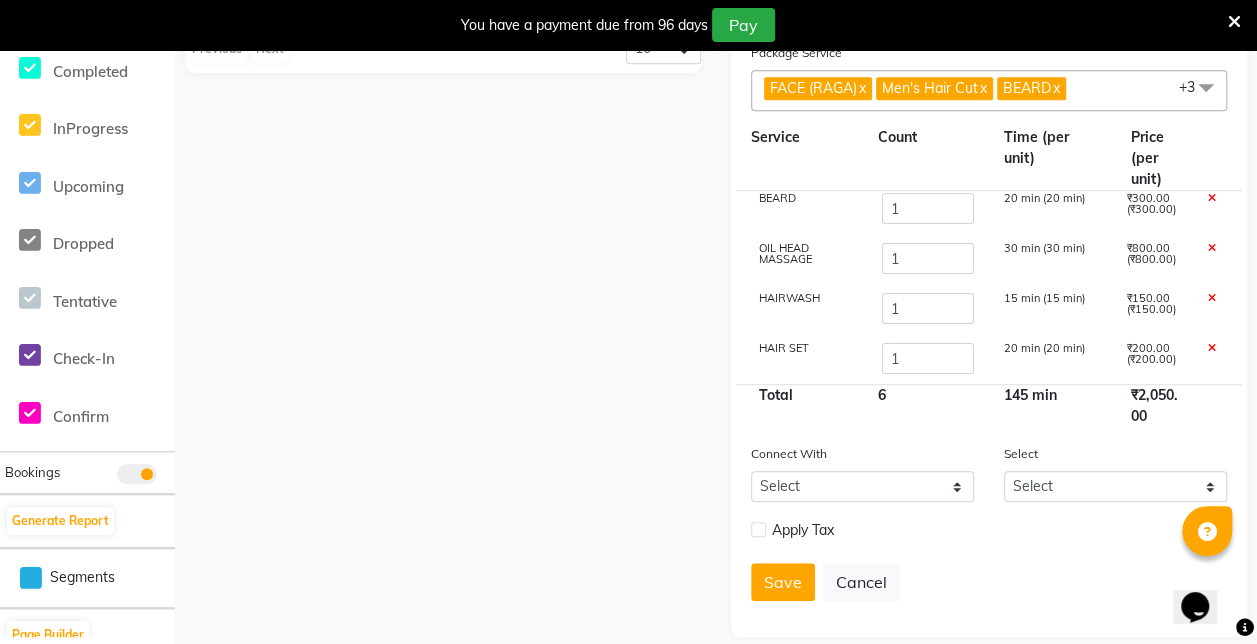 scroll, scrollTop: 0, scrollLeft: 0, axis: both 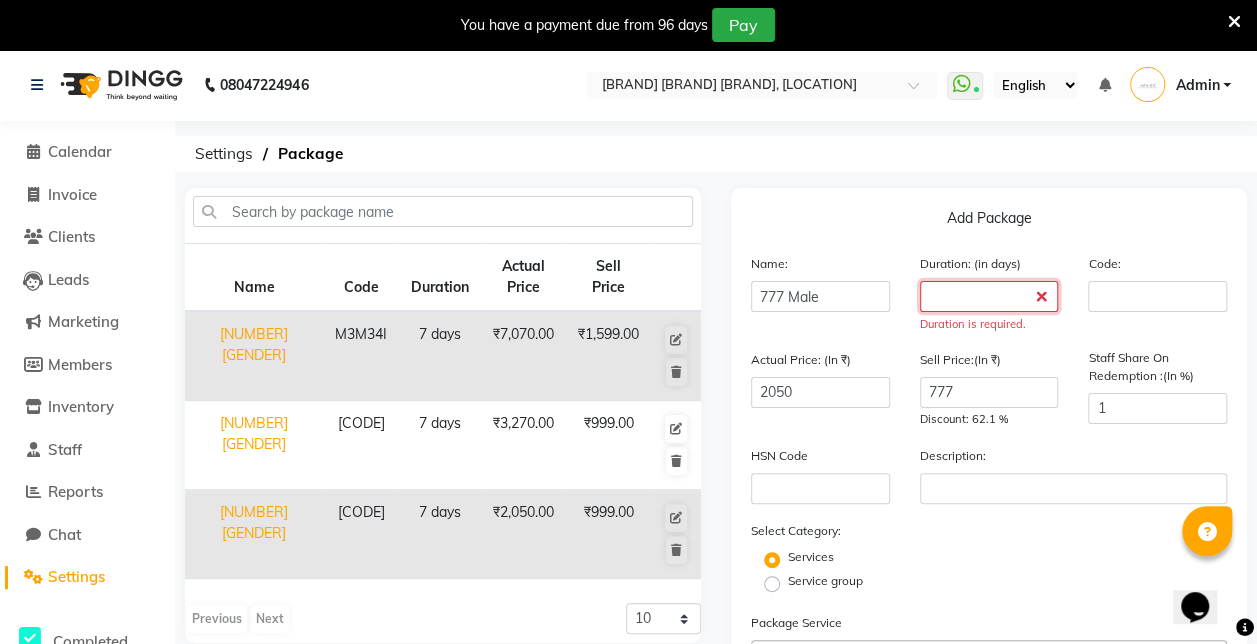 click 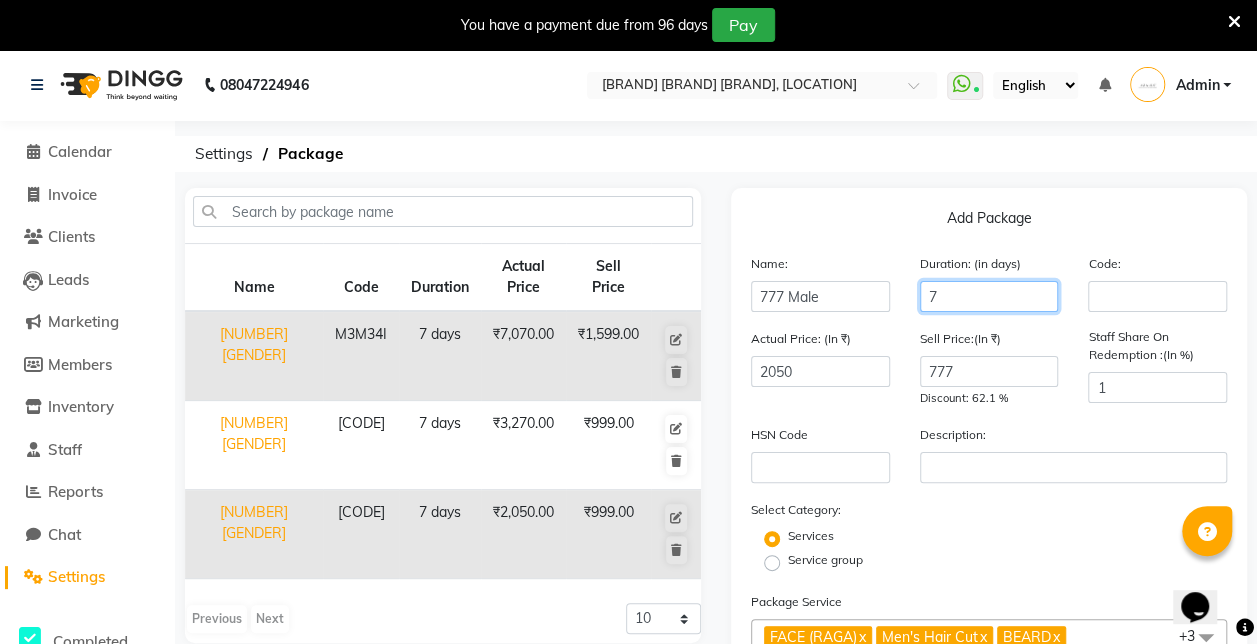 type on "6" 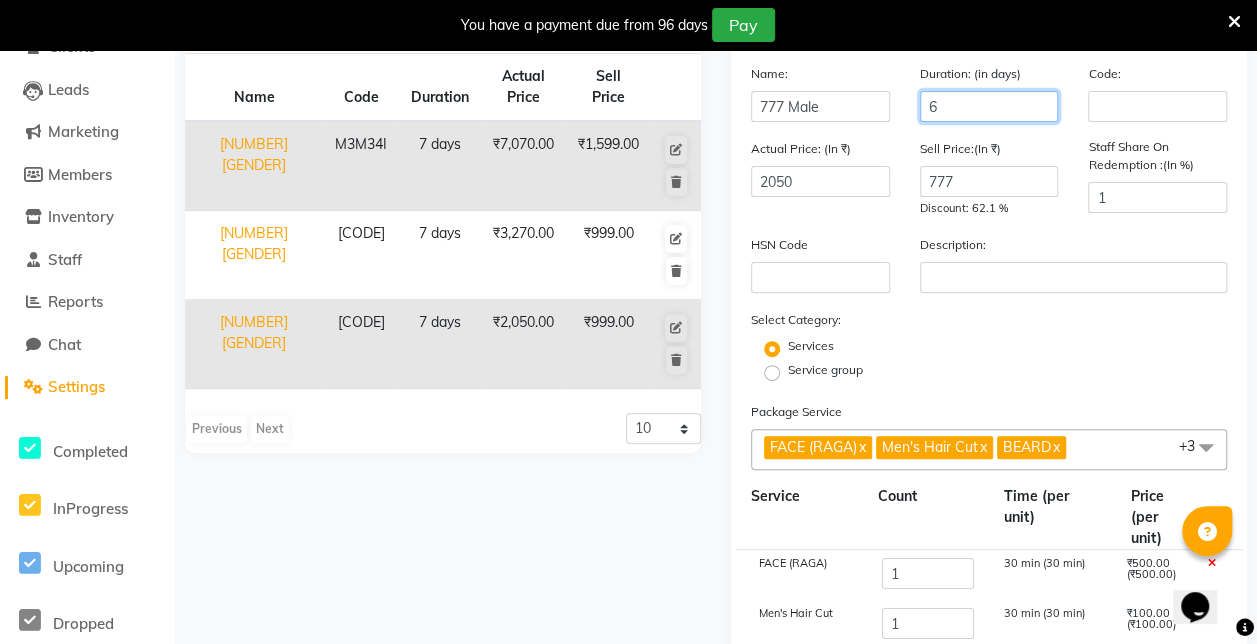 scroll, scrollTop: 0, scrollLeft: 0, axis: both 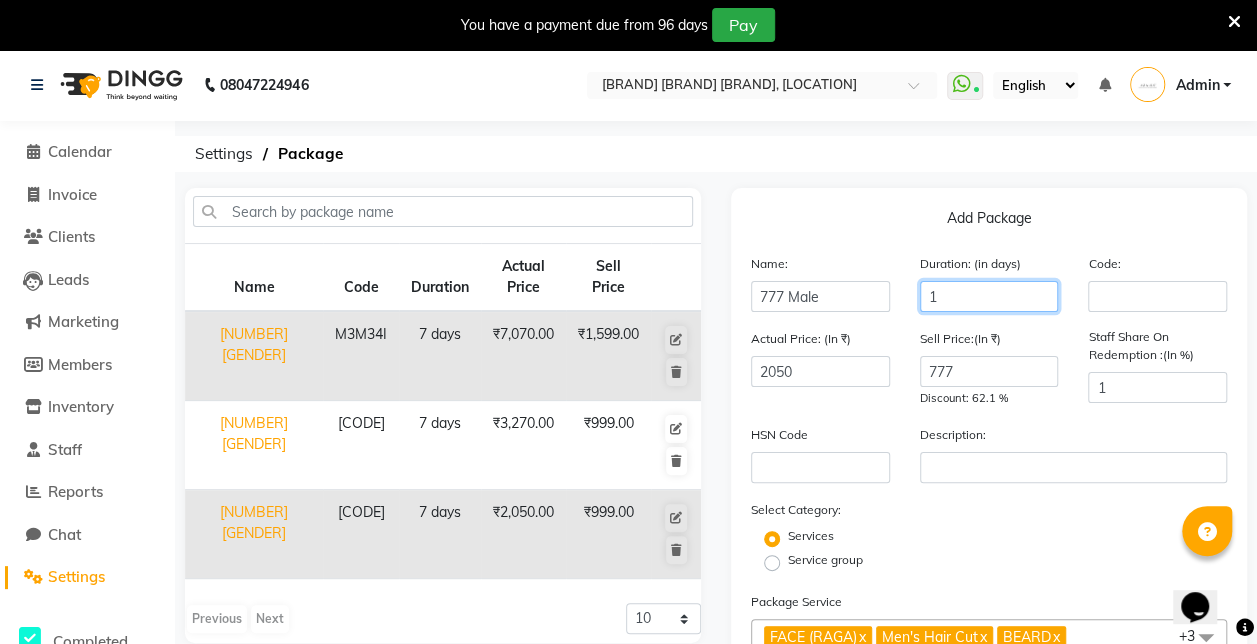 type on "1" 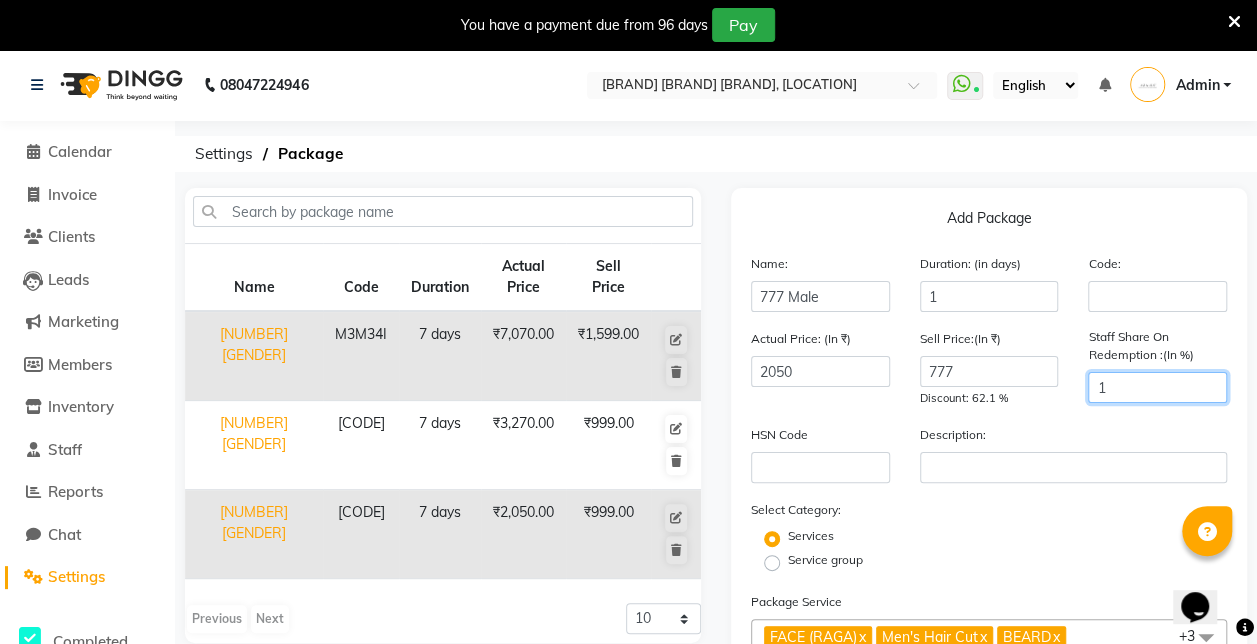 click on "1" 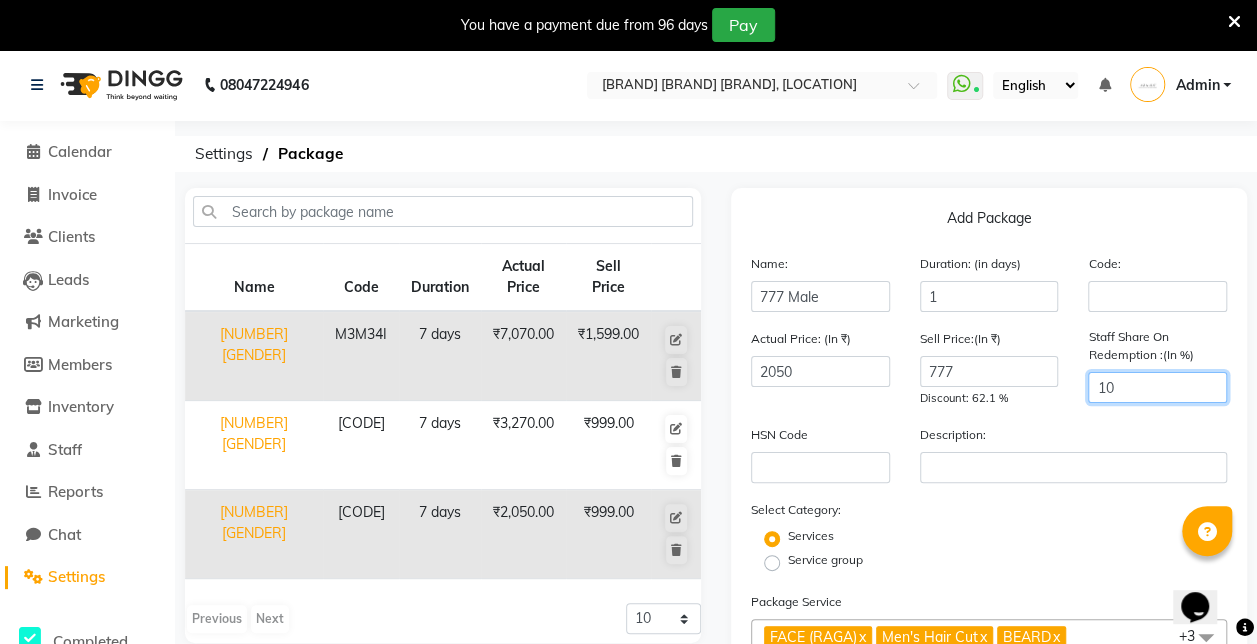 type on "1" 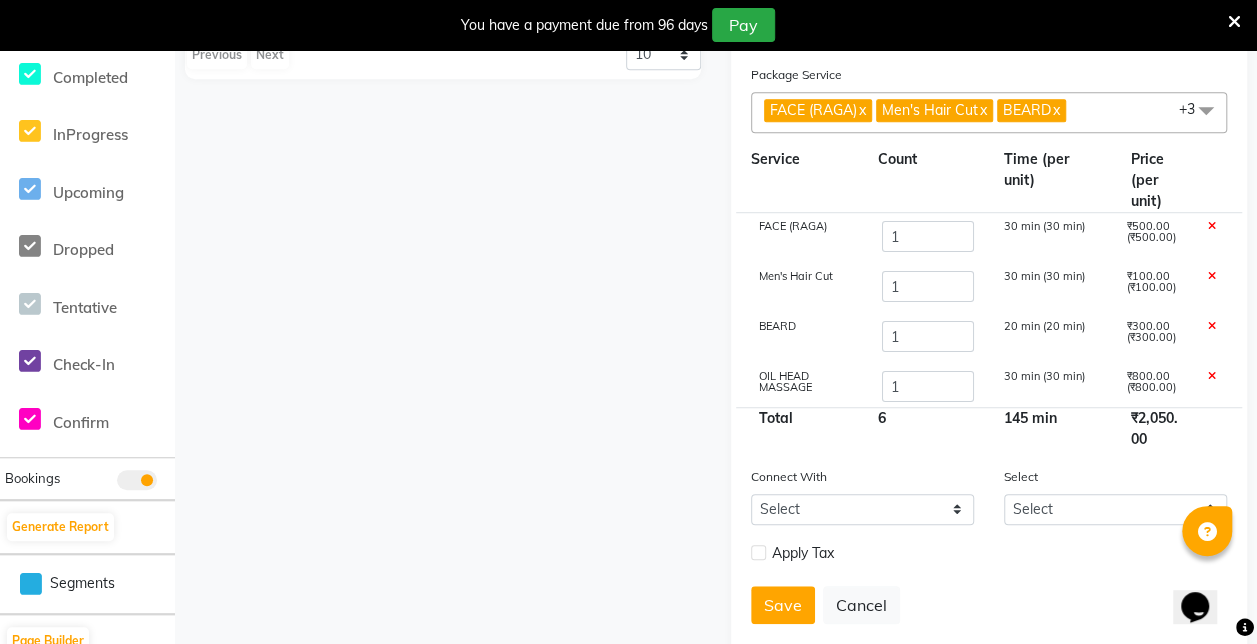 scroll, scrollTop: 571, scrollLeft: 0, axis: vertical 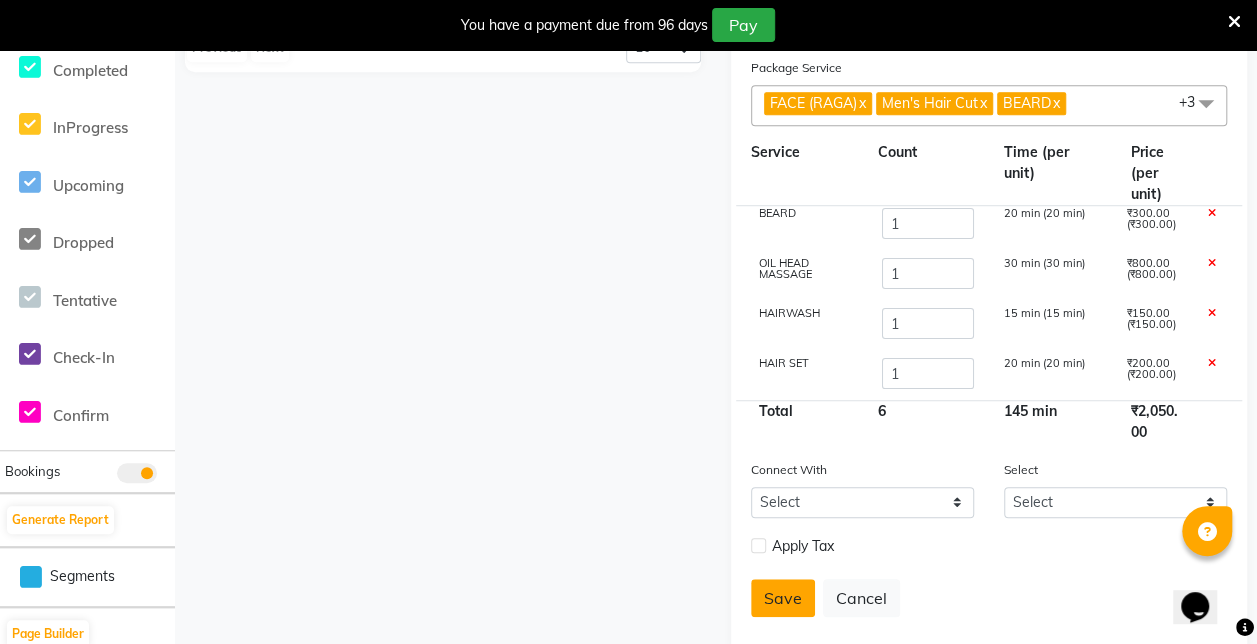 type on "-1" 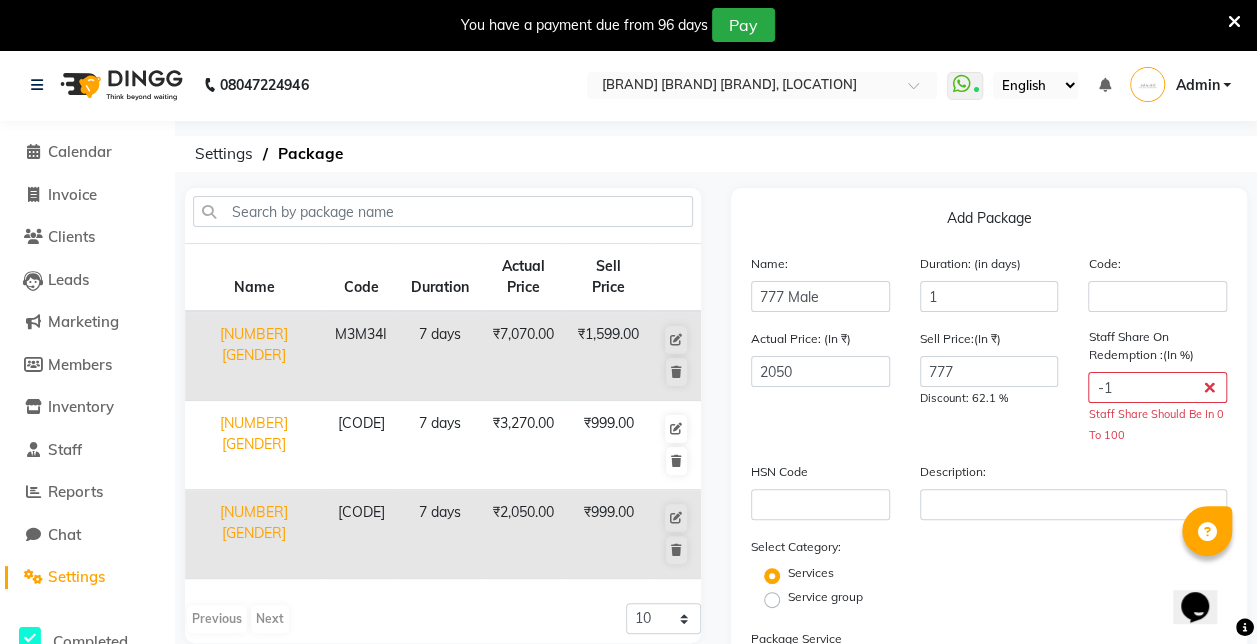 scroll, scrollTop: 13, scrollLeft: 0, axis: vertical 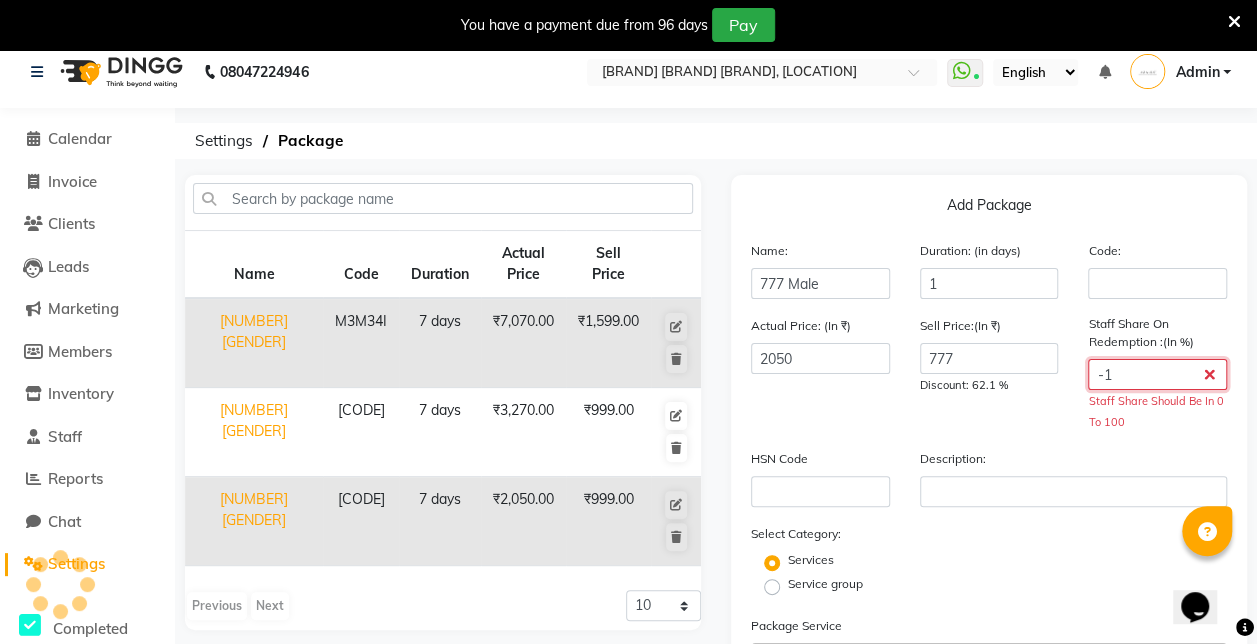 click on "-1" 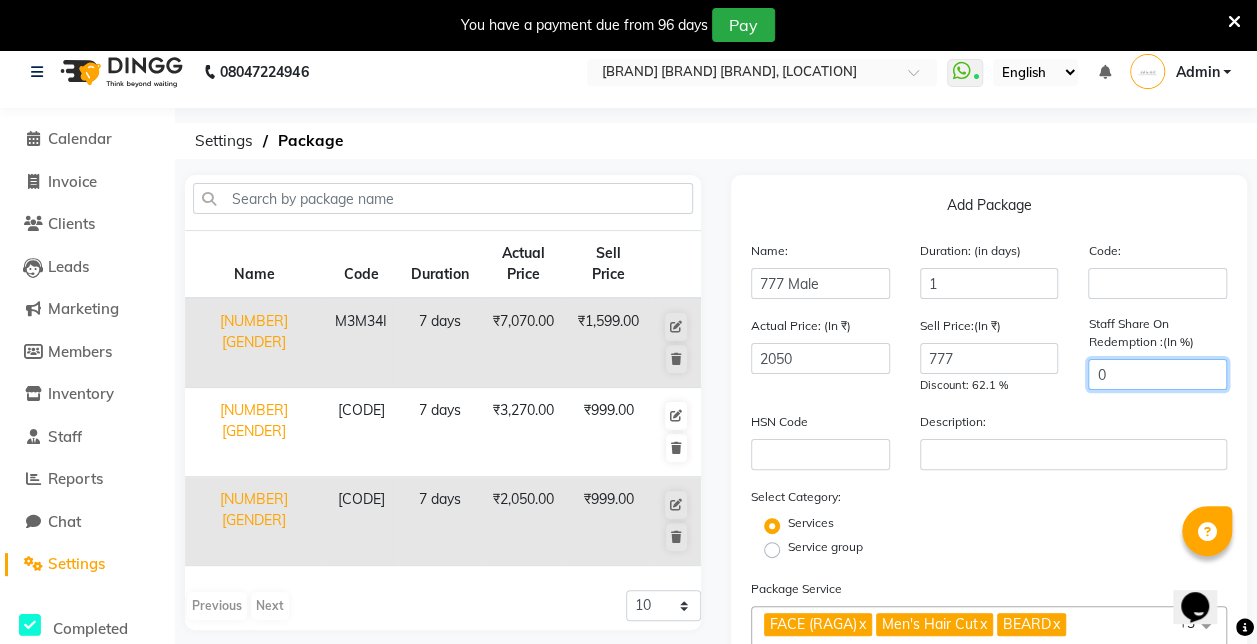 type on "-1" 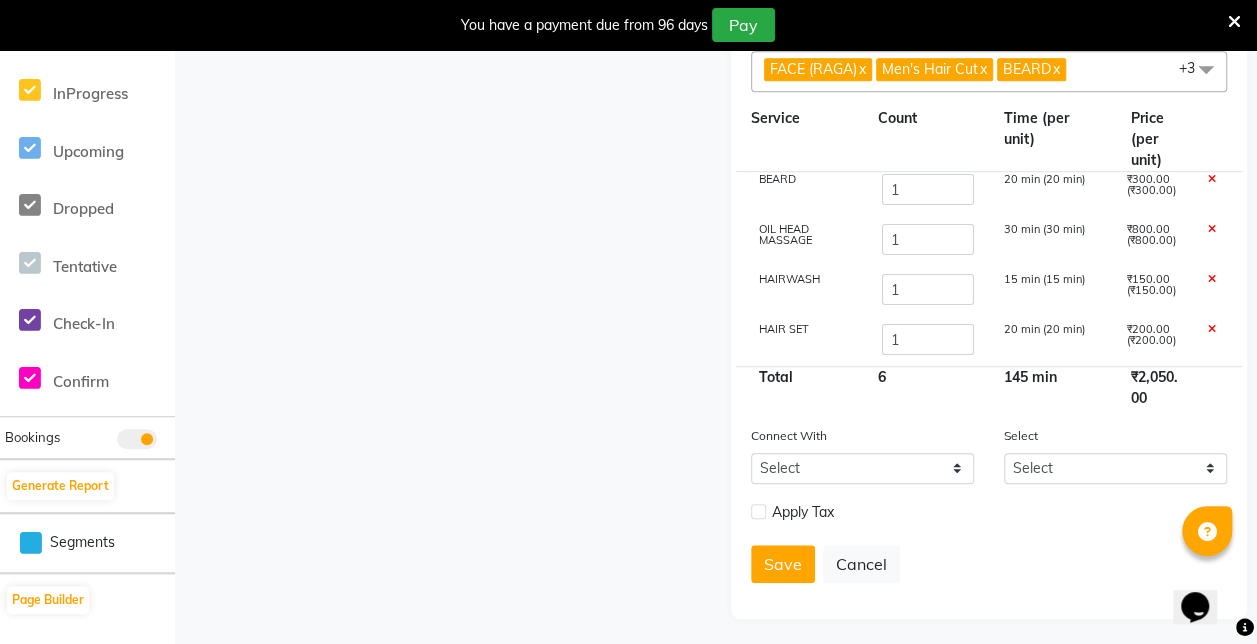 scroll, scrollTop: 606, scrollLeft: 0, axis: vertical 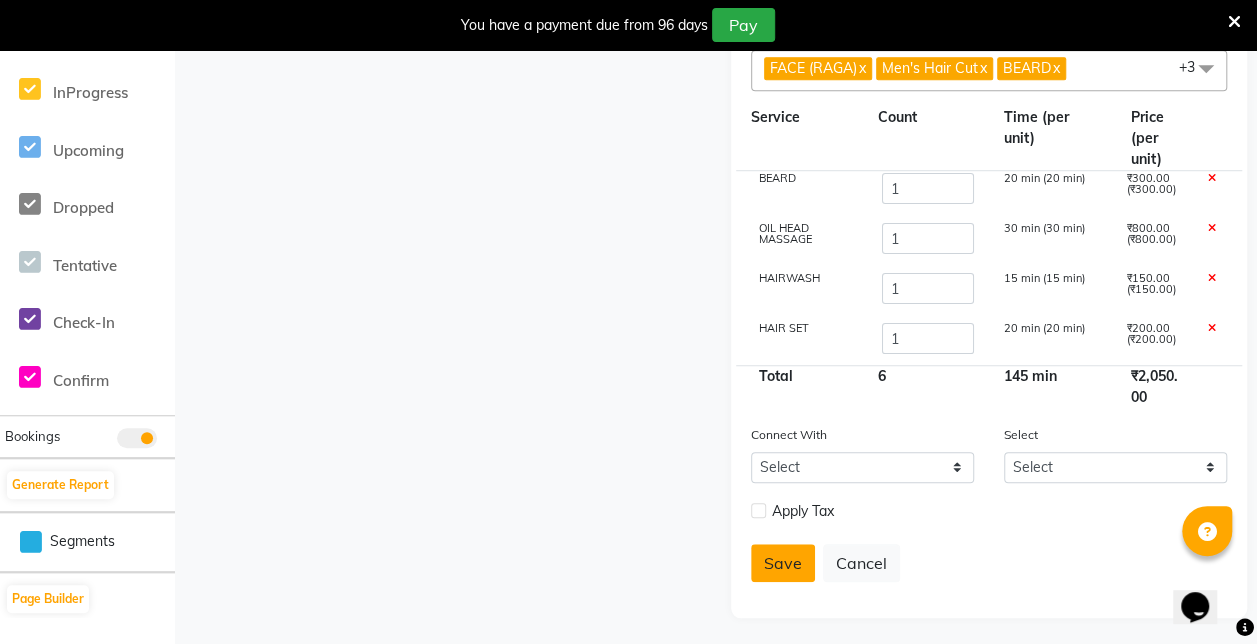 click on "Save" 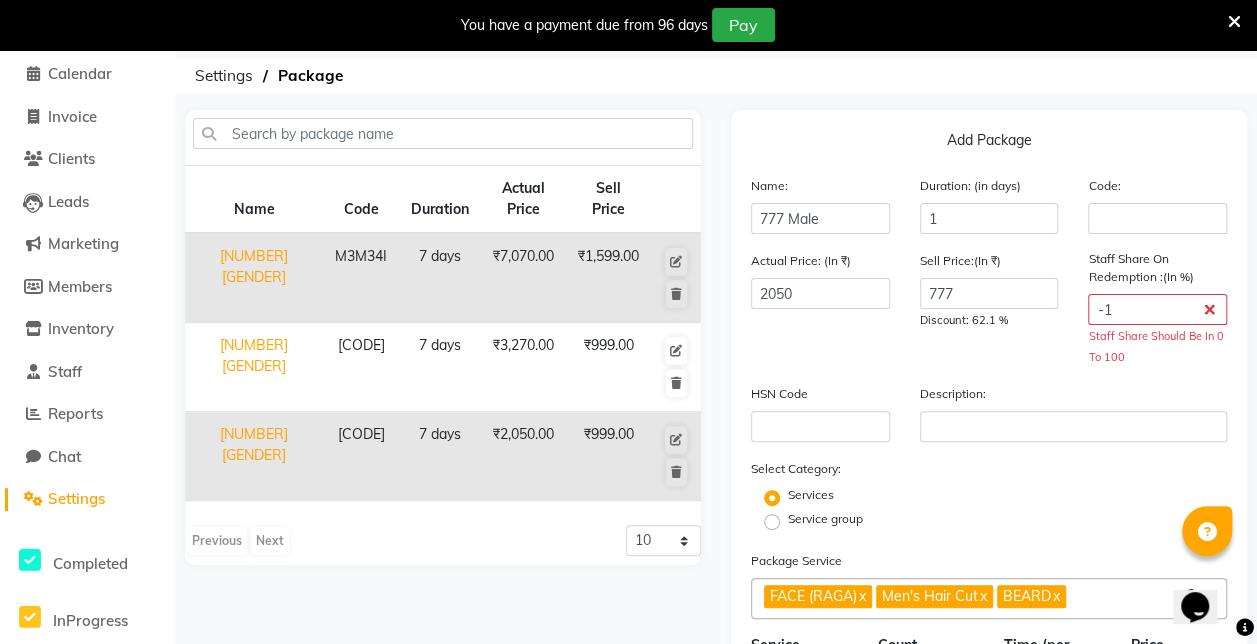 scroll, scrollTop: 83, scrollLeft: 0, axis: vertical 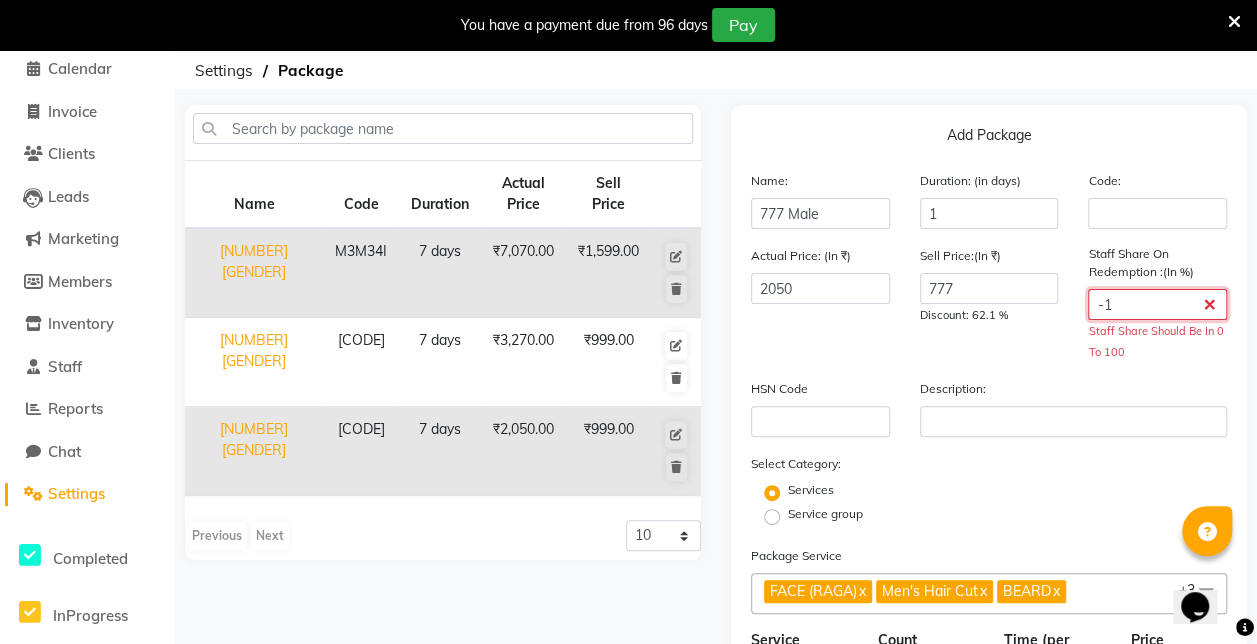 click on "-1" 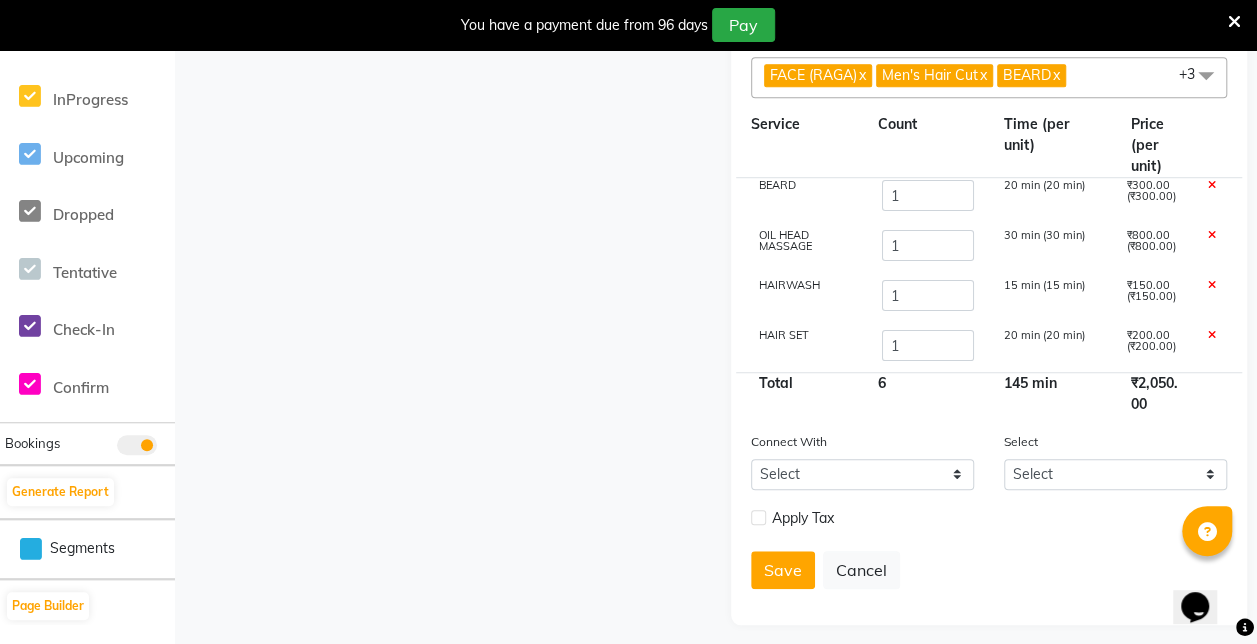 scroll, scrollTop: 606, scrollLeft: 0, axis: vertical 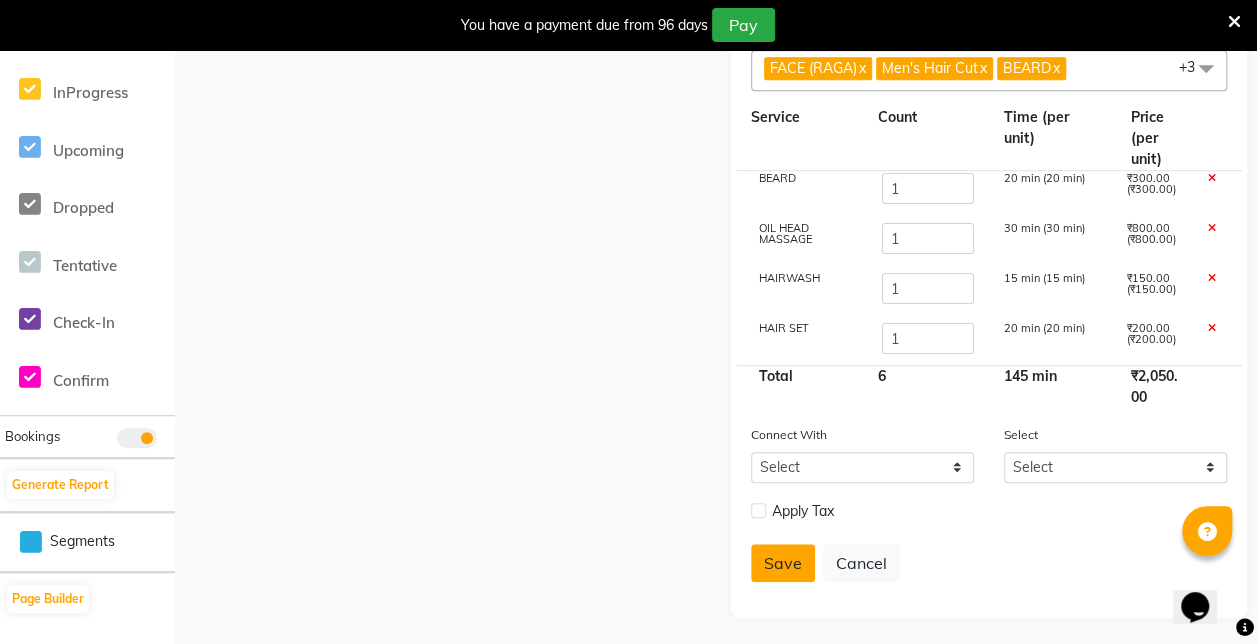 type on "-2" 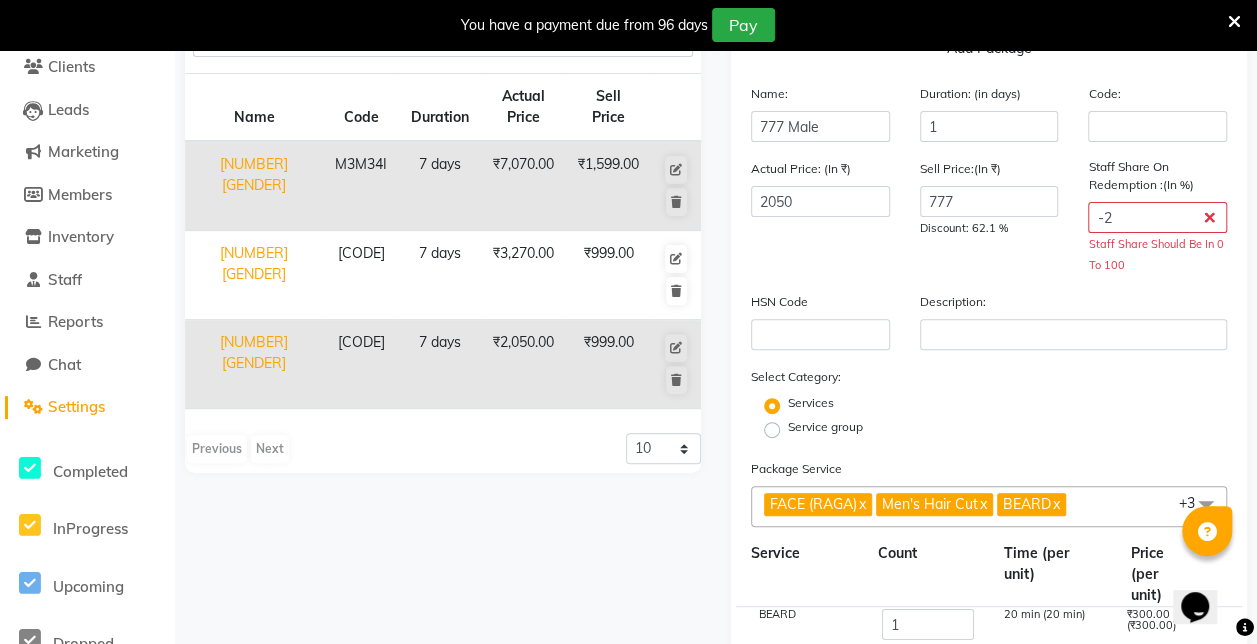 scroll, scrollTop: 0, scrollLeft: 0, axis: both 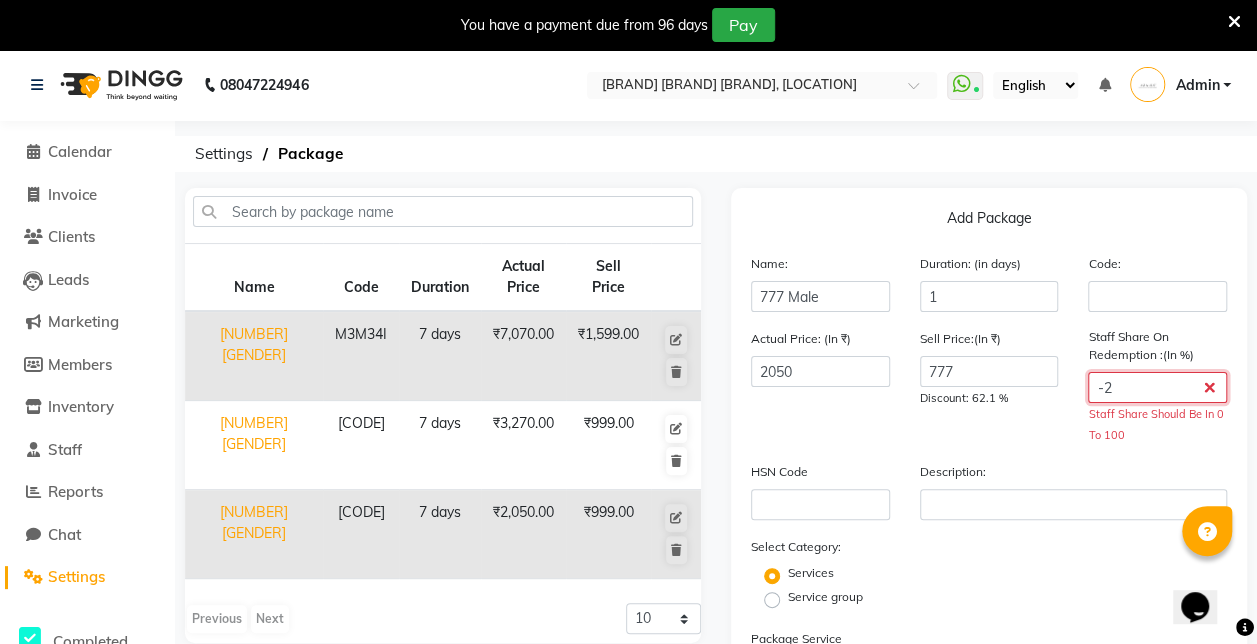 click on "-2" 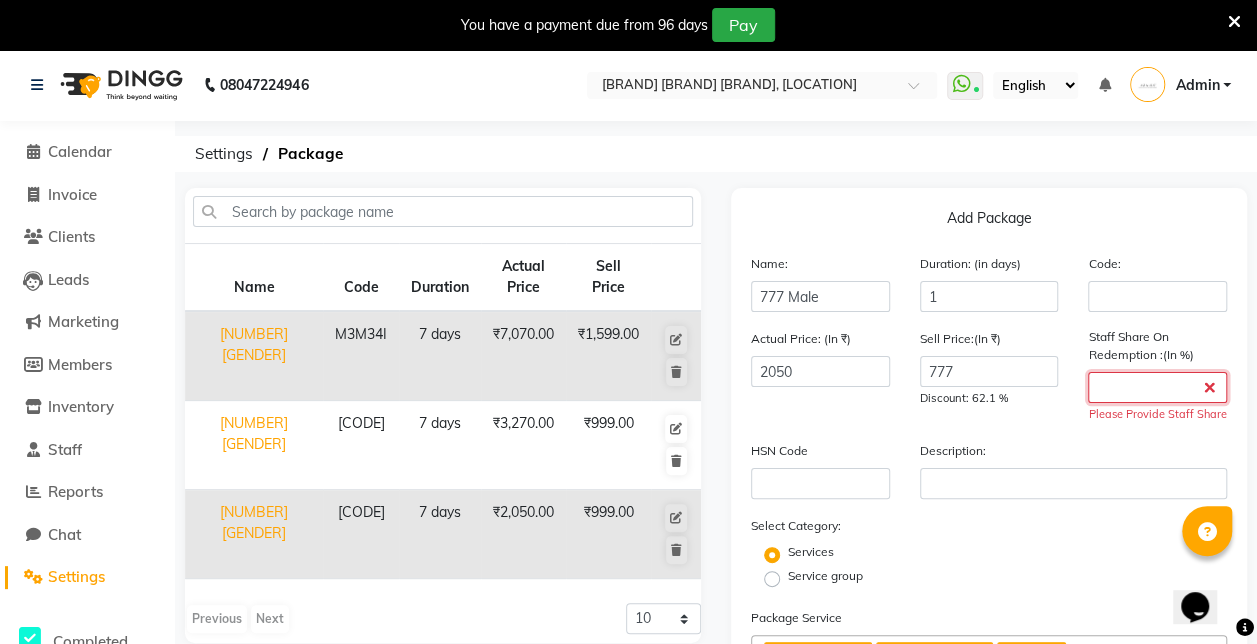 type on "1" 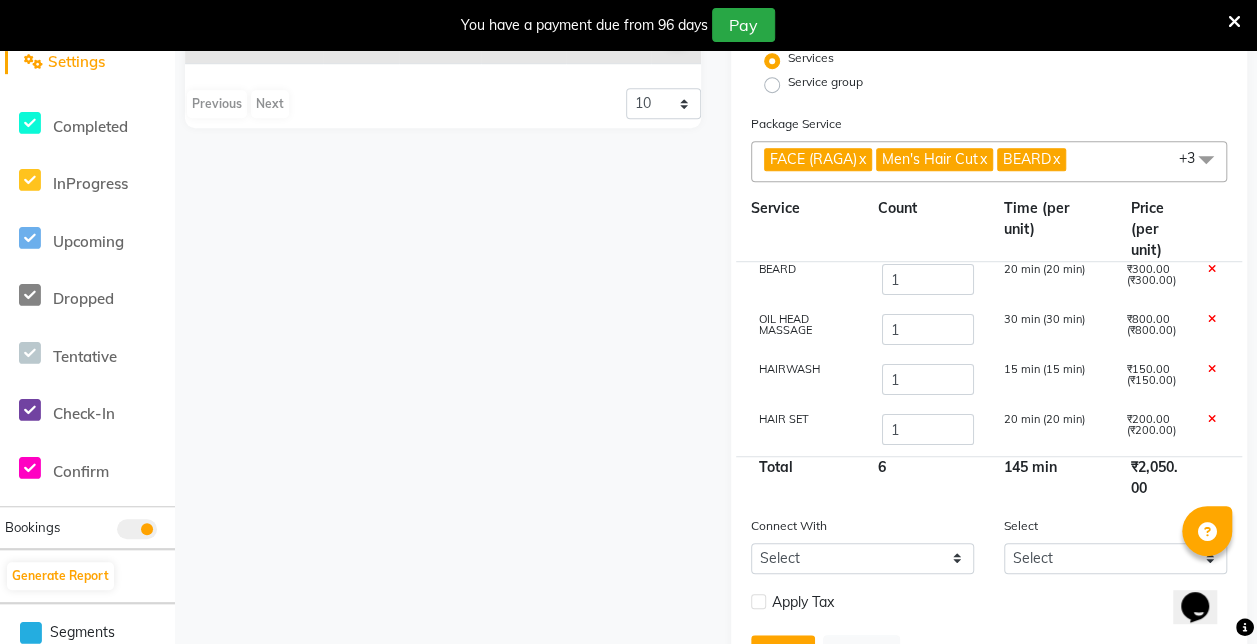 scroll, scrollTop: 529, scrollLeft: 0, axis: vertical 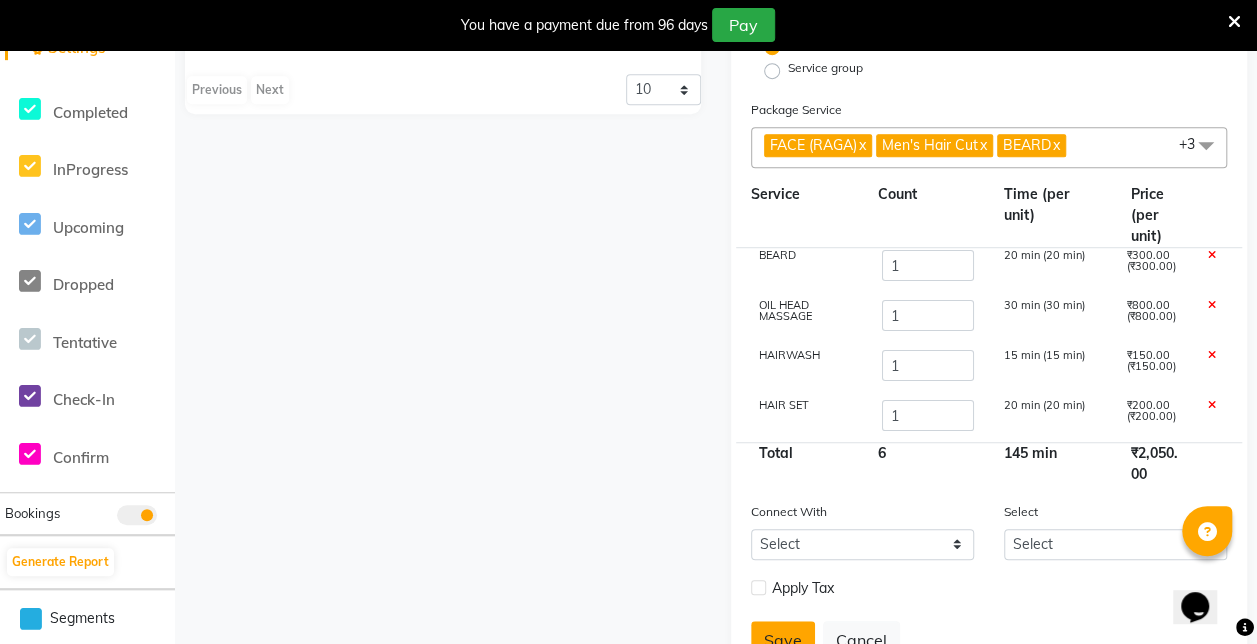 type on "-1" 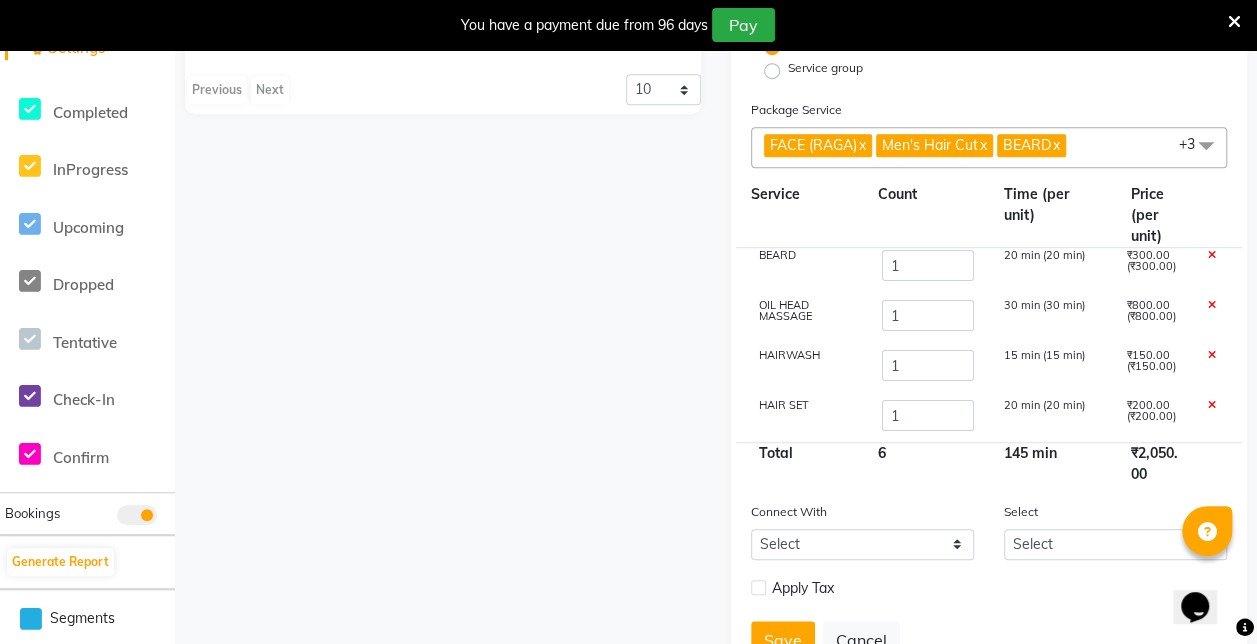 scroll, scrollTop: 0, scrollLeft: 0, axis: both 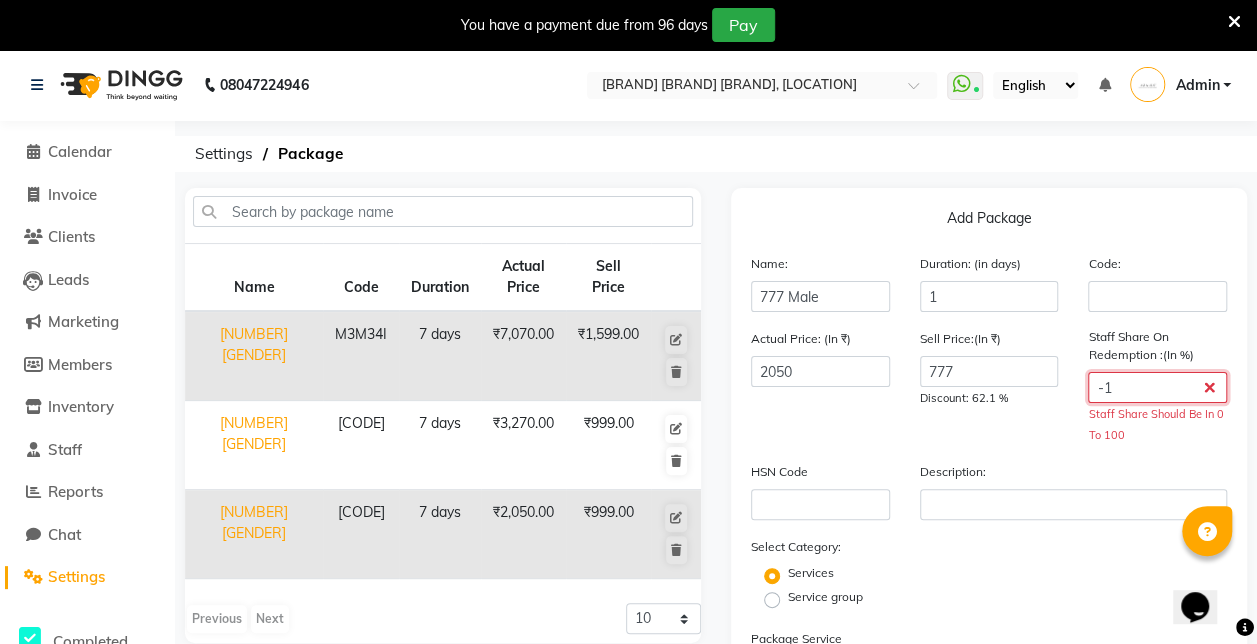 click on "-1" 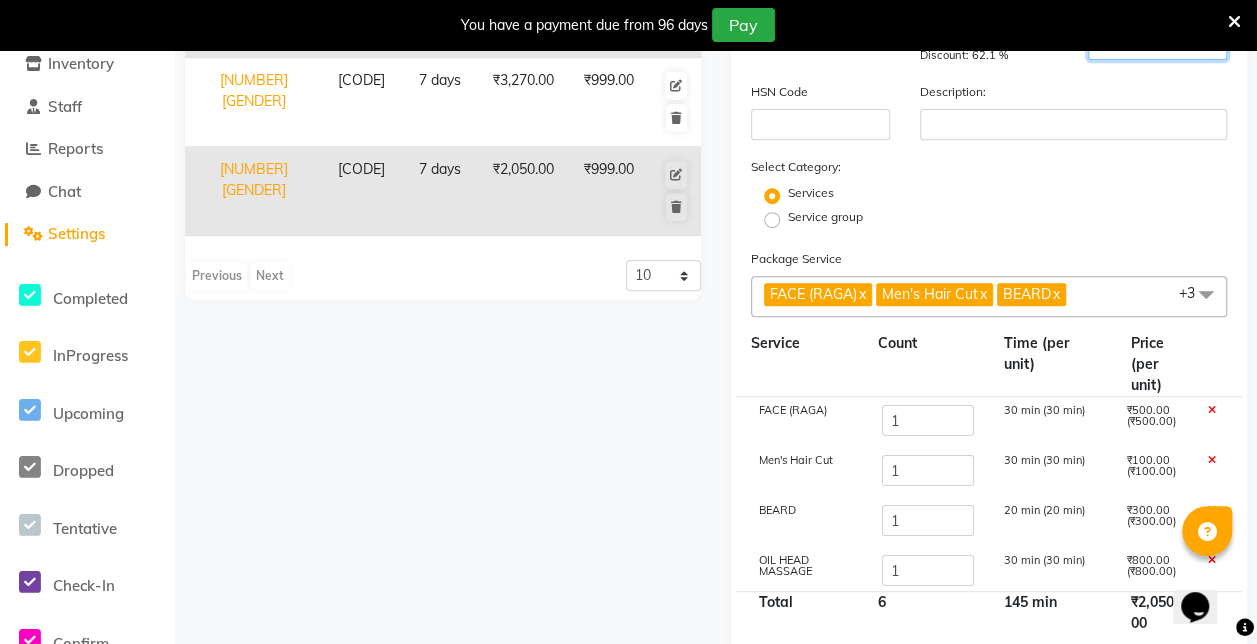 scroll, scrollTop: 351, scrollLeft: 0, axis: vertical 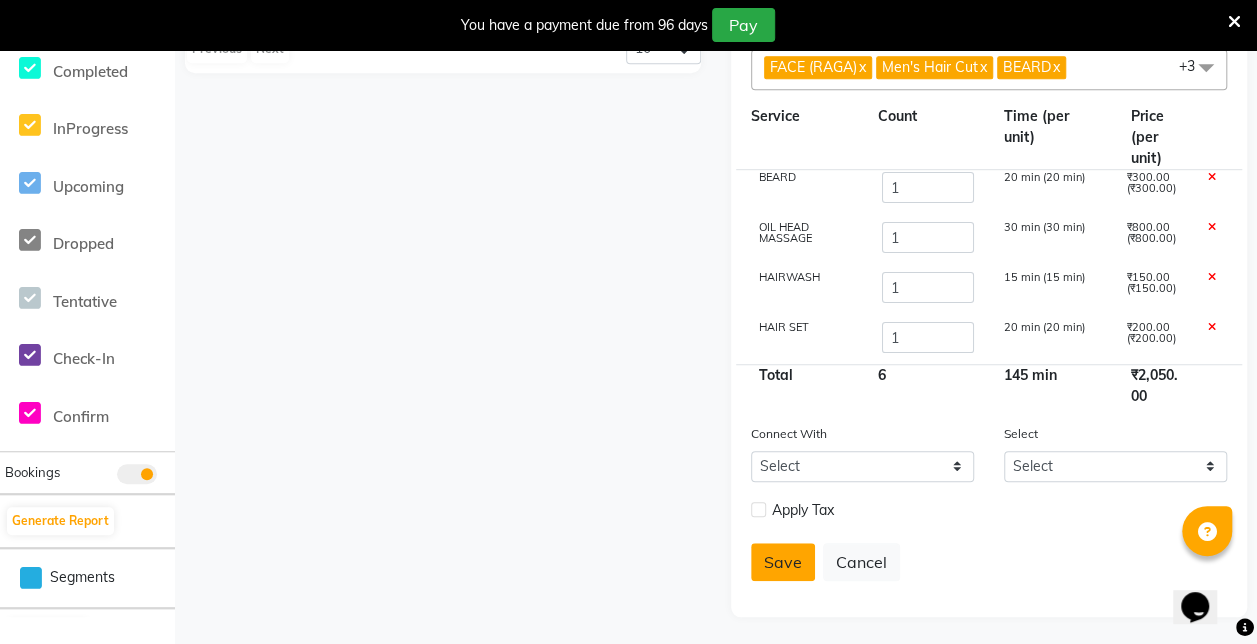 type on "5" 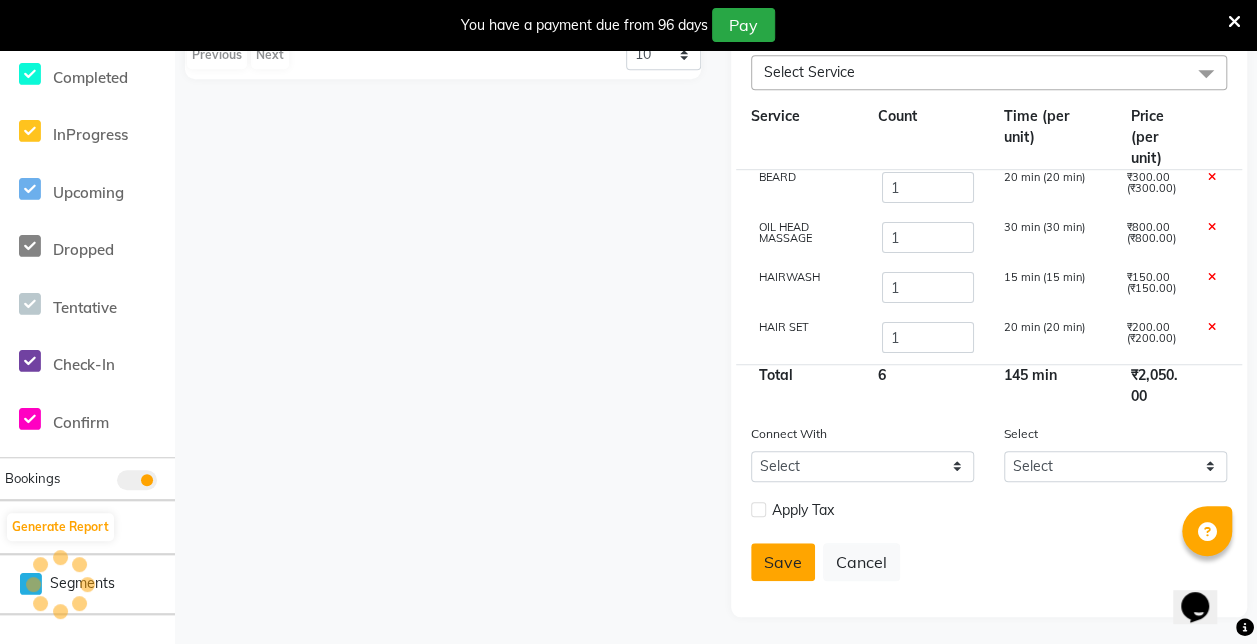 type 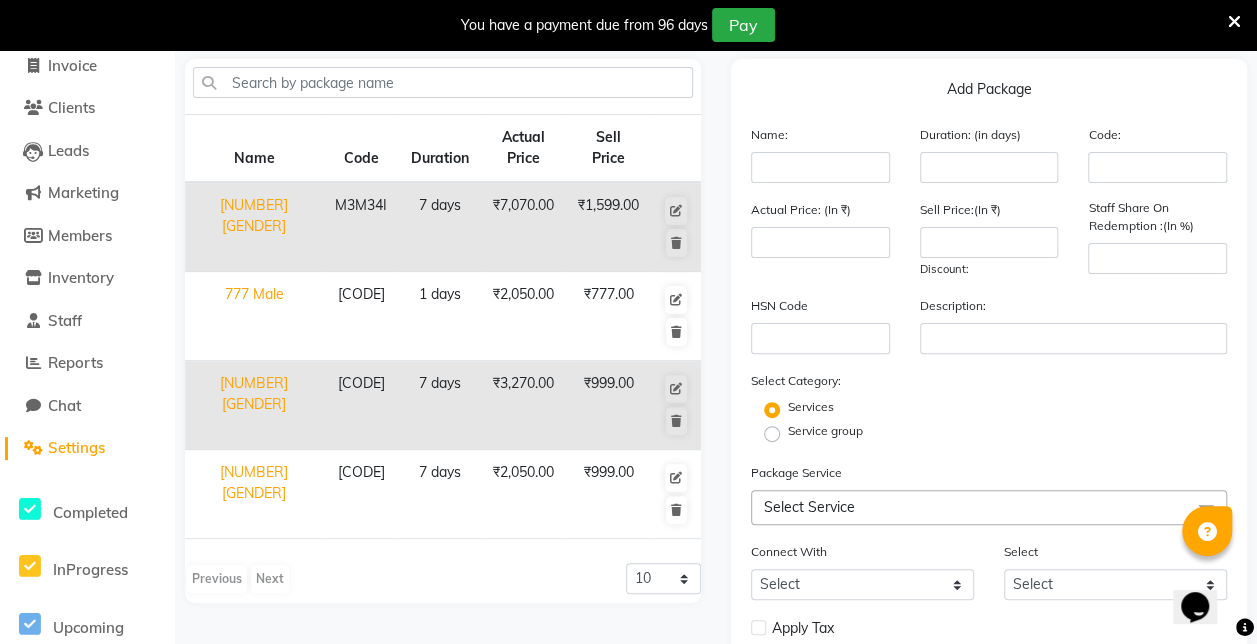 scroll, scrollTop: 0, scrollLeft: 0, axis: both 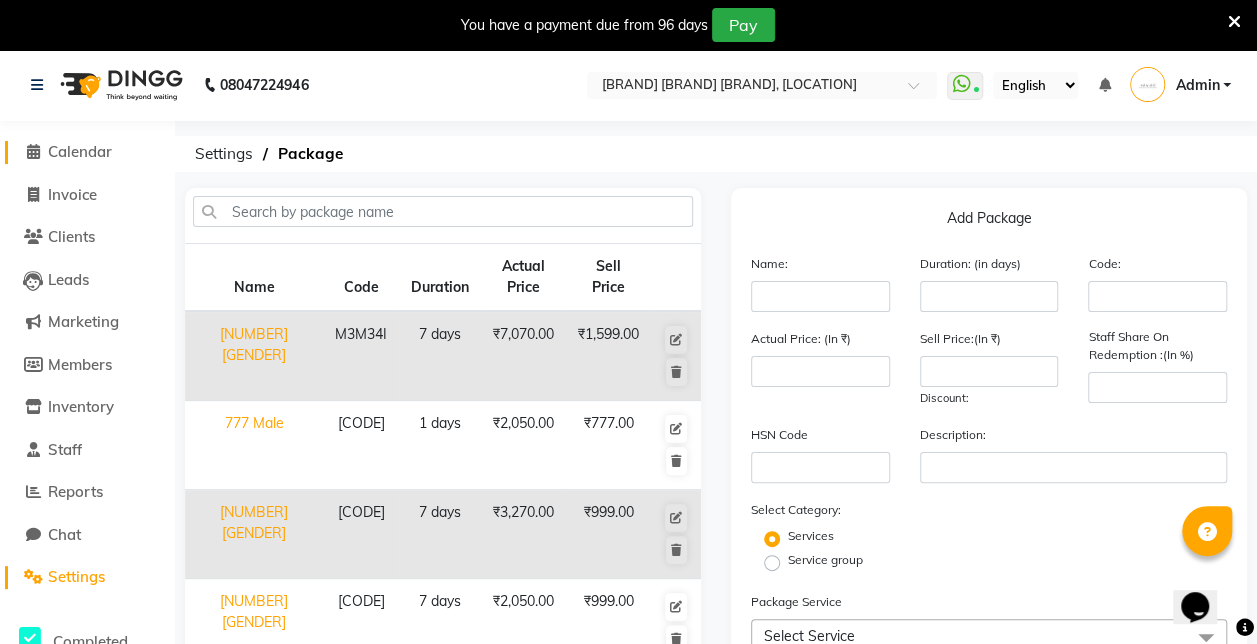 click on "Calendar" 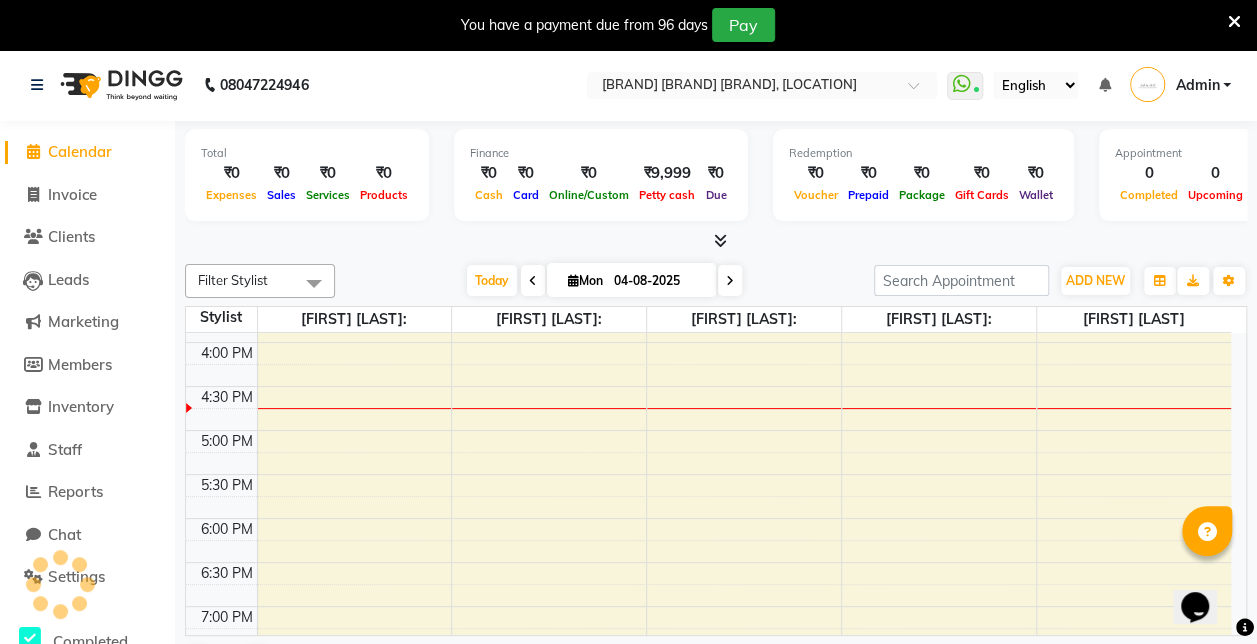 scroll, scrollTop: 0, scrollLeft: 0, axis: both 